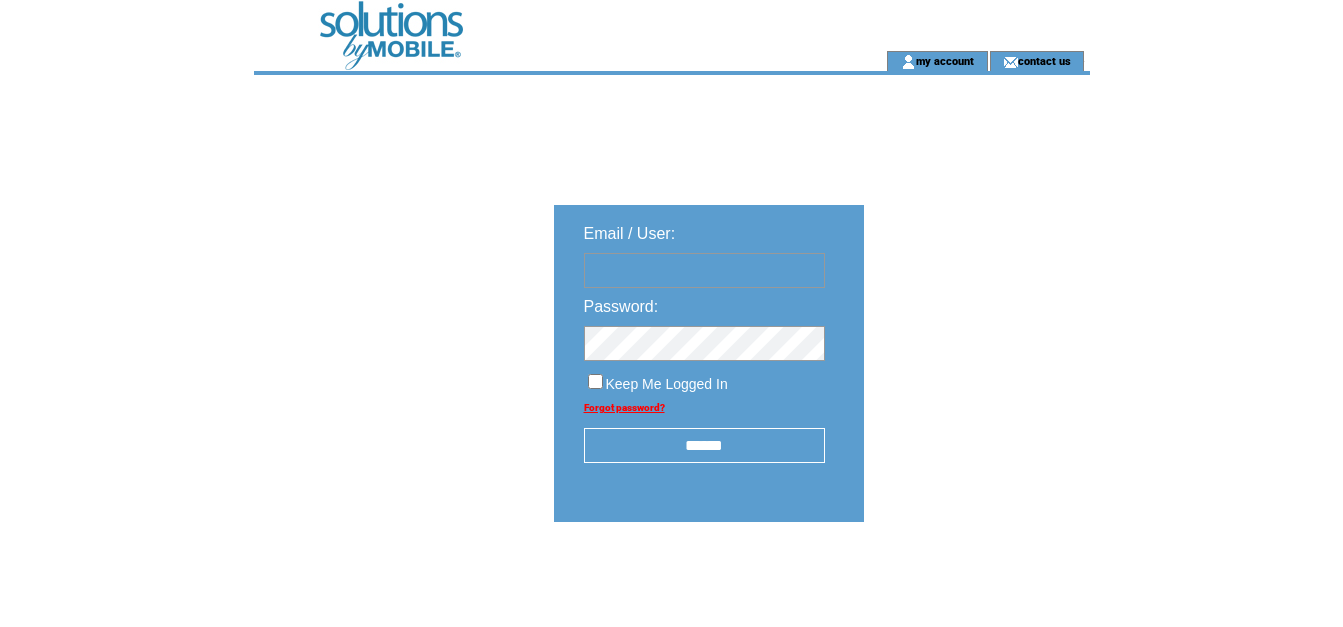 scroll, scrollTop: 0, scrollLeft: 0, axis: both 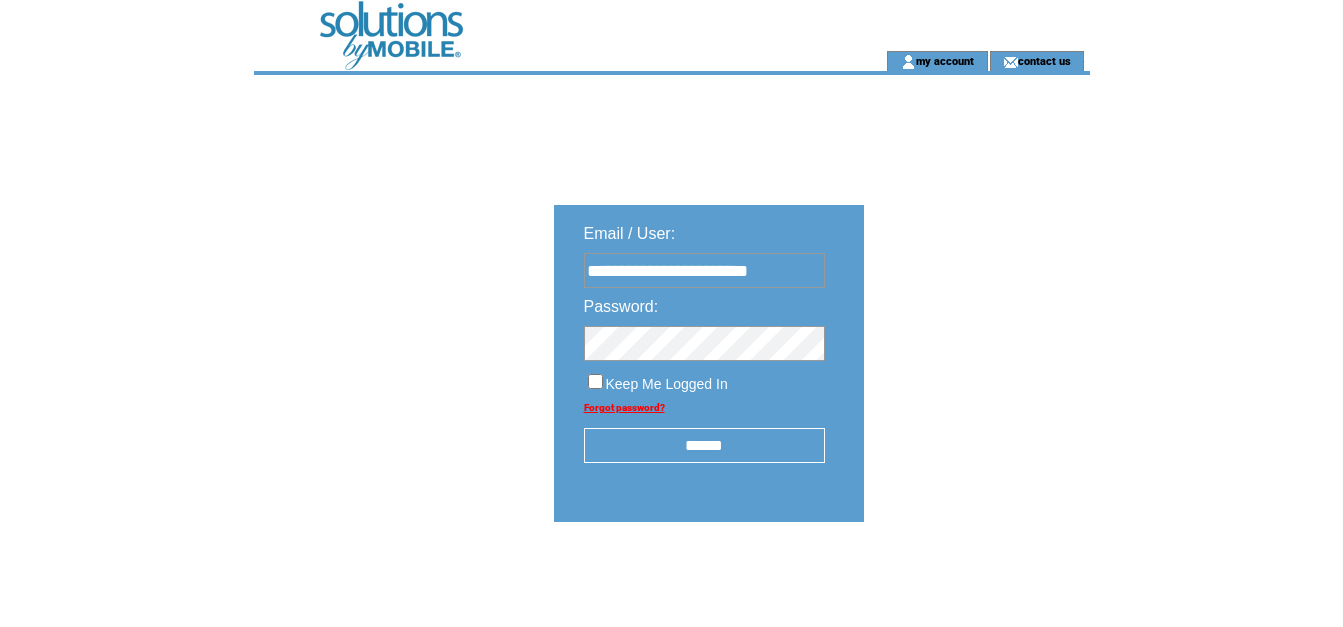 click on "******" at bounding box center [704, 445] 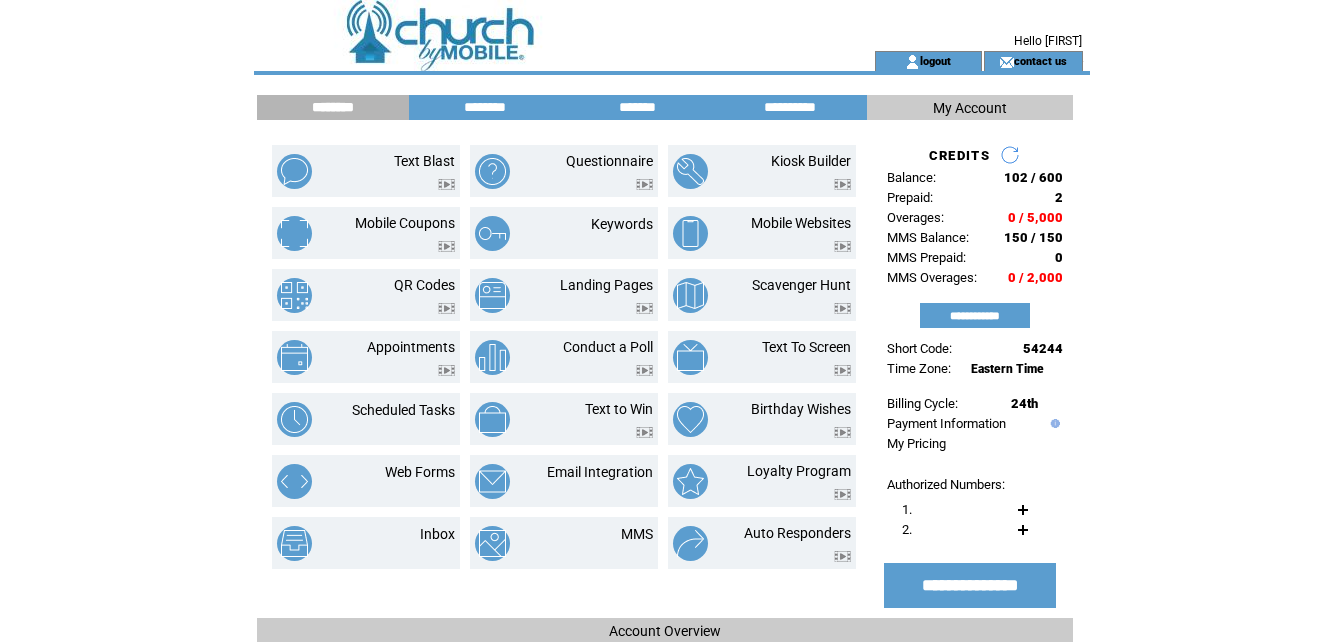 scroll, scrollTop: 0, scrollLeft: 0, axis: both 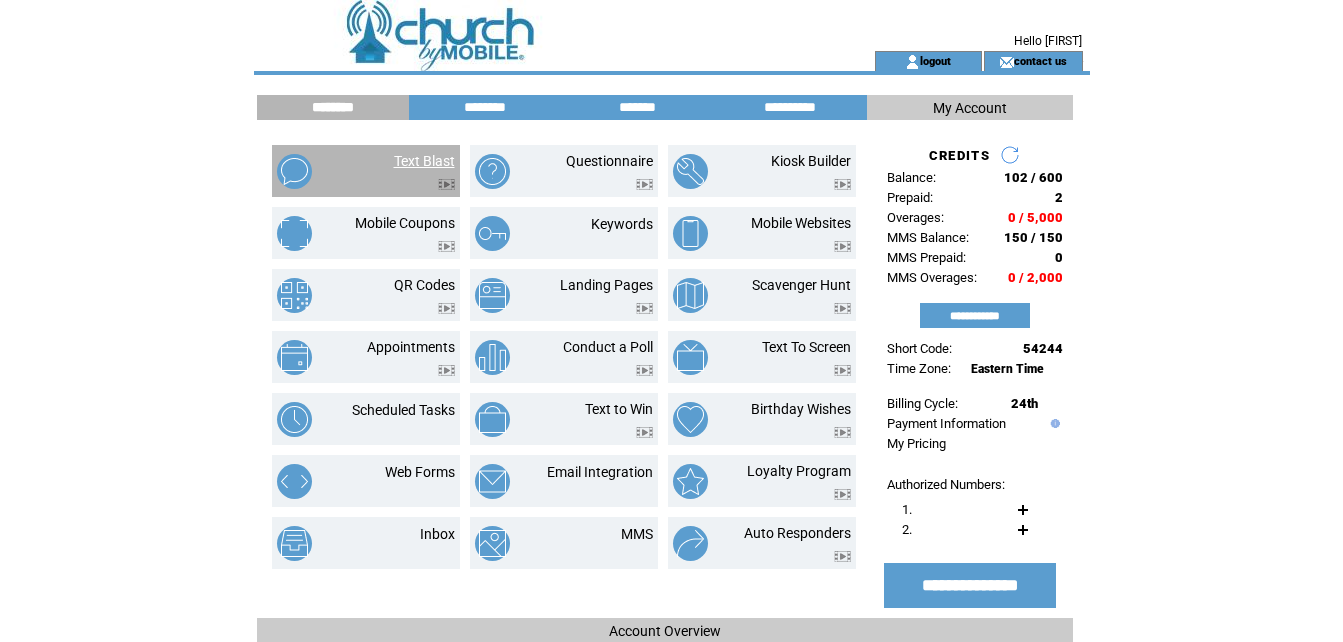 click on "Text Blast" at bounding box center (424, 161) 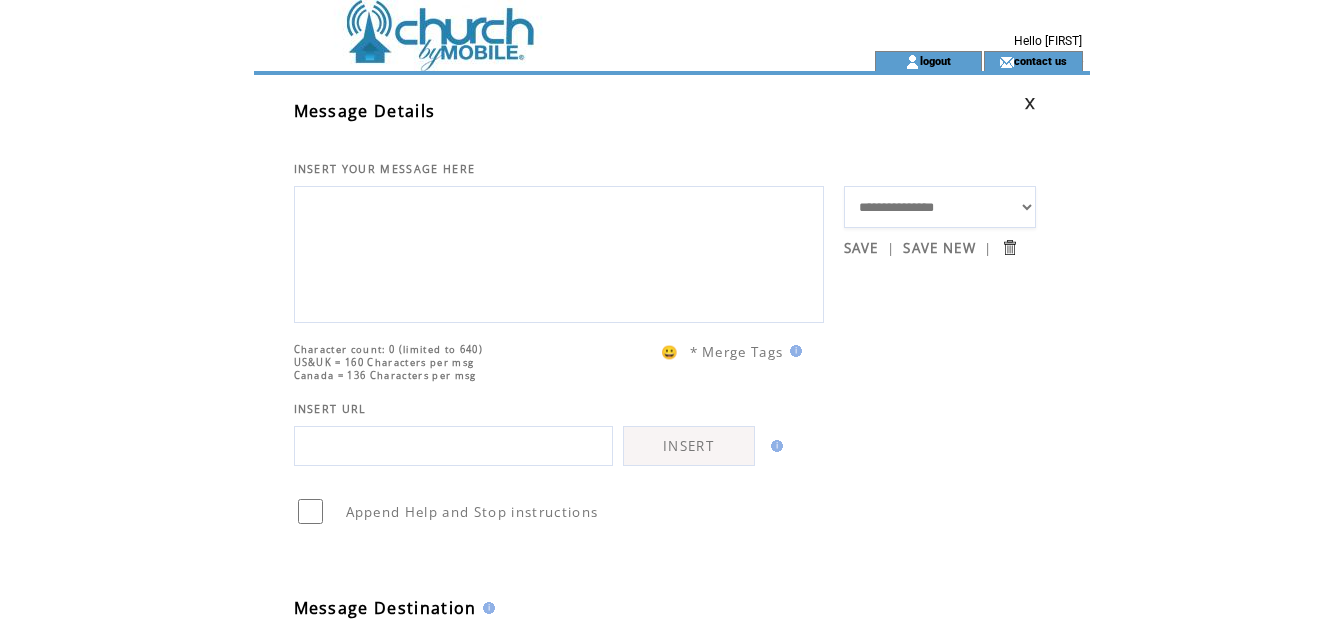 scroll, scrollTop: 0, scrollLeft: 0, axis: both 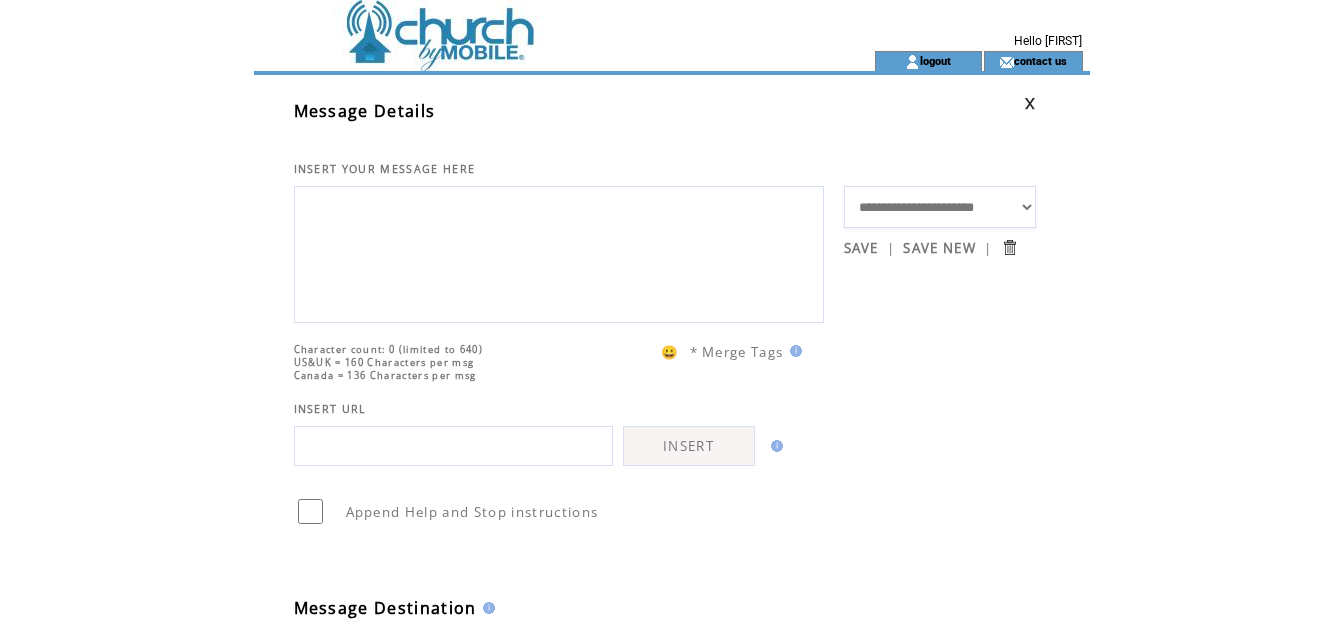 click on "**********" at bounding box center [940, 207] 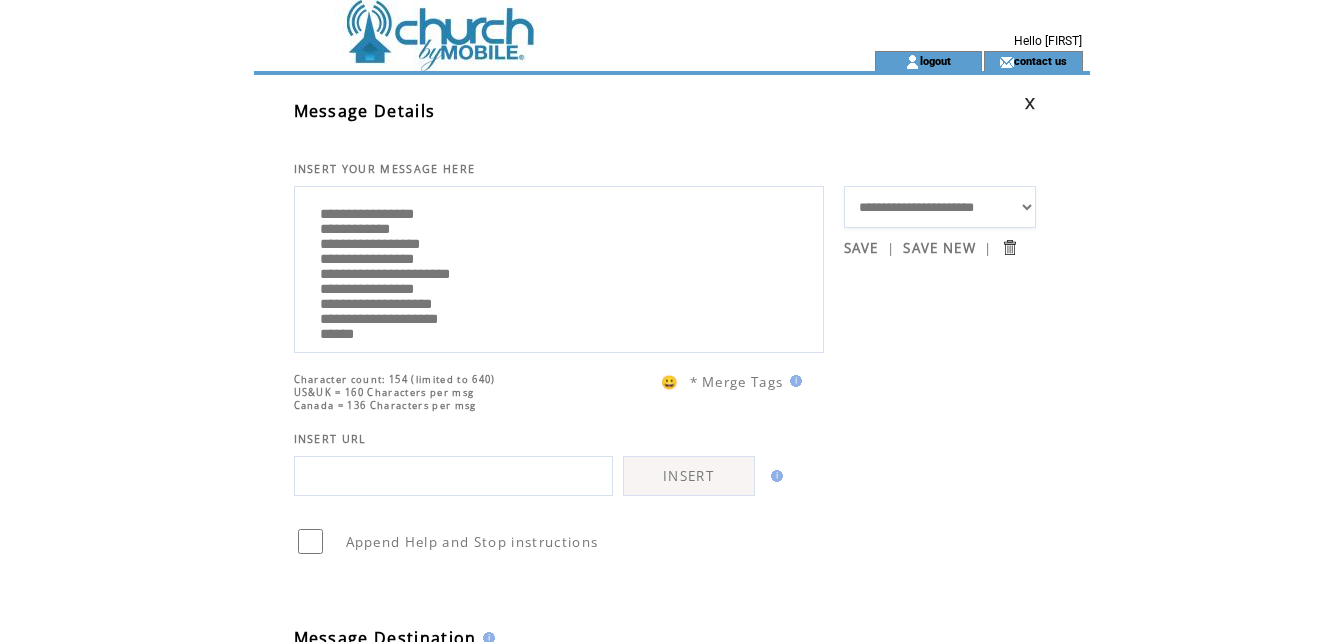 drag, startPoint x: 331, startPoint y: 237, endPoint x: 414, endPoint y: 232, distance: 83.15047 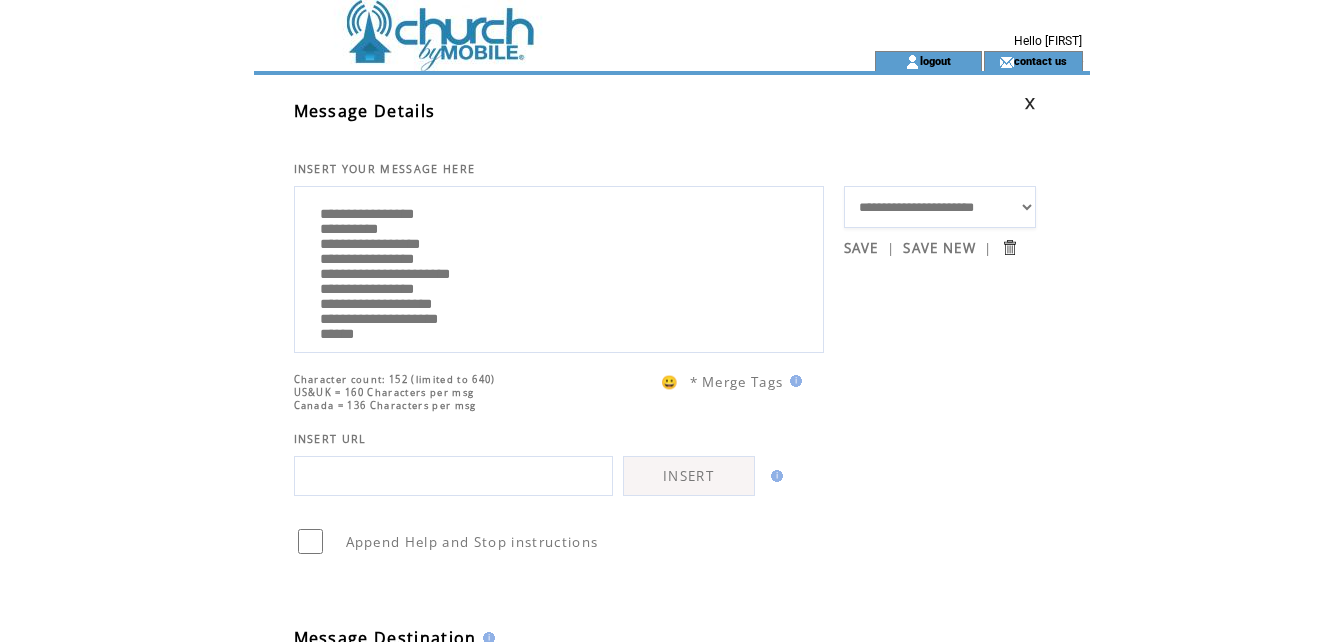 drag, startPoint x: 438, startPoint y: 250, endPoint x: 451, endPoint y: 251, distance: 13.038404 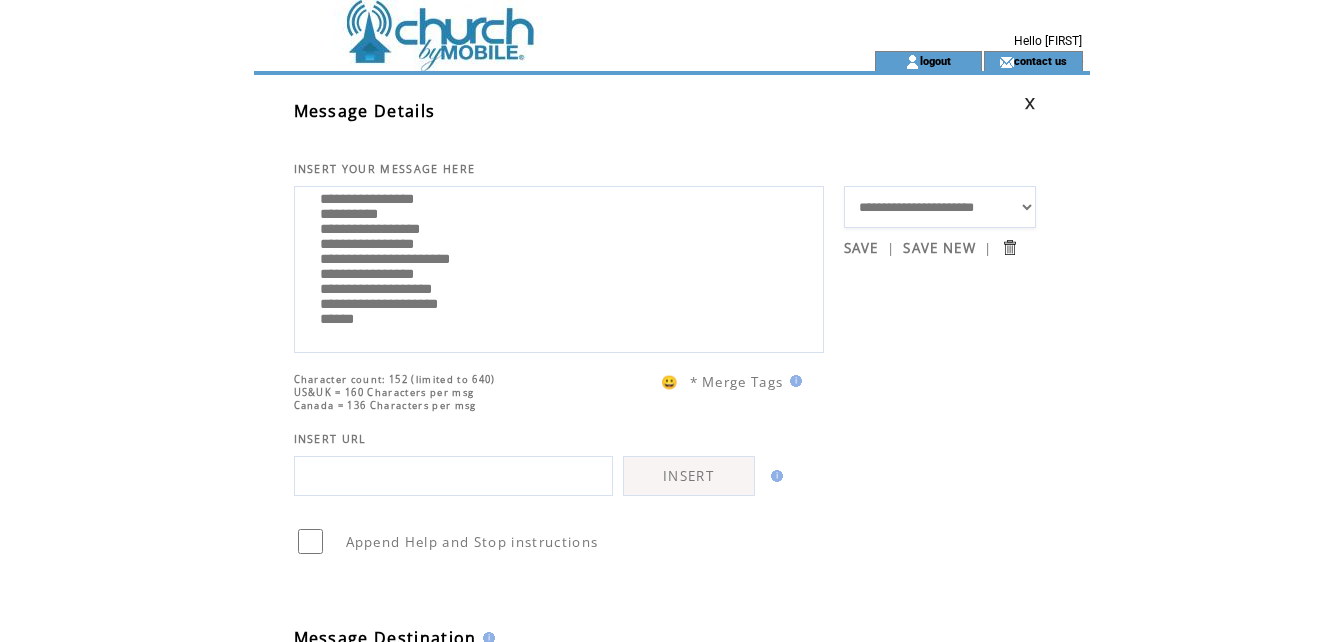 drag, startPoint x: 325, startPoint y: 299, endPoint x: 524, endPoint y: 303, distance: 199.04019 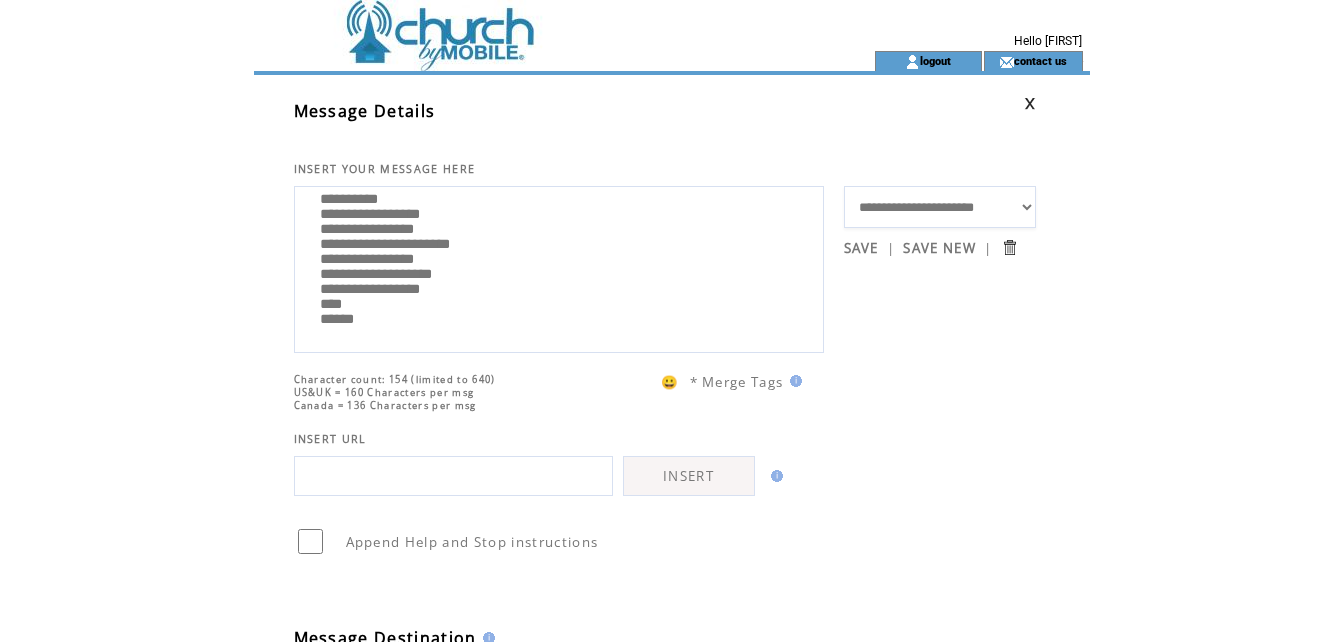 drag, startPoint x: 320, startPoint y: 298, endPoint x: 406, endPoint y: 311, distance: 86.977005 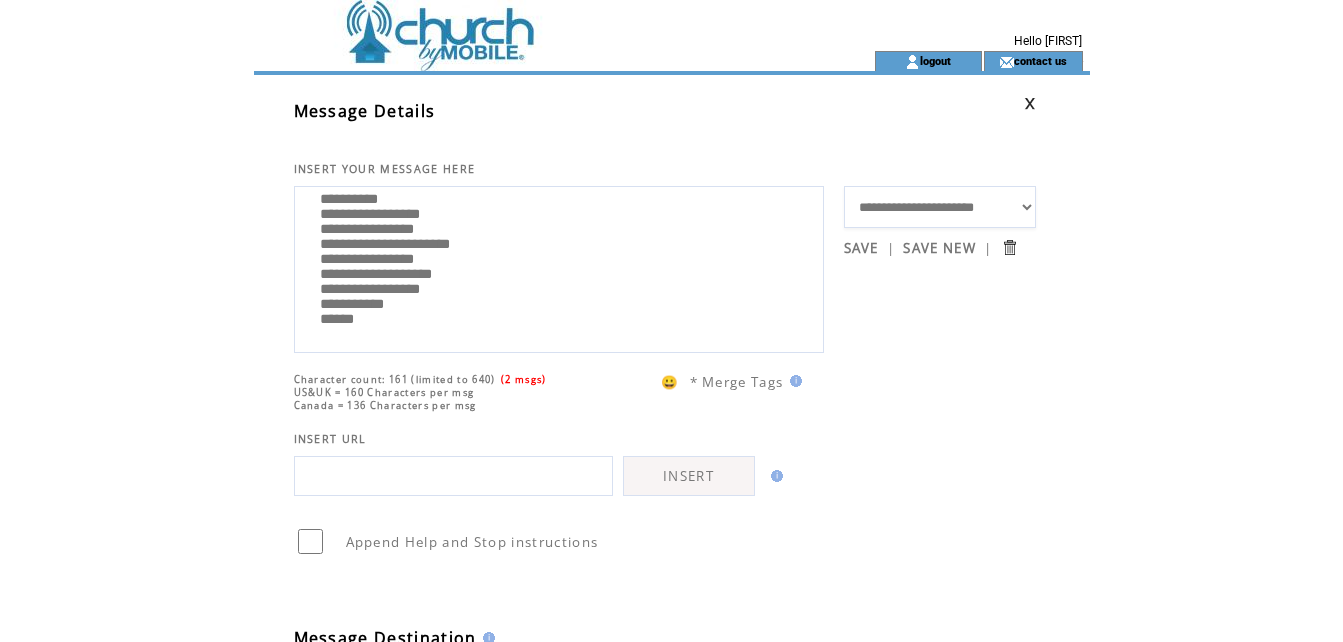 scroll, scrollTop: 80, scrollLeft: 0, axis: vertical 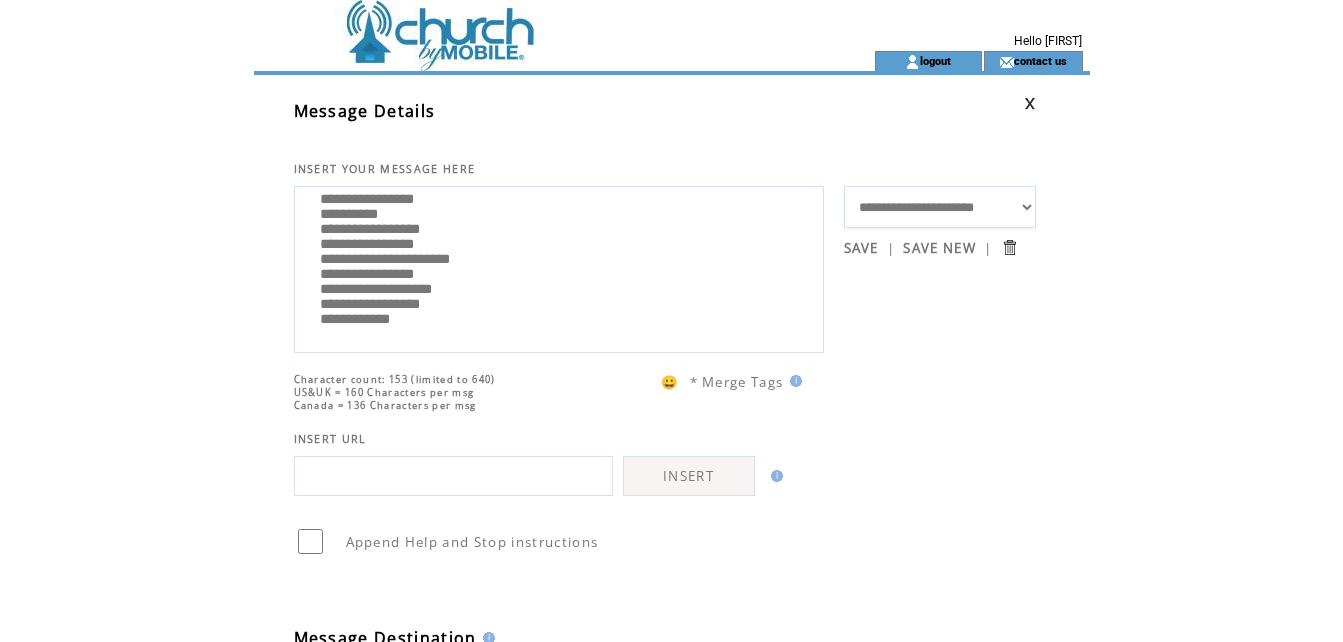 click on "**********" at bounding box center (559, 267) 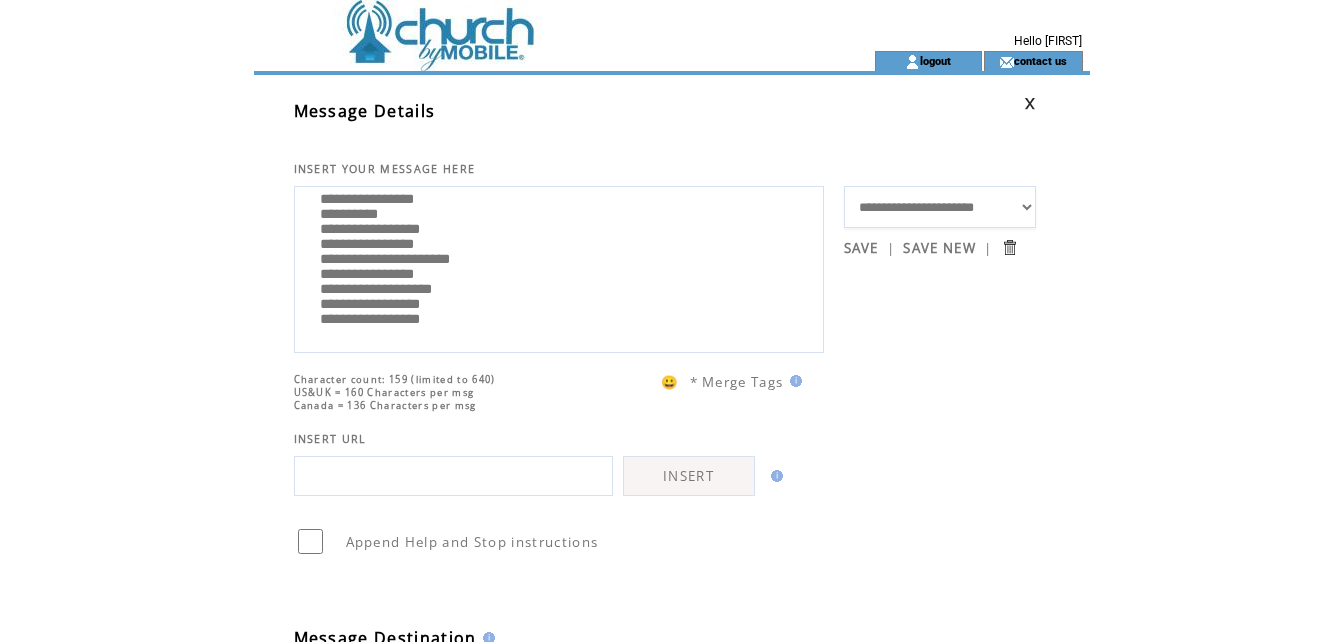 drag, startPoint x: 316, startPoint y: 258, endPoint x: 513, endPoint y: 257, distance: 197.00253 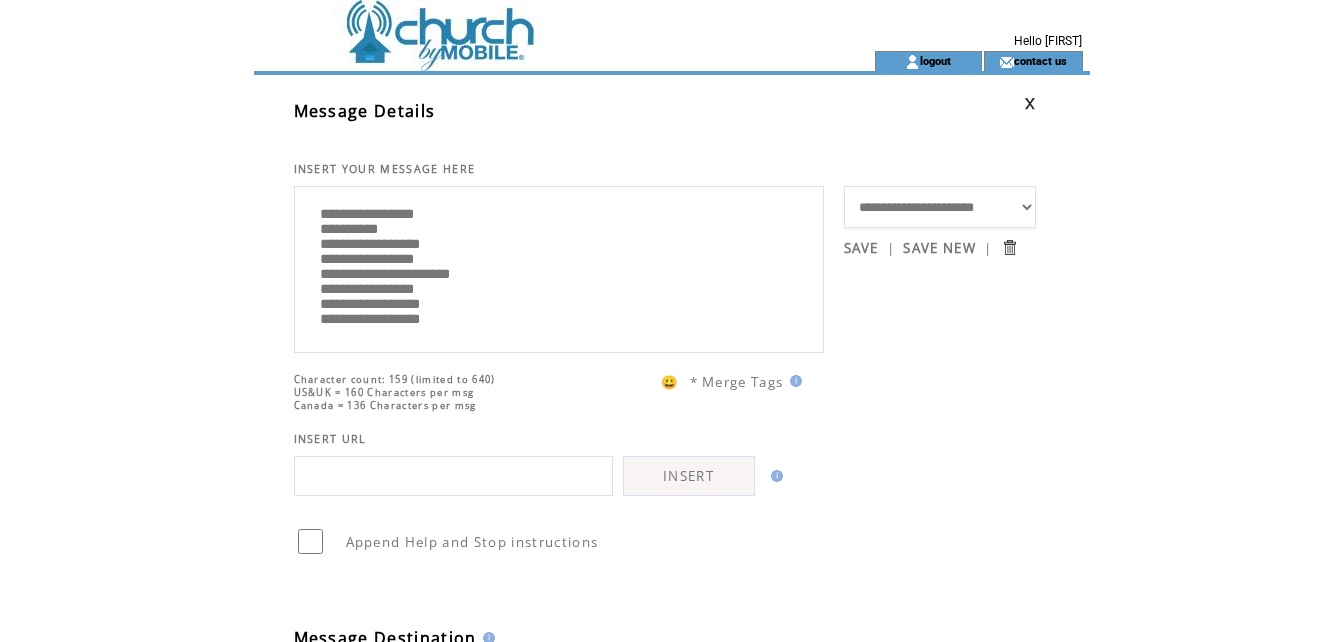 scroll, scrollTop: 60, scrollLeft: 0, axis: vertical 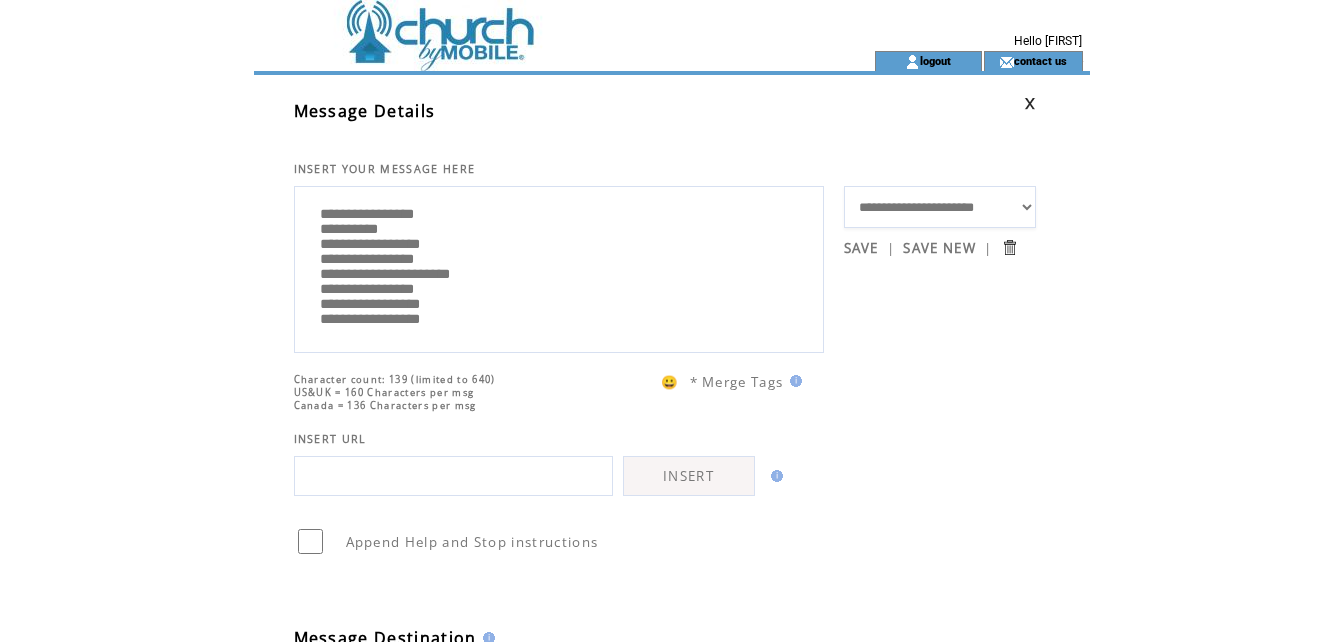 click on "**********" at bounding box center [559, 267] 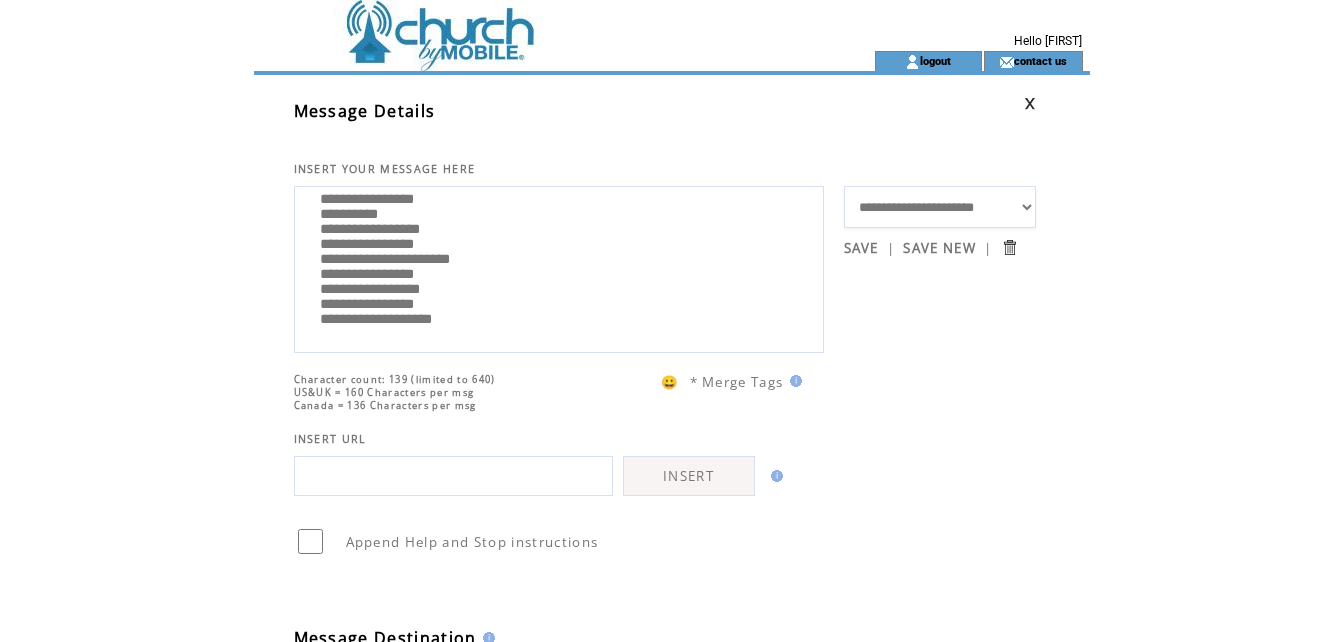 scroll, scrollTop: 0, scrollLeft: 0, axis: both 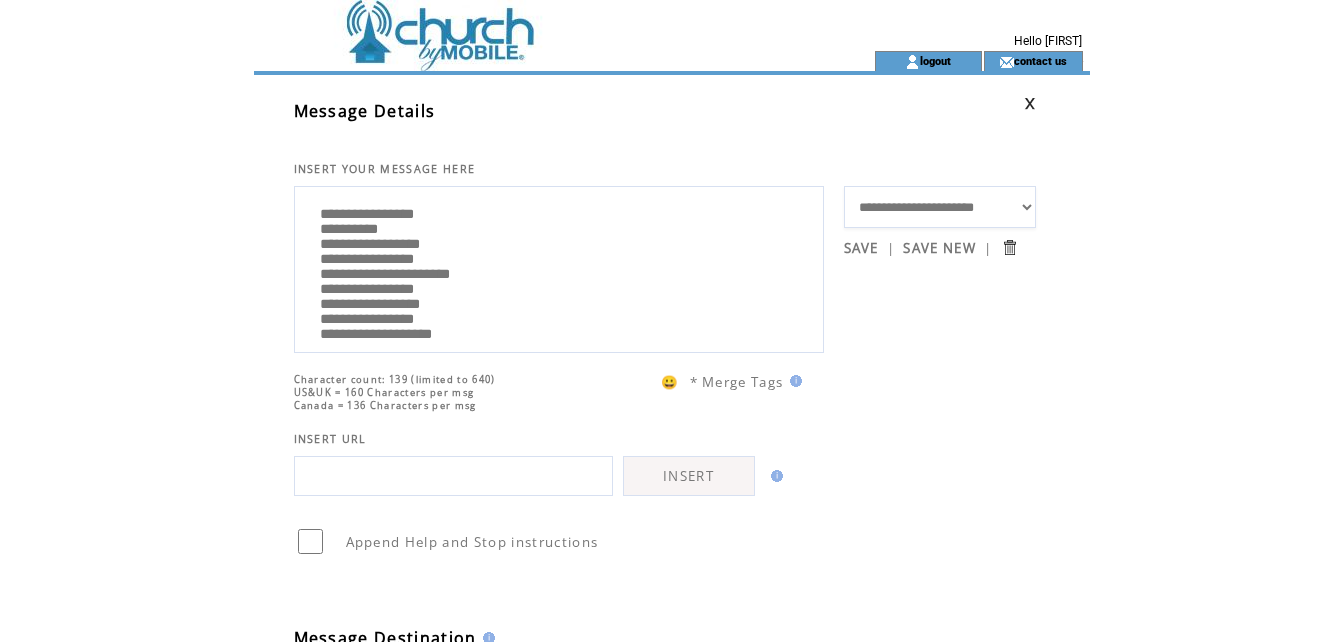 drag, startPoint x: 452, startPoint y: 198, endPoint x: 464, endPoint y: 196, distance: 12.165525 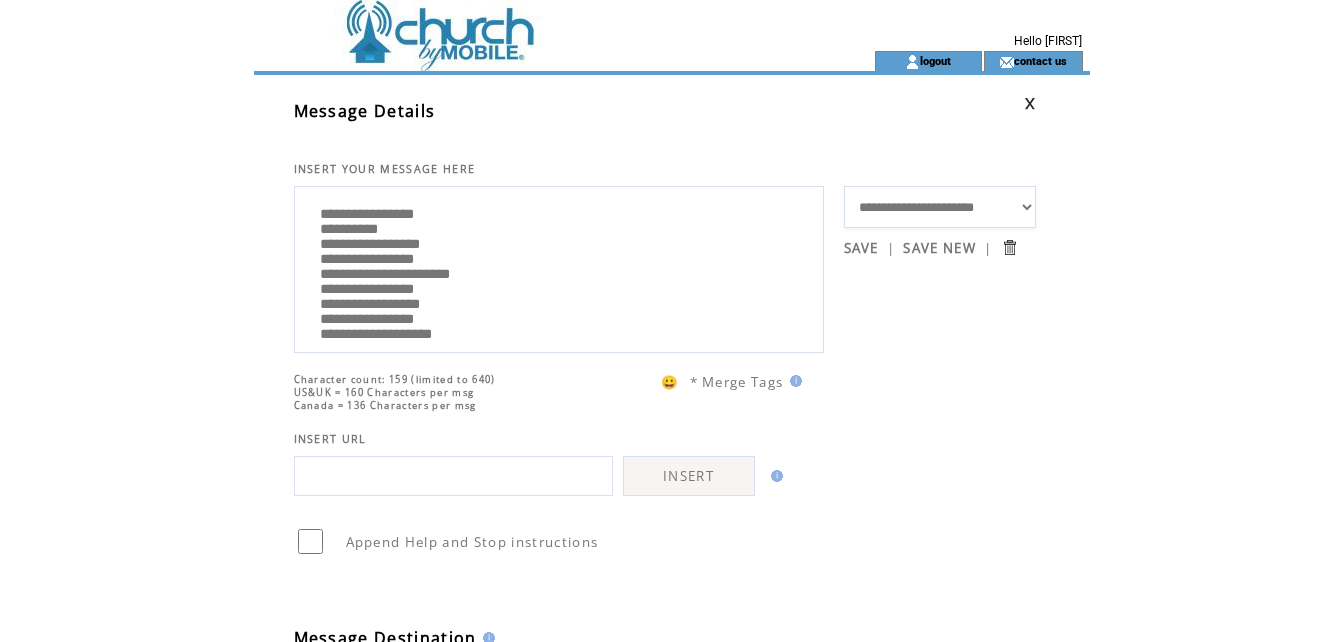 scroll, scrollTop: 60, scrollLeft: 0, axis: vertical 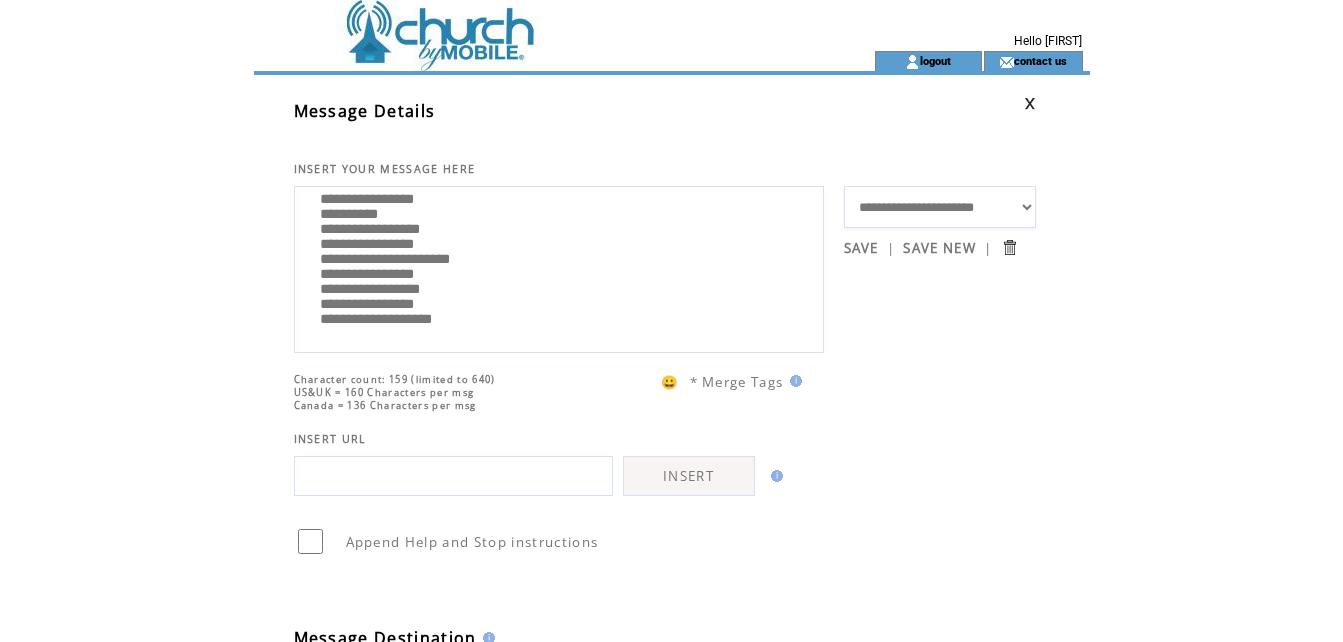 drag, startPoint x: 443, startPoint y: 334, endPoint x: 475, endPoint y: 329, distance: 32.38827 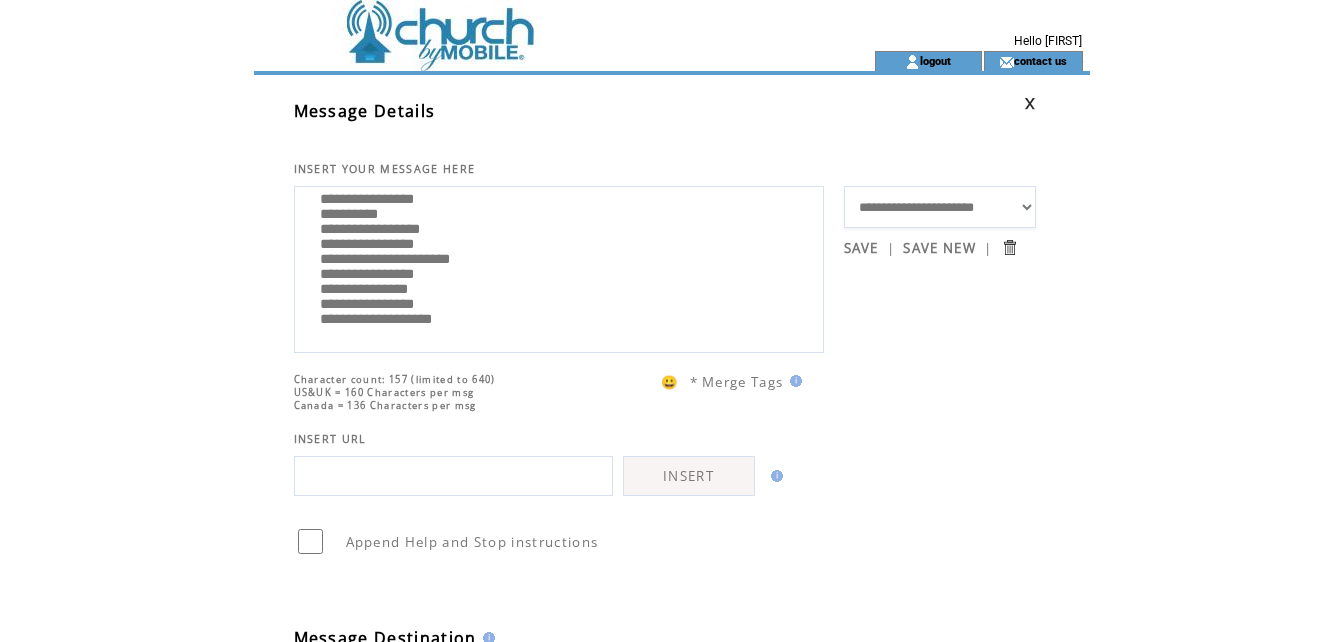 scroll, scrollTop: 60, scrollLeft: 0, axis: vertical 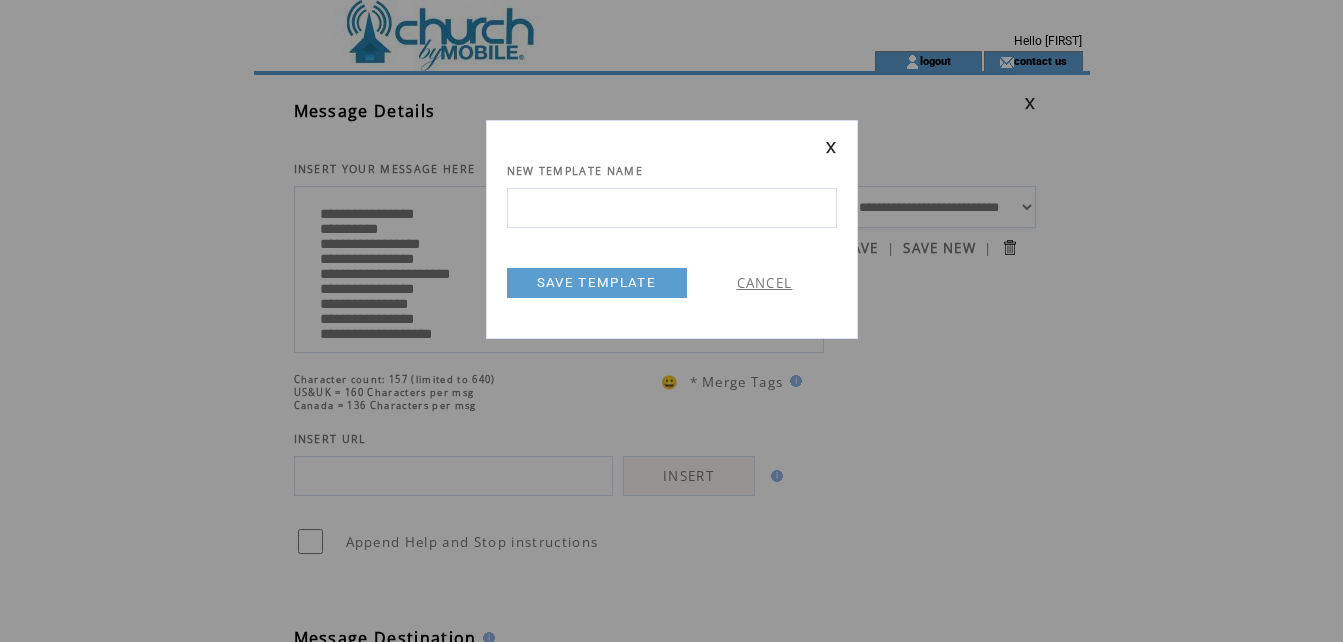 click at bounding box center (672, 208) 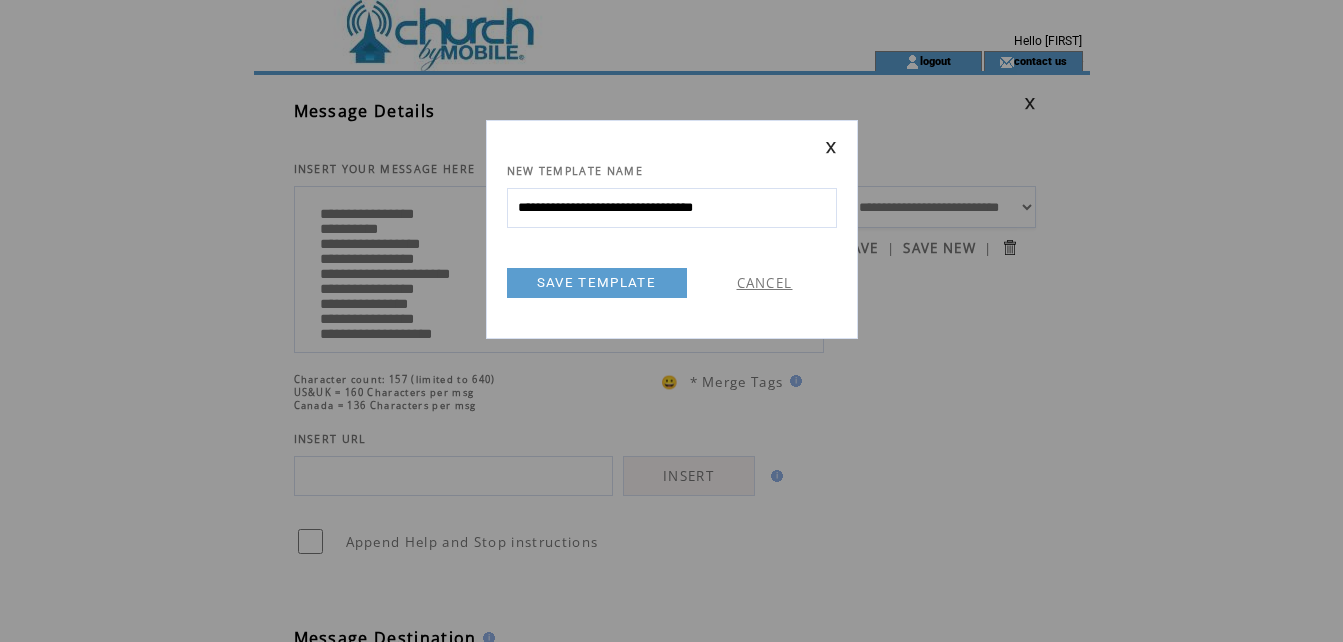 type on "**********" 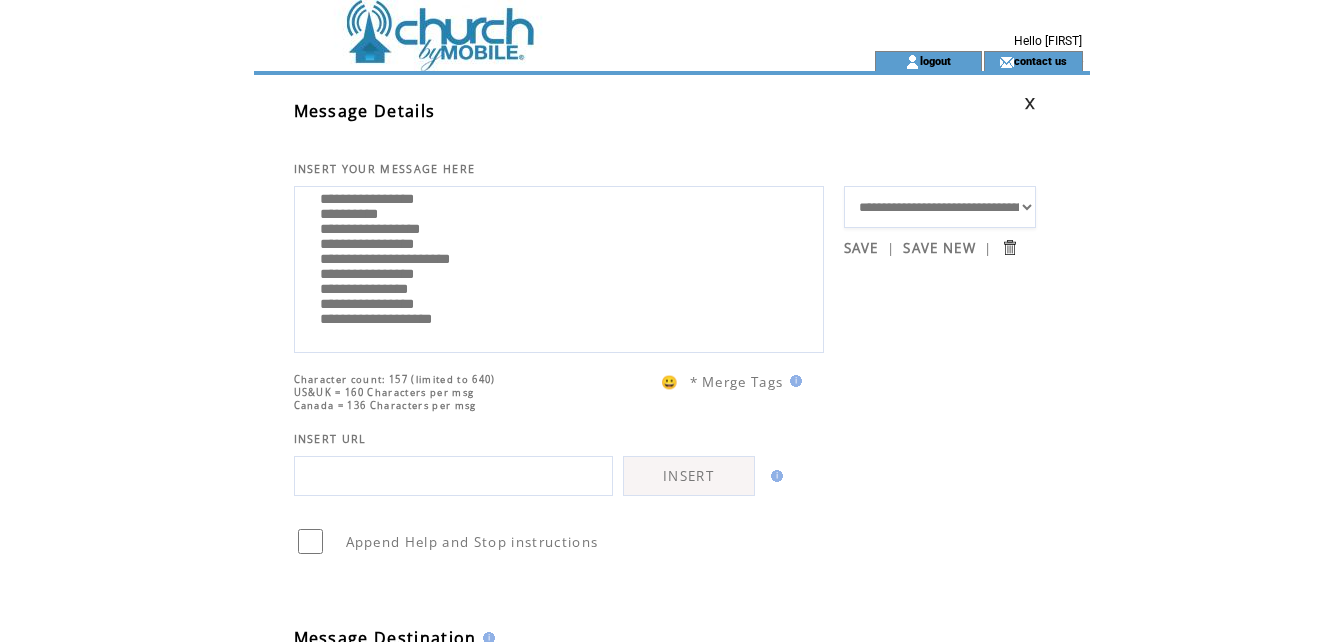 scroll, scrollTop: 60, scrollLeft: 0, axis: vertical 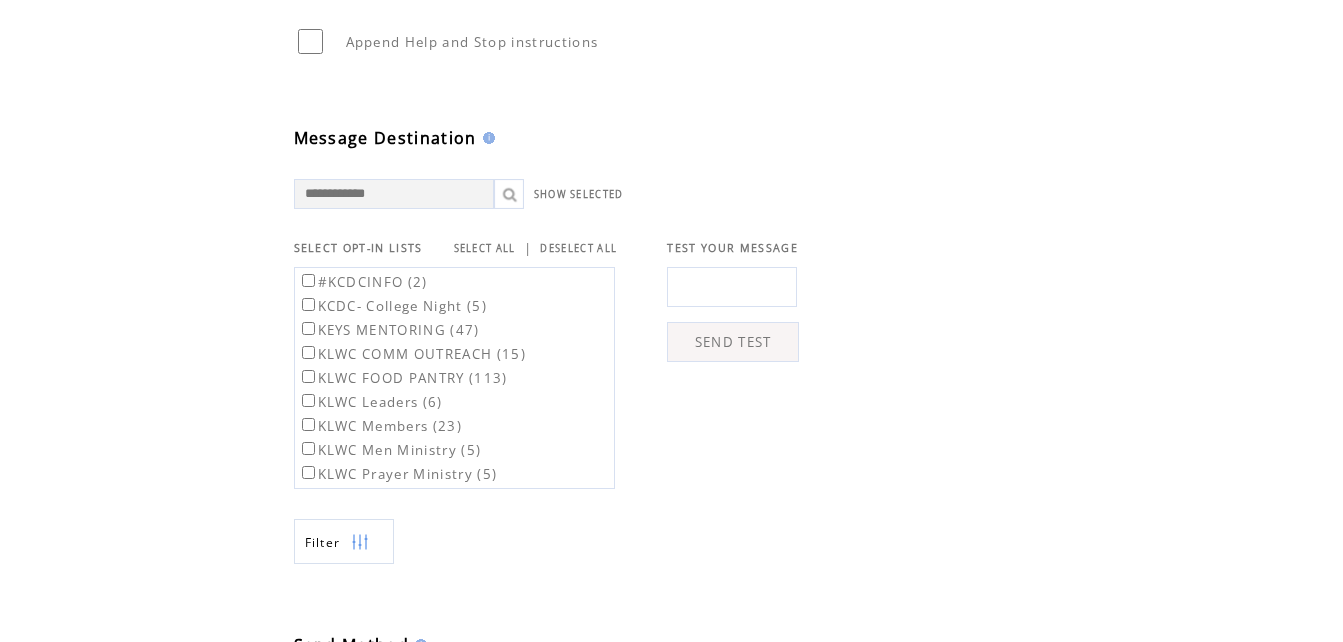 click on "KEYS MENTORING (47)" at bounding box center [389, 330] 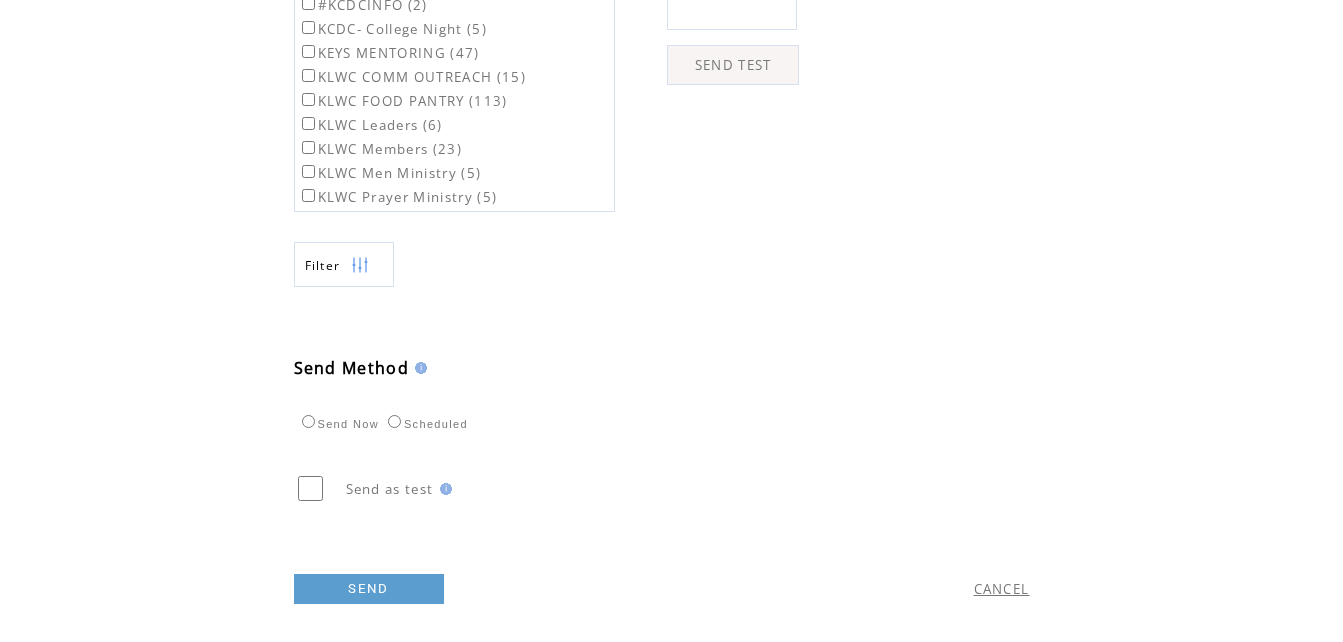 scroll, scrollTop: 799, scrollLeft: 0, axis: vertical 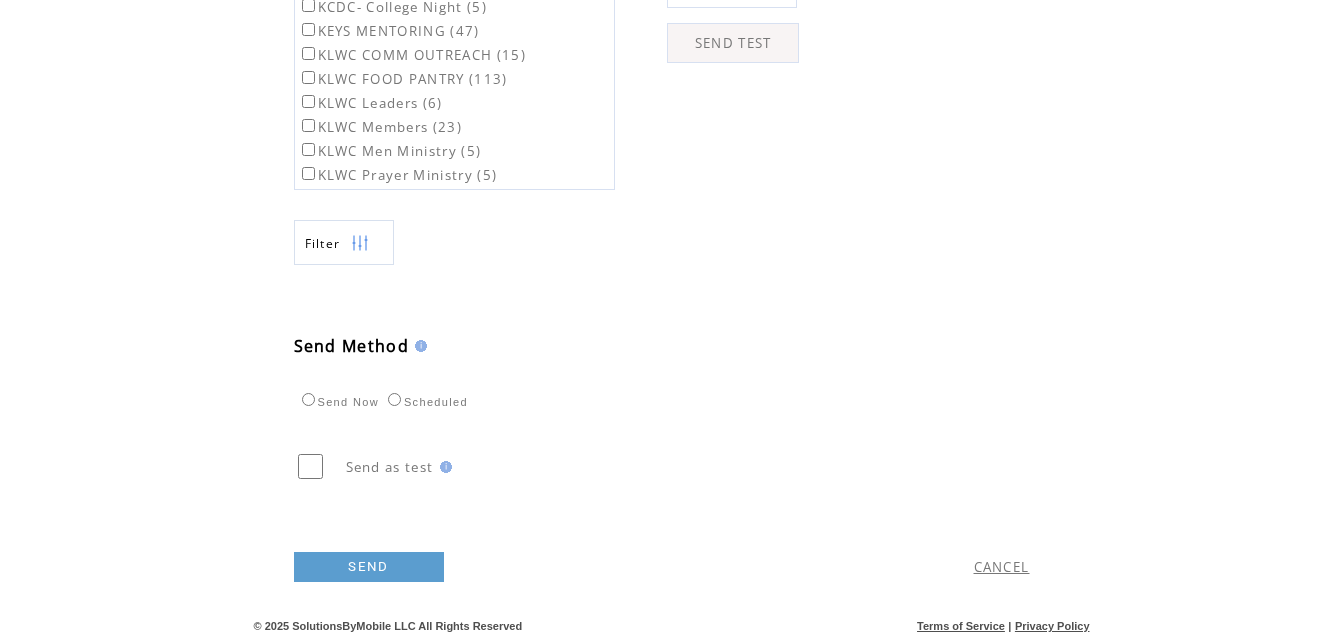 click on "Scheduled" at bounding box center (425, 402) 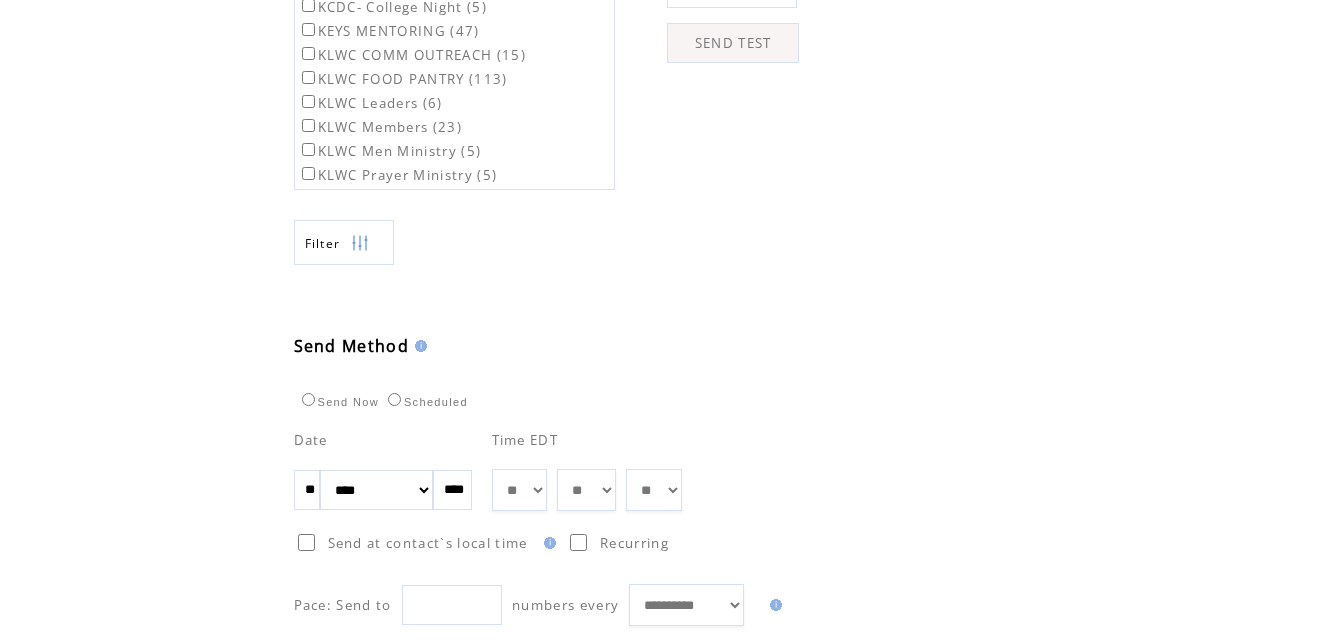 click on "**" at bounding box center (307, 490) 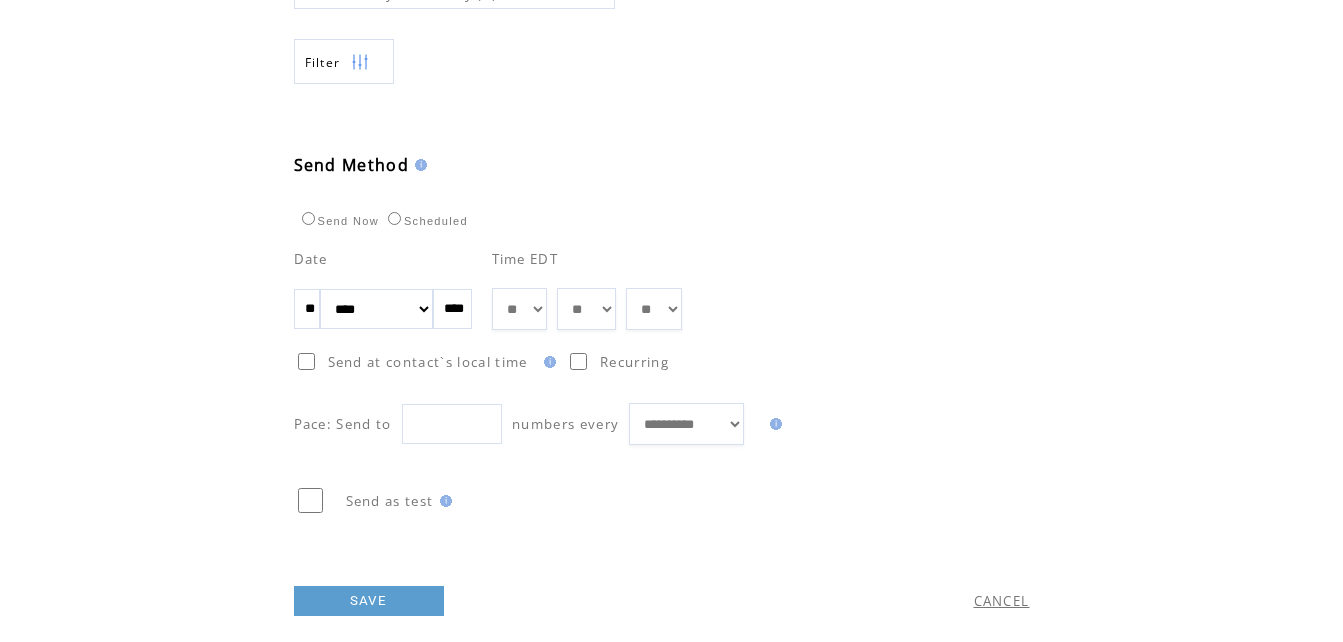 scroll, scrollTop: 999, scrollLeft: 0, axis: vertical 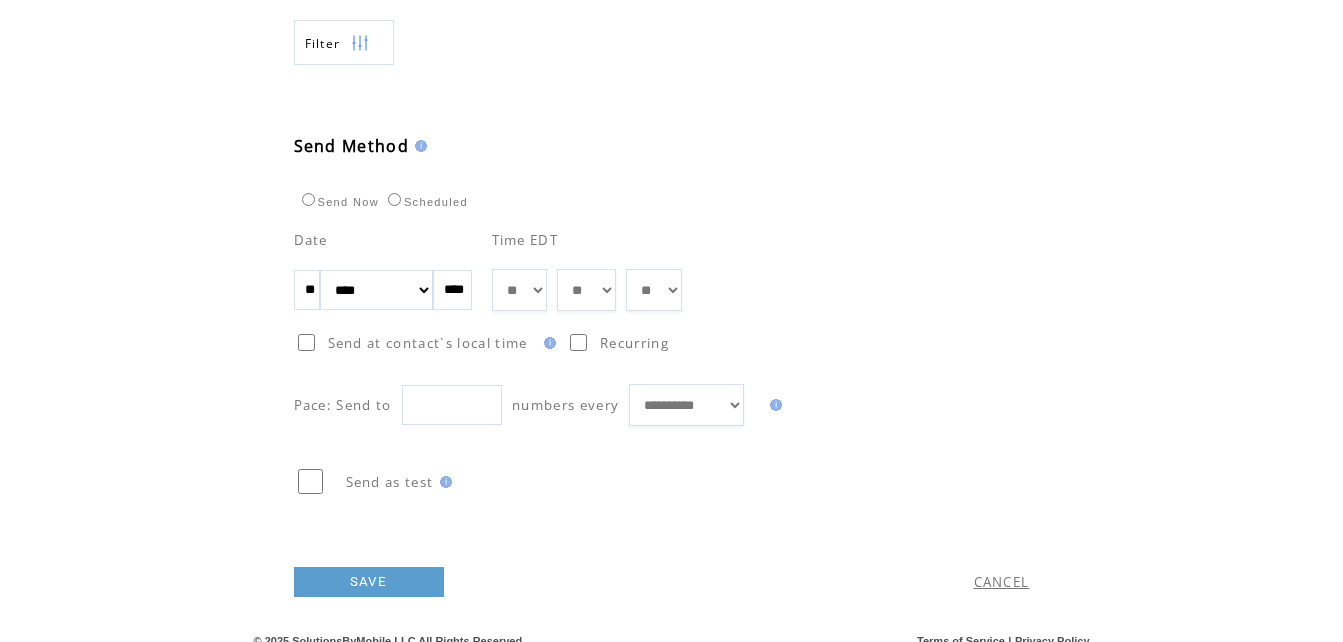 click on "SAVE" at bounding box center [369, 582] 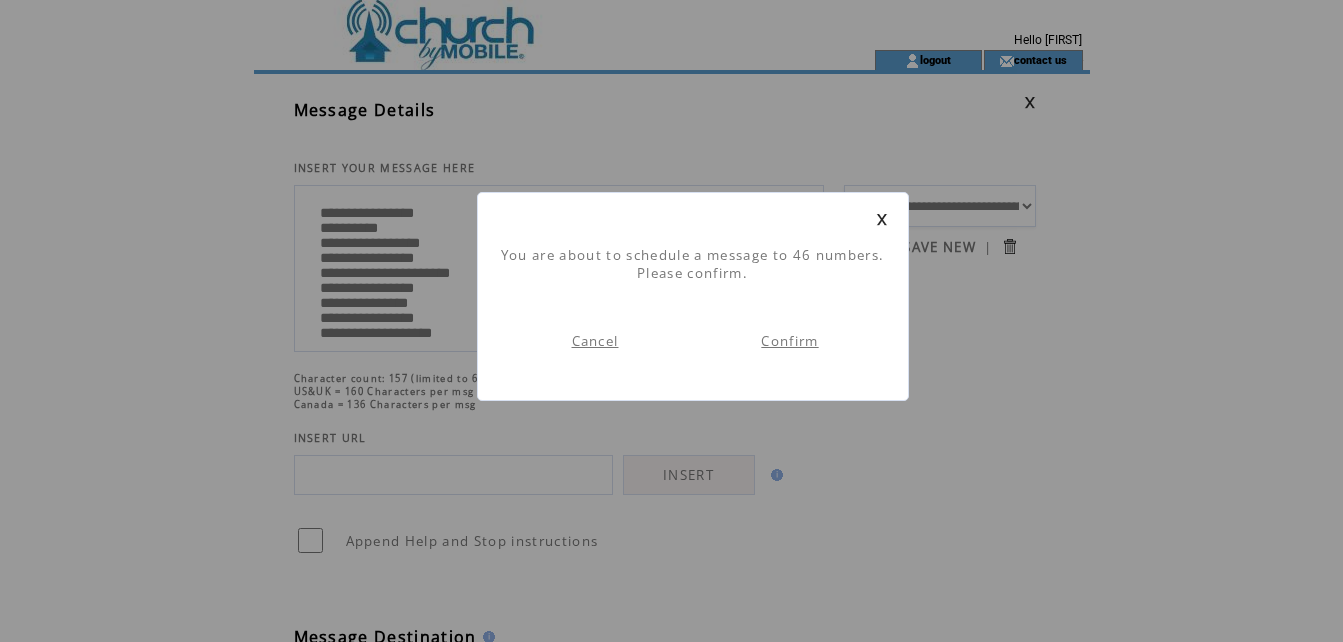 scroll, scrollTop: 1, scrollLeft: 0, axis: vertical 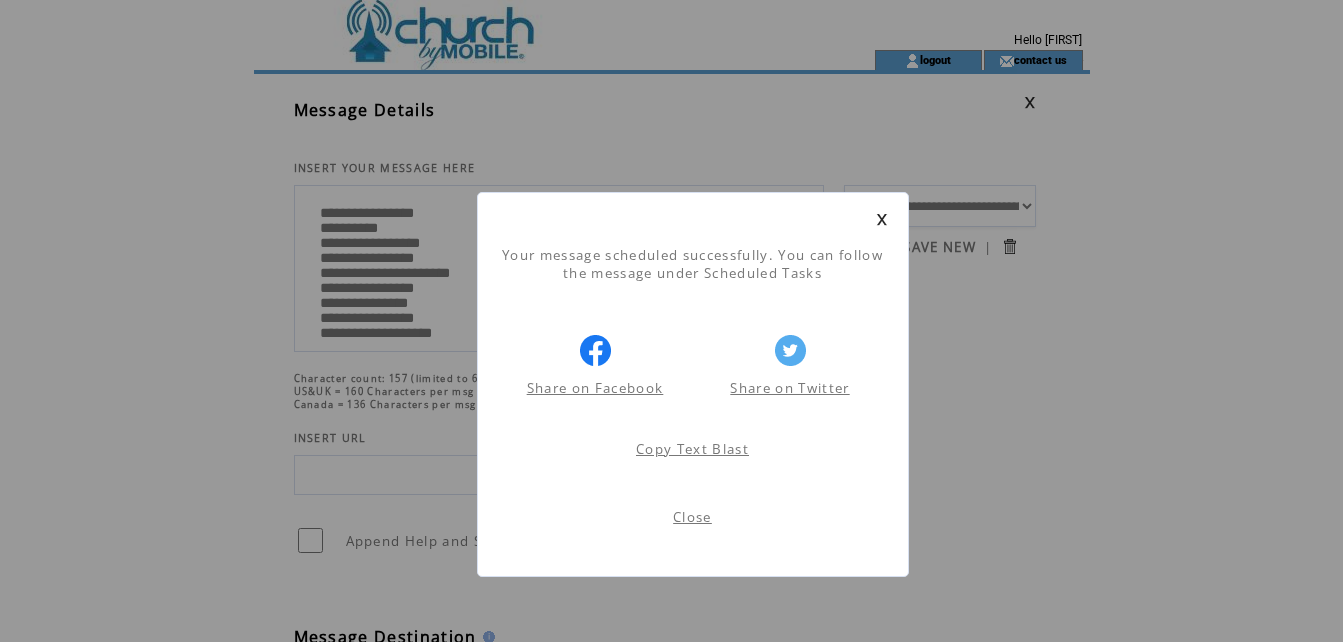 click on "Close" at bounding box center (692, 517) 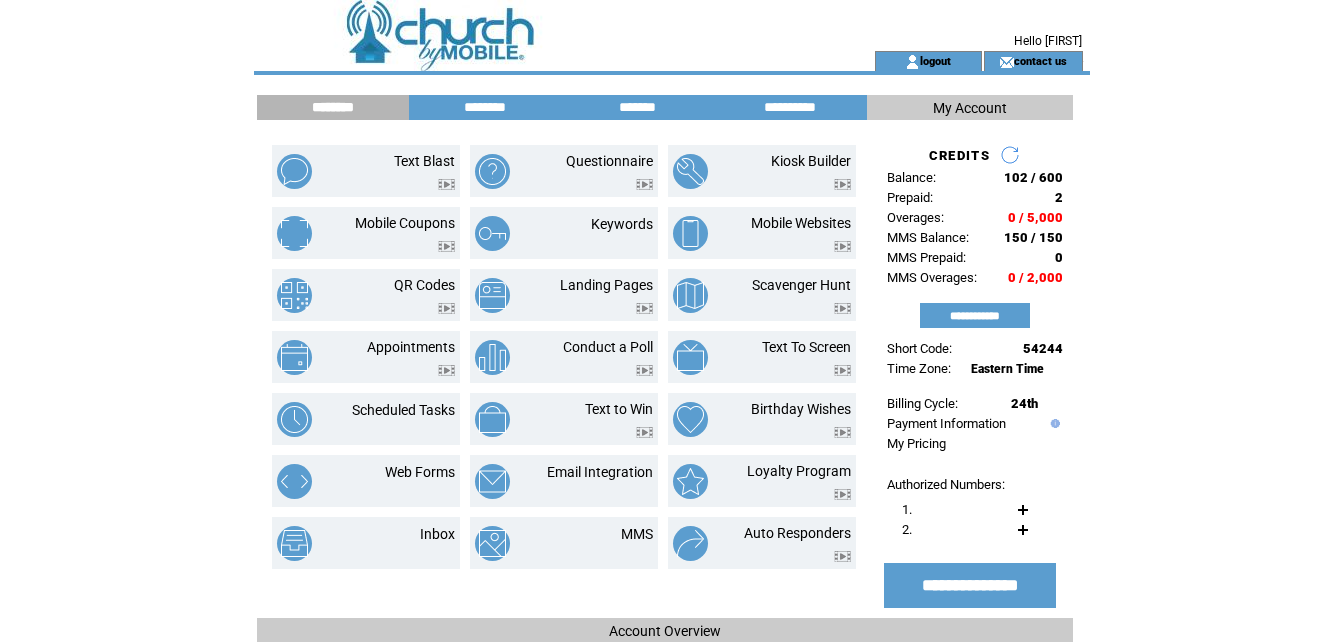 scroll, scrollTop: 0, scrollLeft: 0, axis: both 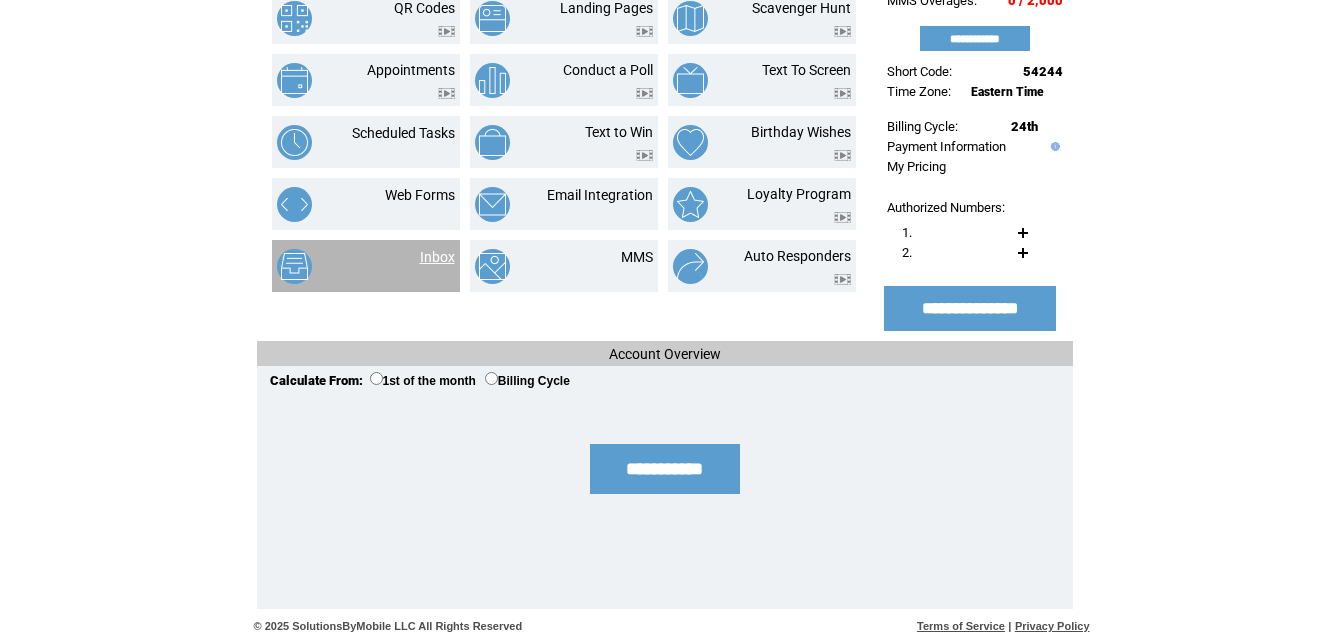click on "Inbox" at bounding box center [437, 257] 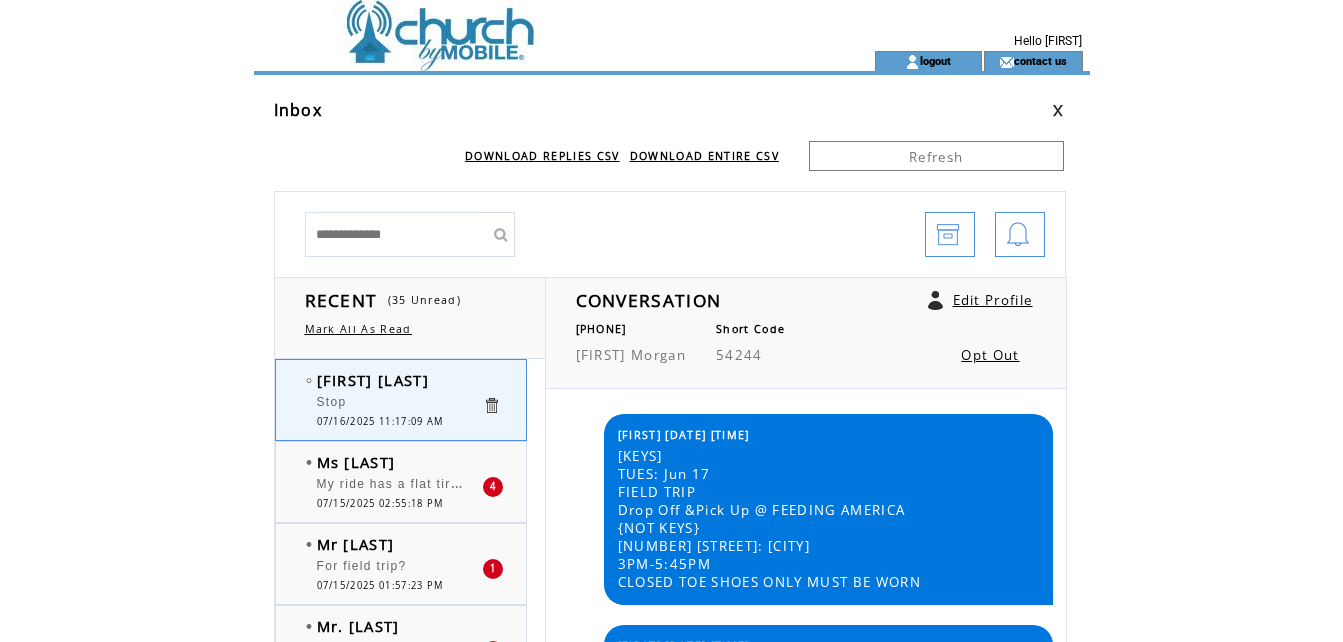 scroll, scrollTop: 0, scrollLeft: 0, axis: both 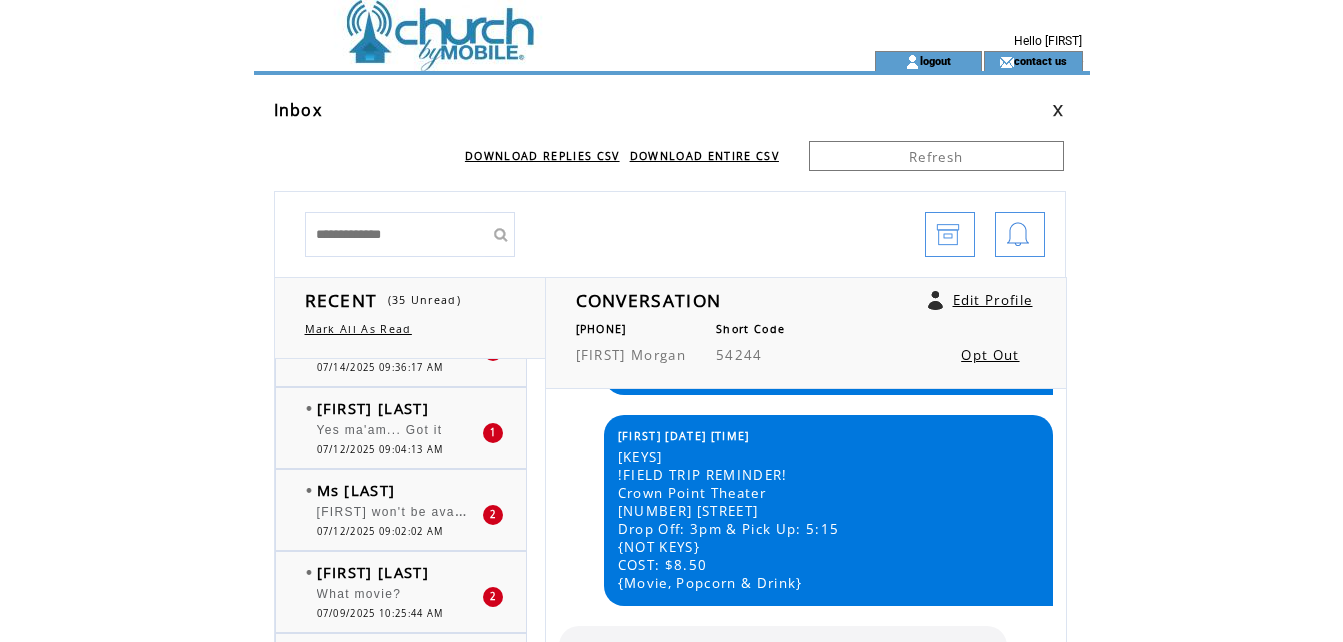 click on "[FIRST] won't be available at that time . We already made plans" at bounding box center [399, 515] 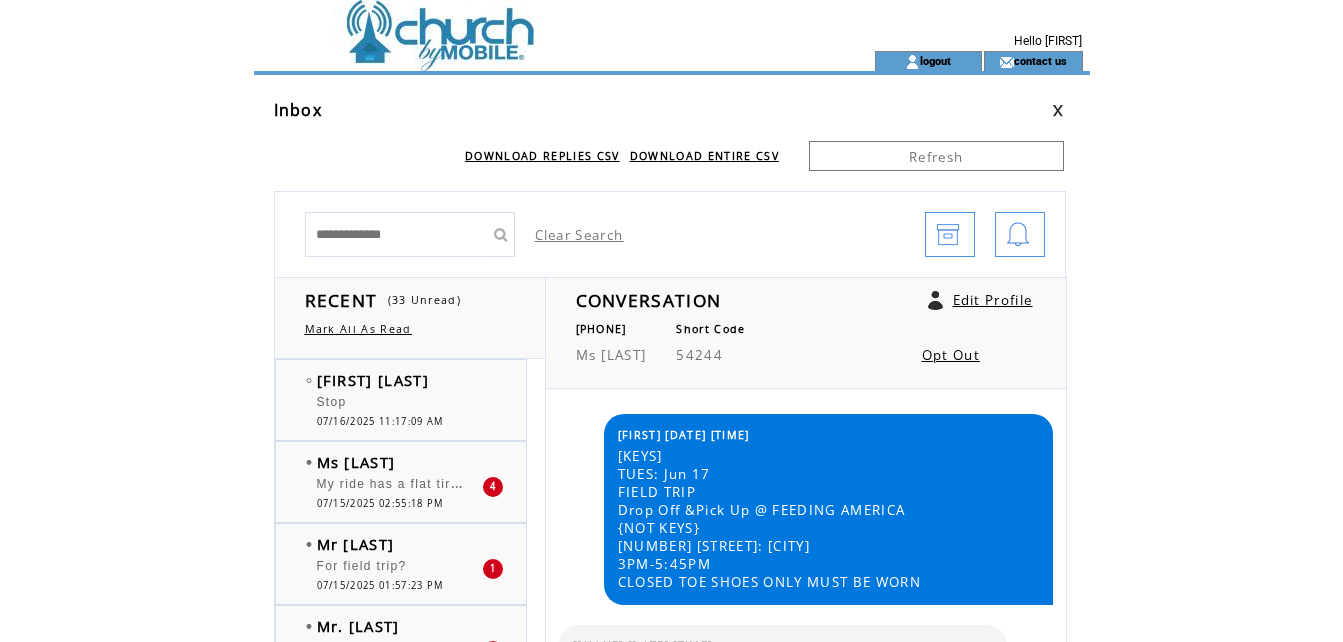 scroll, scrollTop: 0, scrollLeft: 0, axis: both 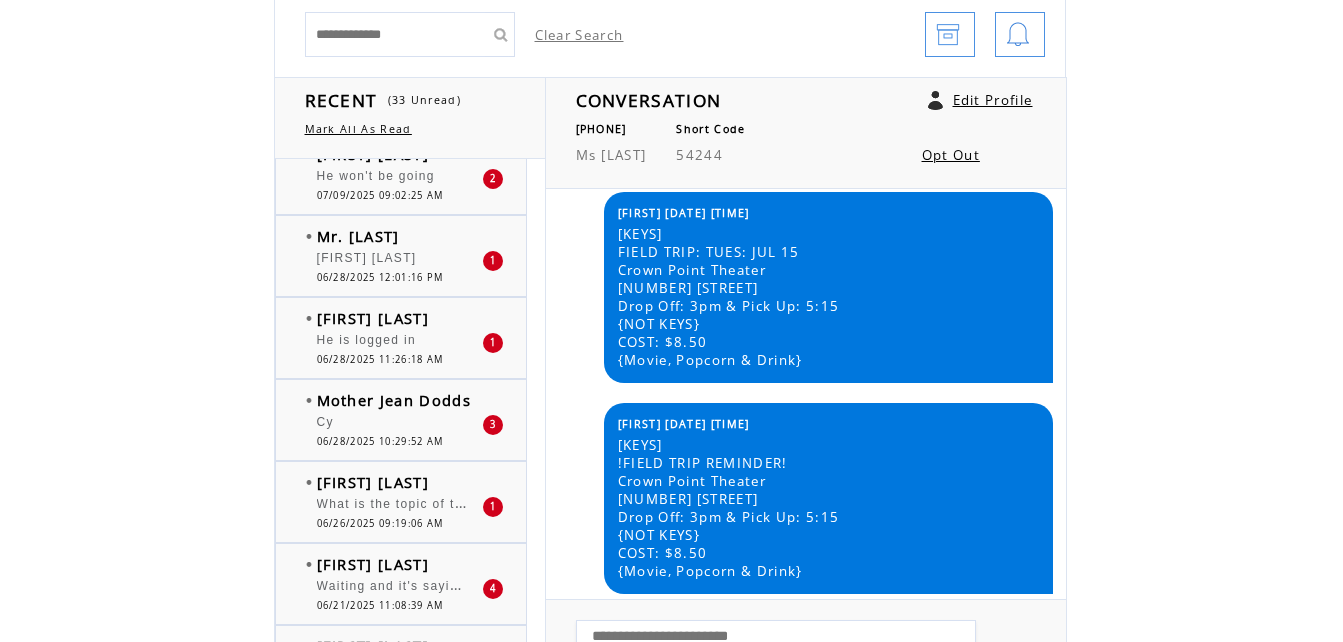 click on "What is the topic of this meeting/approach" at bounding box center [399, 507] 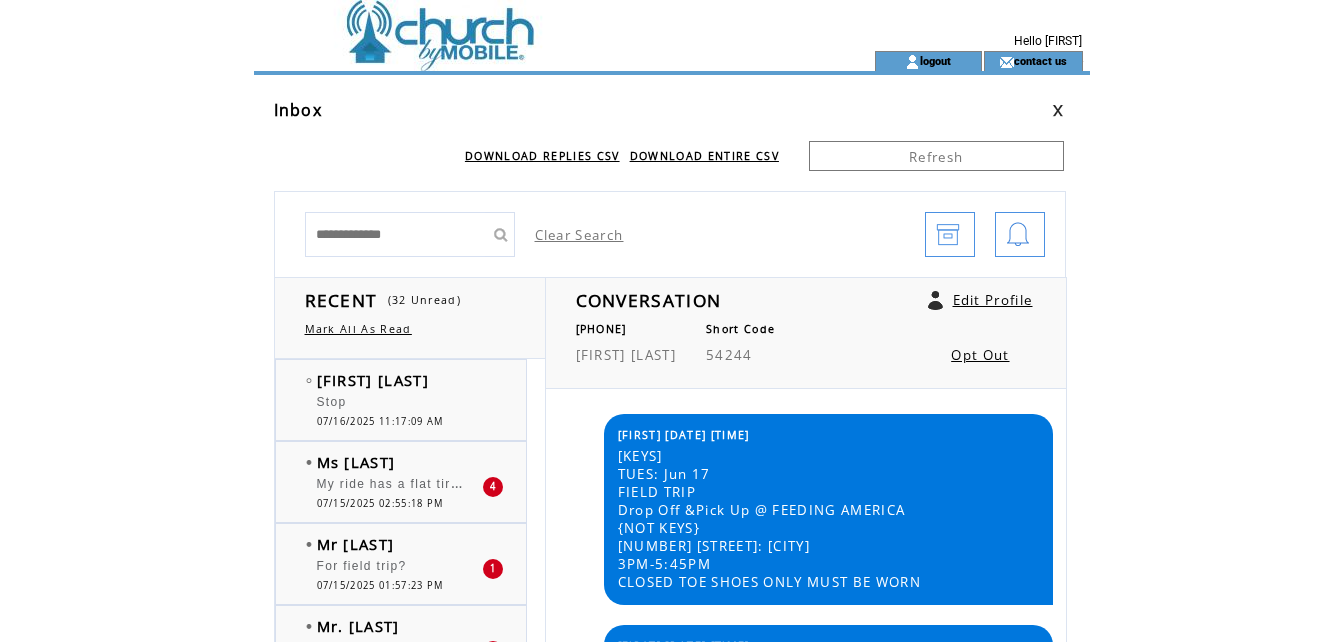 scroll, scrollTop: 0, scrollLeft: 0, axis: both 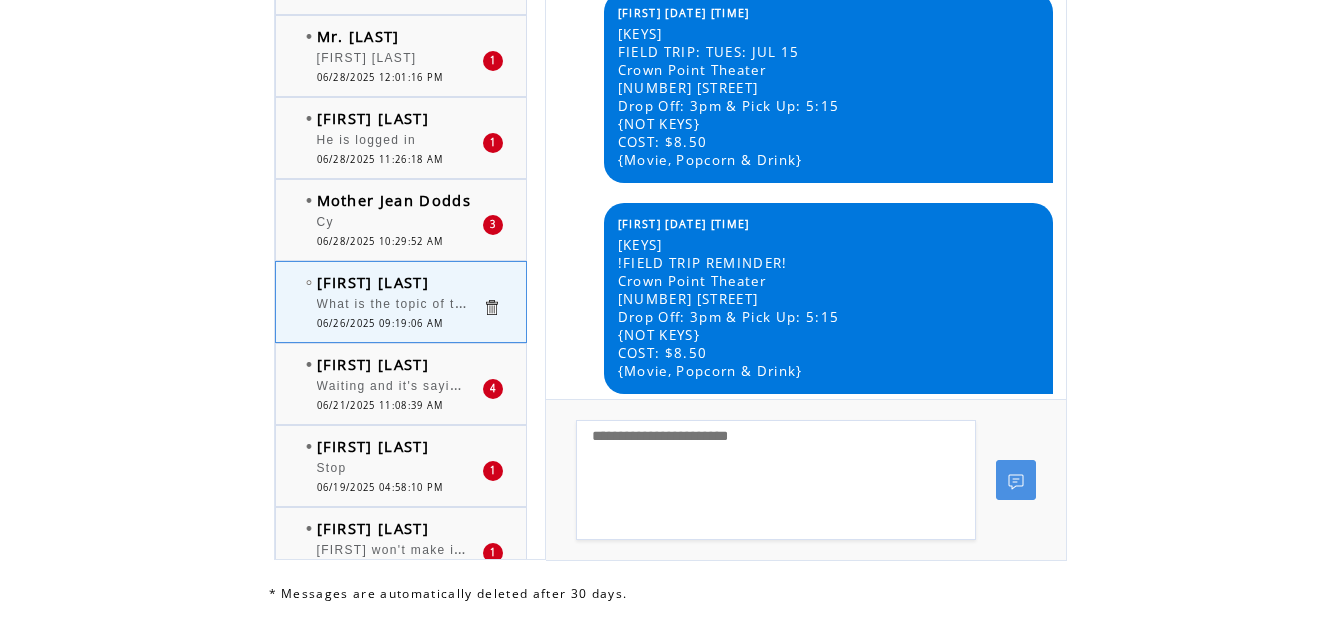 click on "What is the topic of this meeting/approach" at bounding box center [456, 302] 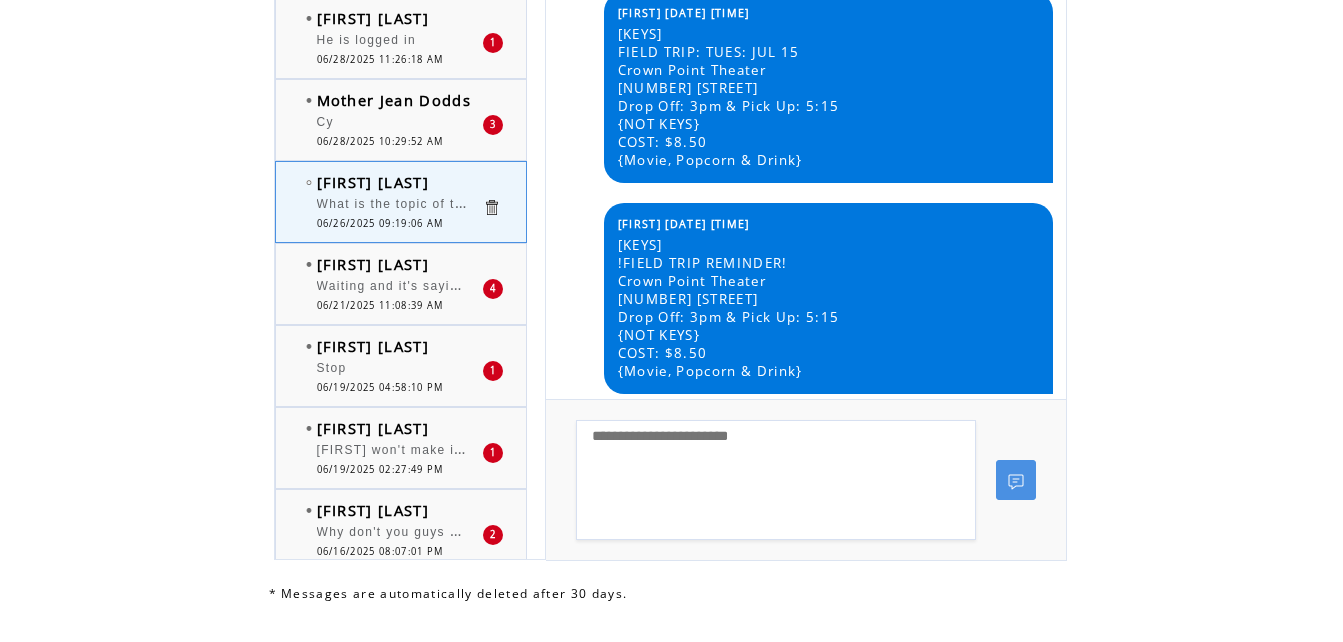 scroll, scrollTop: 800, scrollLeft: 0, axis: vertical 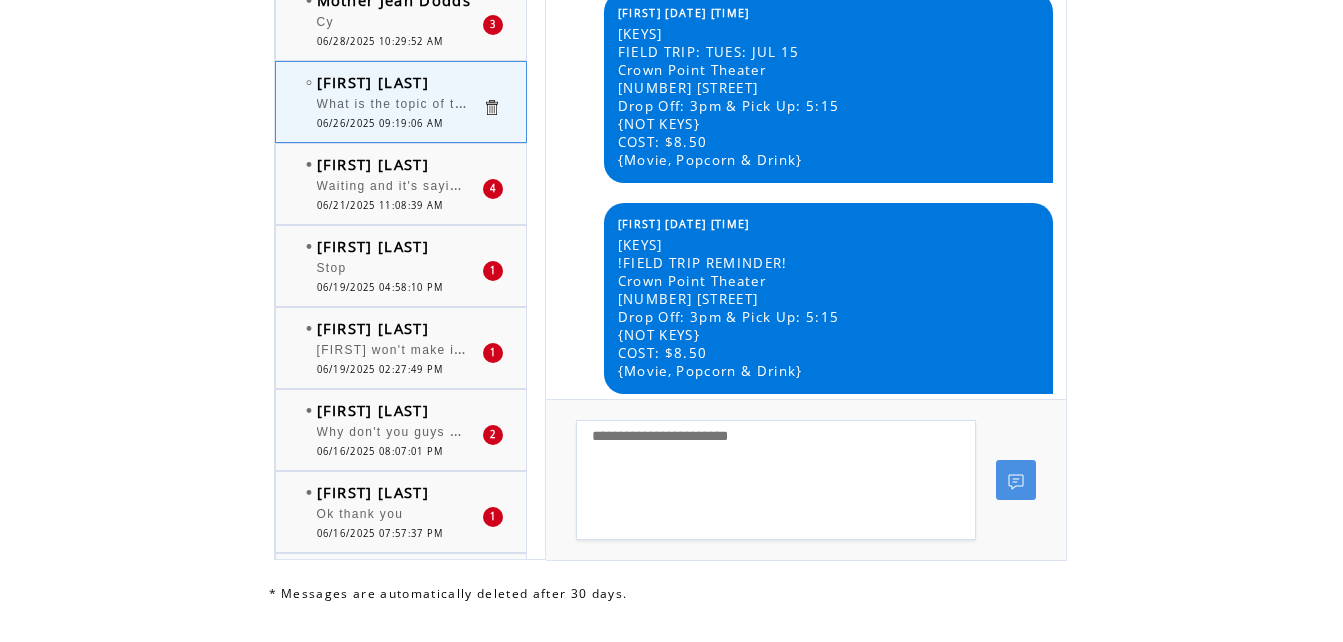 click on "2" at bounding box center (492, 435) 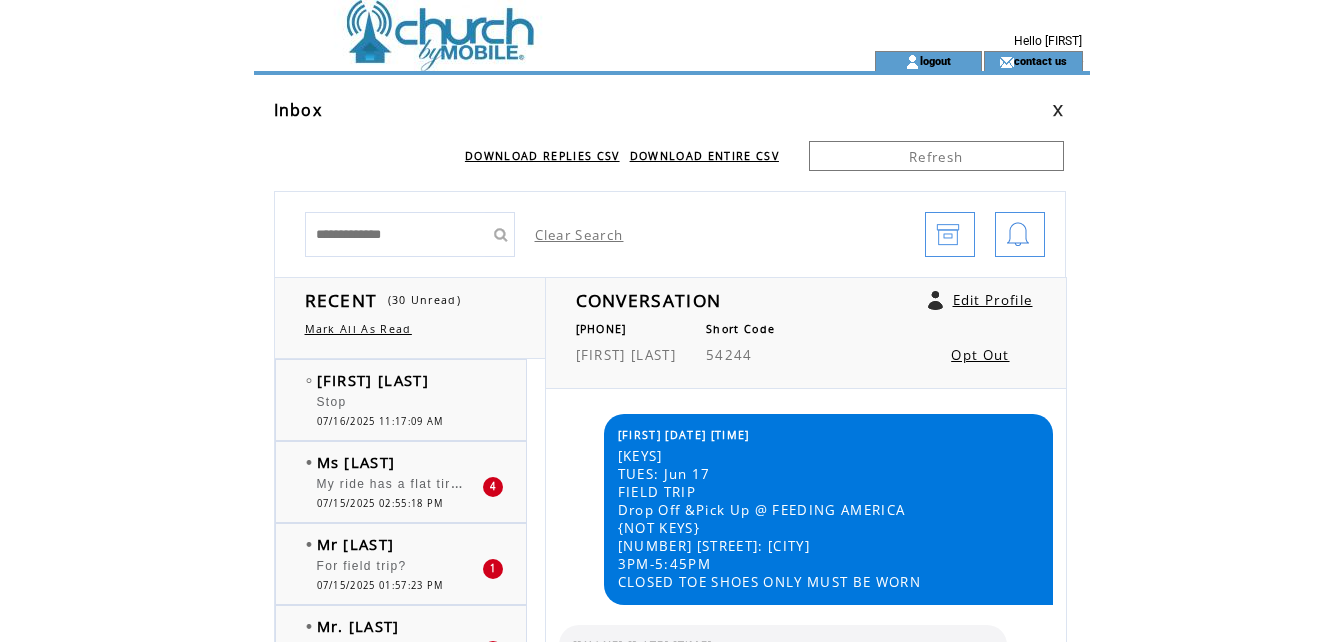 scroll, scrollTop: 0, scrollLeft: 0, axis: both 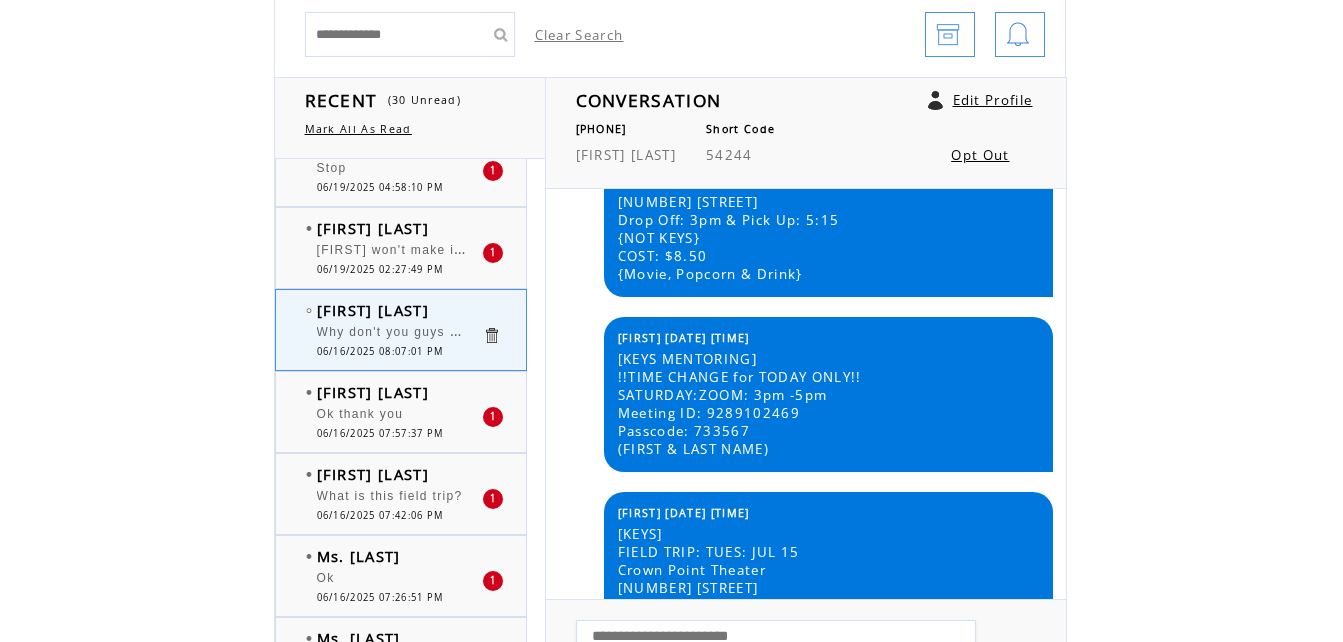 click on "Why don't you guys make this known to us parents ahead of time some of us parents do work" at bounding box center (624, 330) 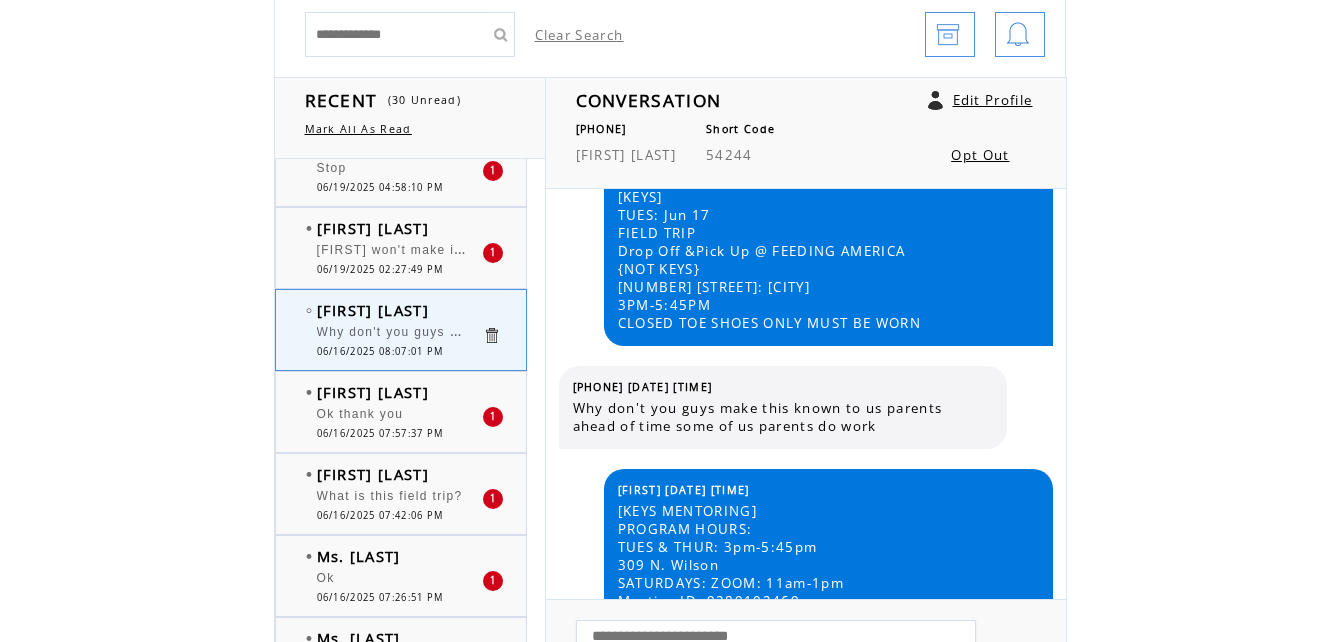 scroll, scrollTop: 0, scrollLeft: 0, axis: both 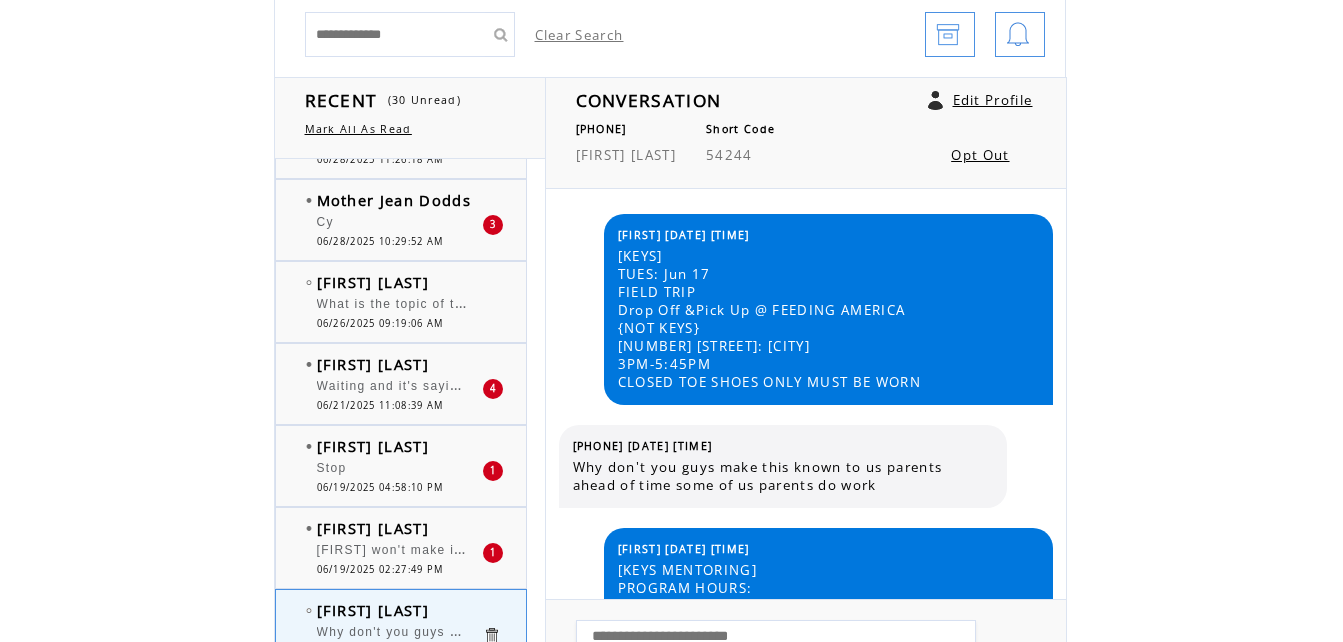 click on "Cy" at bounding box center [399, 225] 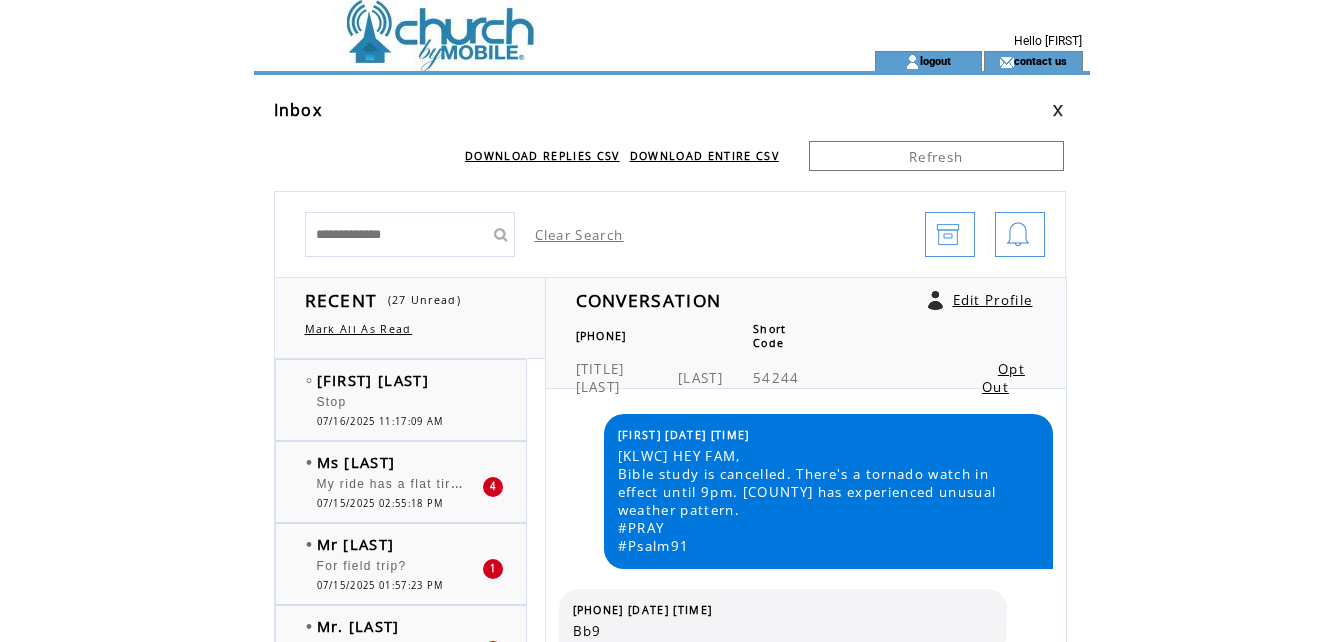 scroll, scrollTop: 0, scrollLeft: 0, axis: both 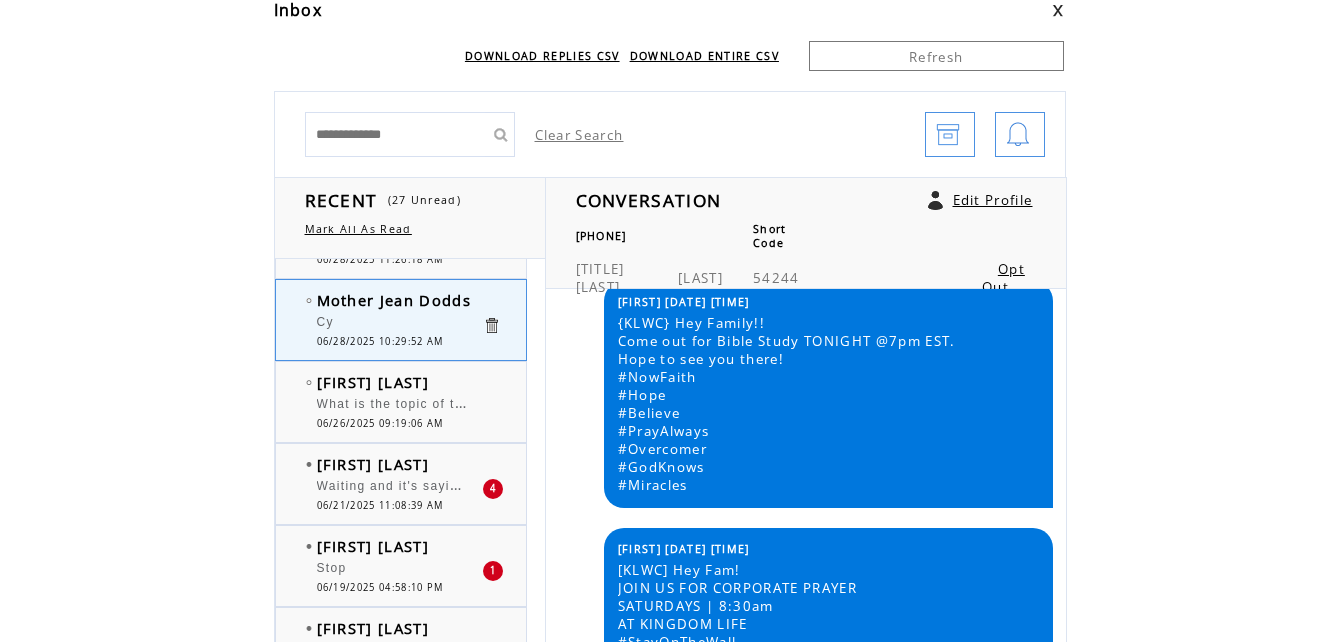 click on "What is the topic of this meeting/approach" at bounding box center [456, 402] 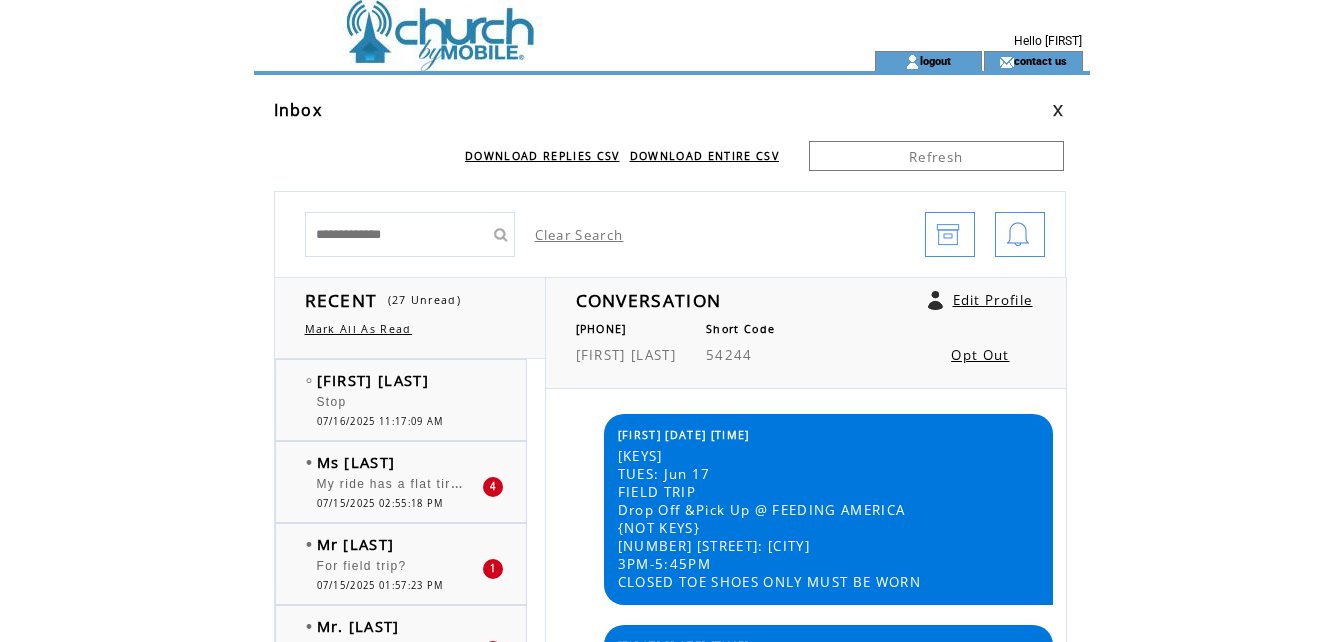 scroll, scrollTop: 0, scrollLeft: 0, axis: both 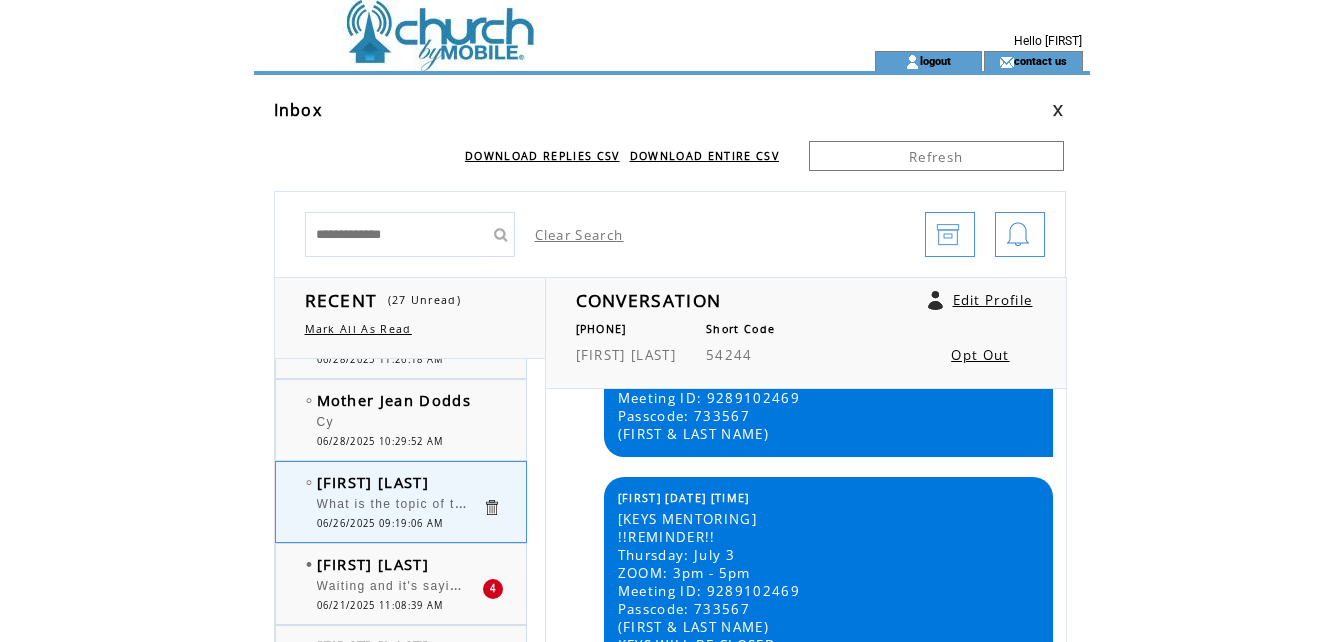 click on "Waiting and it's saying still waiting on host to join" at bounding box center (399, 589) 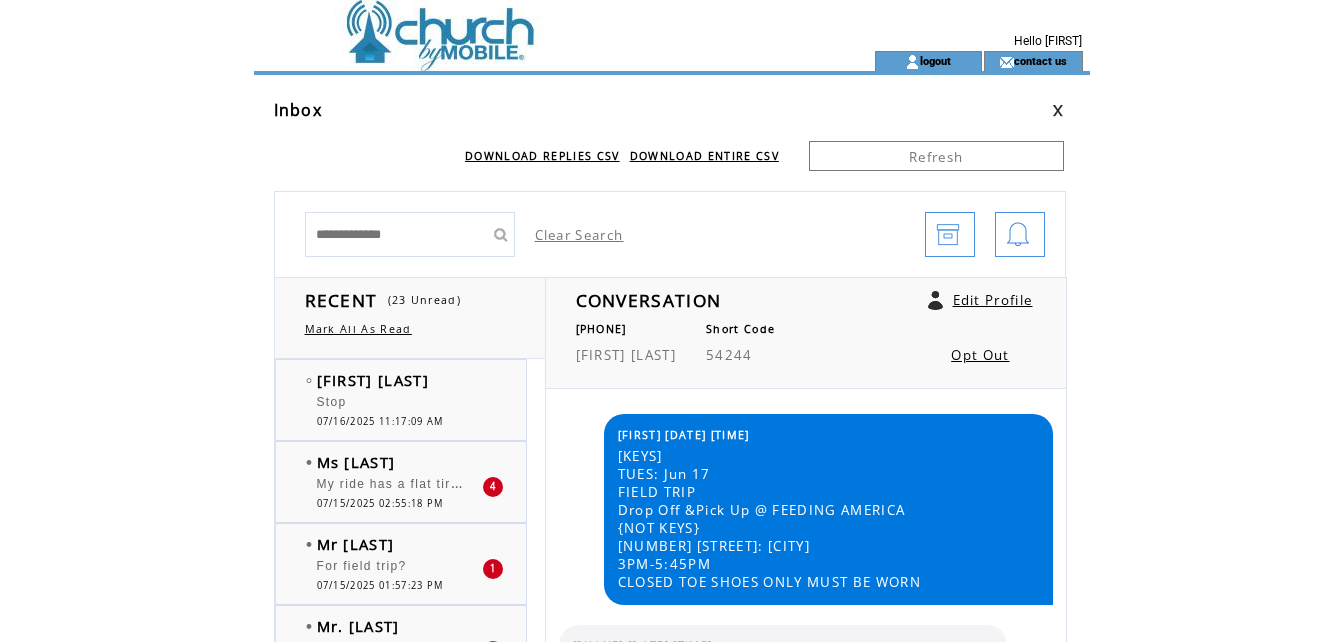 scroll, scrollTop: 0, scrollLeft: 0, axis: both 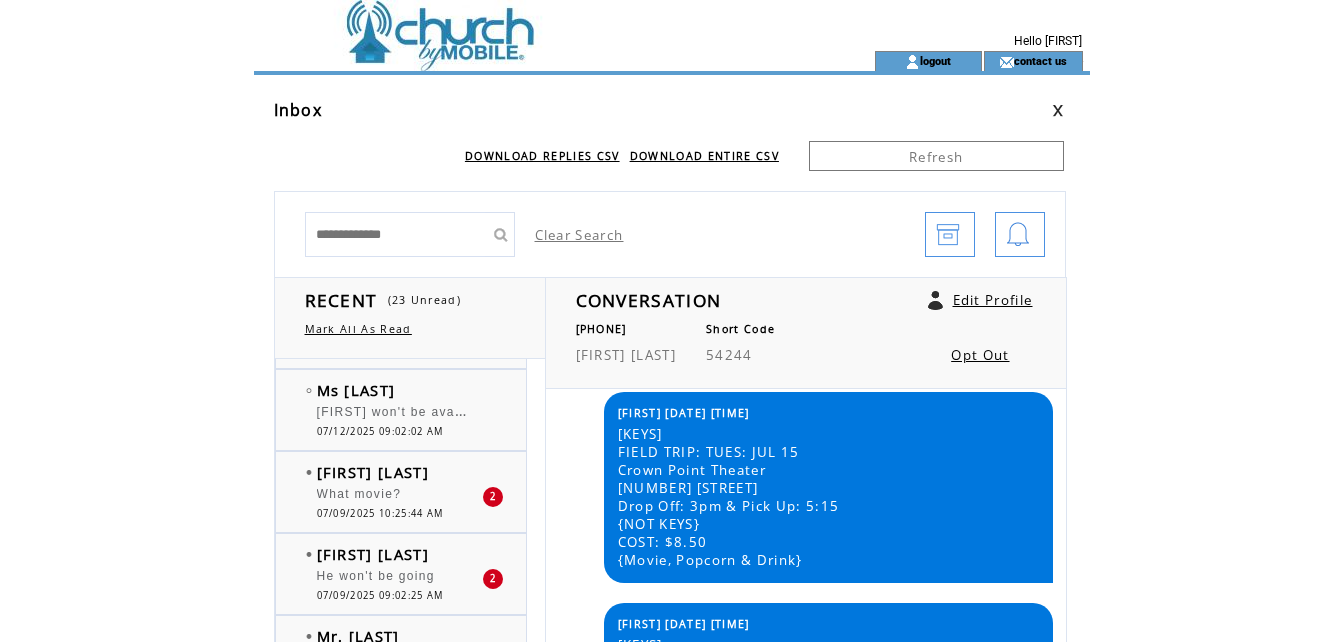 click on "07/12/2025 09:02:02 AM" at bounding box center [380, 431] 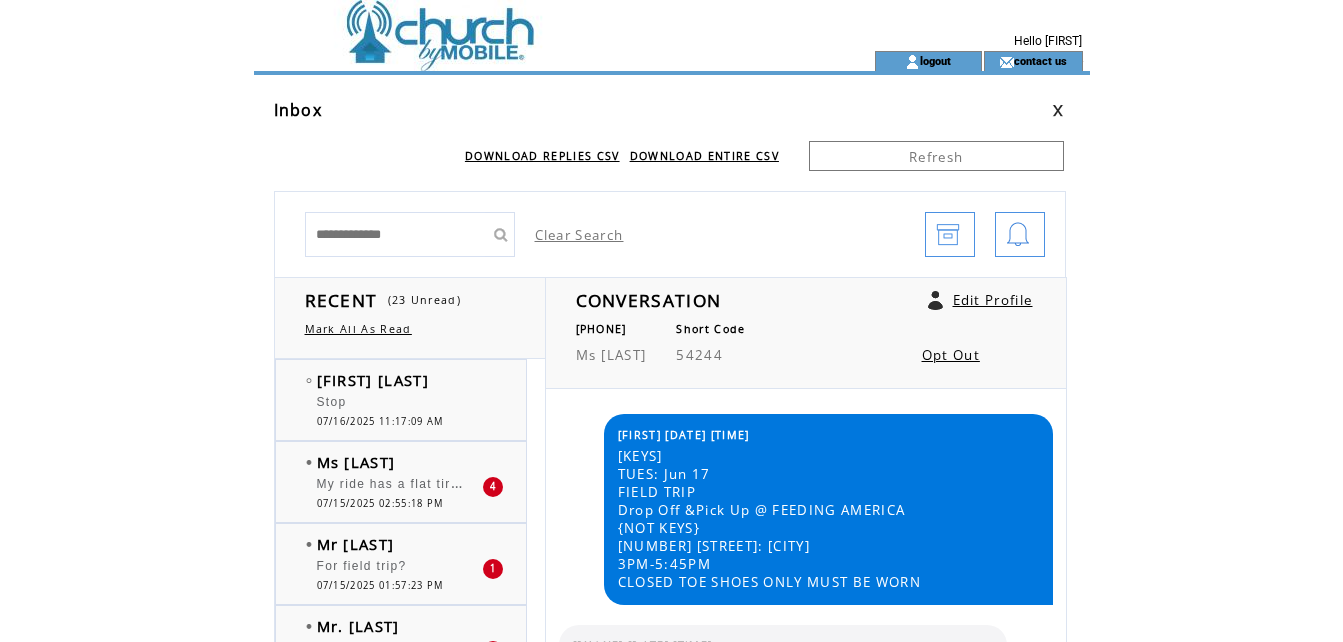 scroll, scrollTop: 0, scrollLeft: 0, axis: both 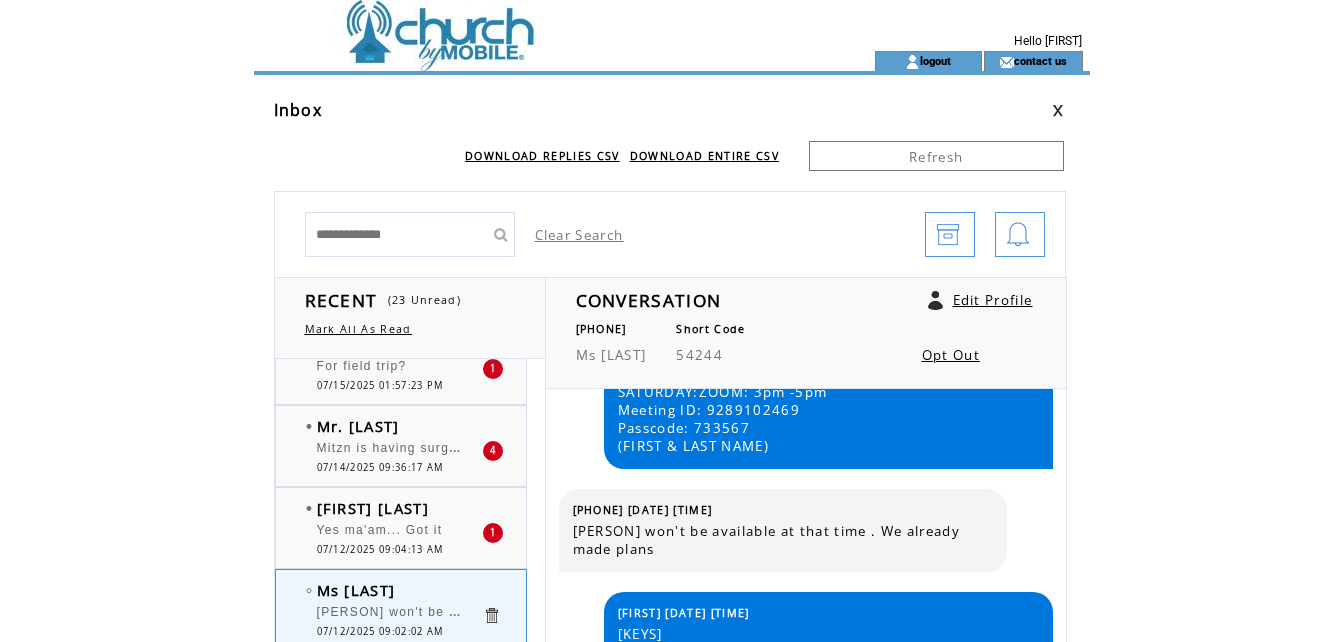 click on "07/14/2025 09:36:17 AM" at bounding box center [380, 467] 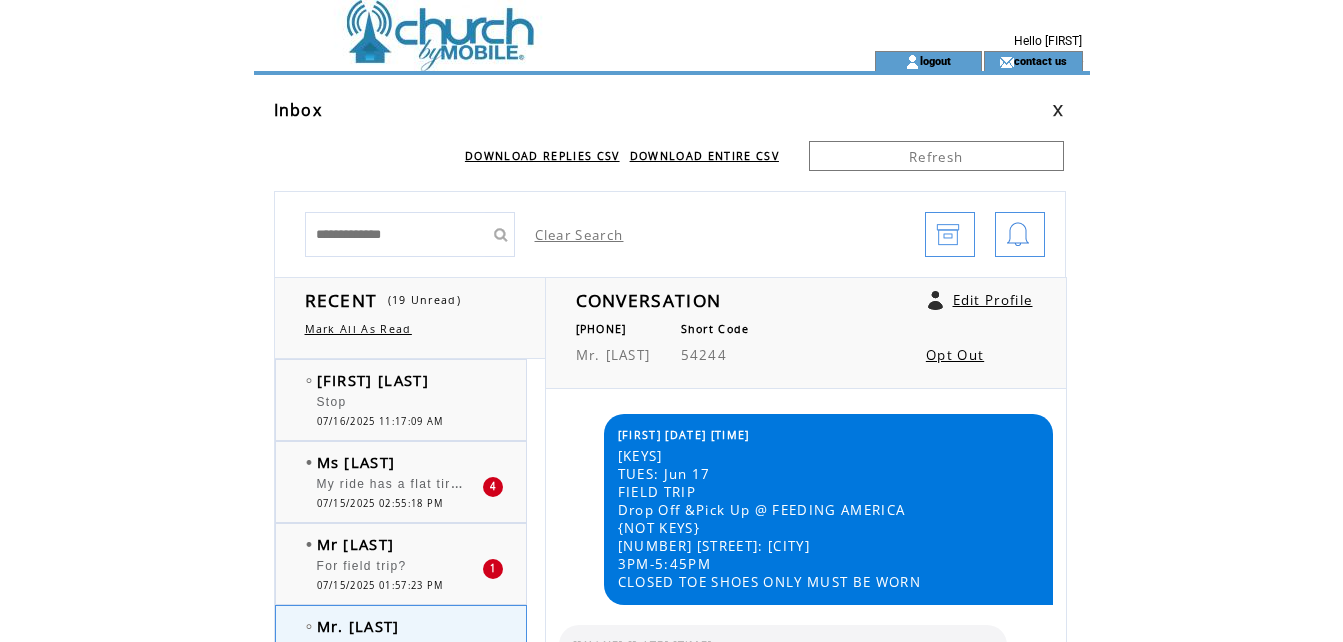 scroll, scrollTop: 0, scrollLeft: 0, axis: both 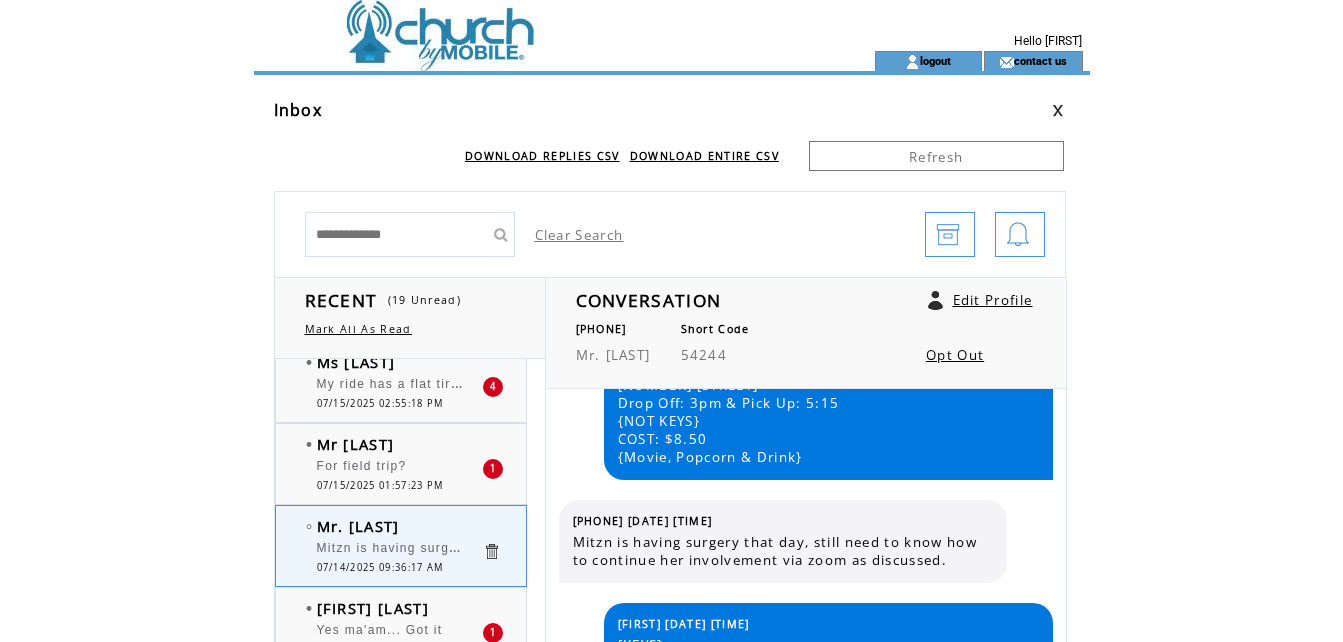 click on "07/15/2025 02:55:18 PM" at bounding box center (380, 403) 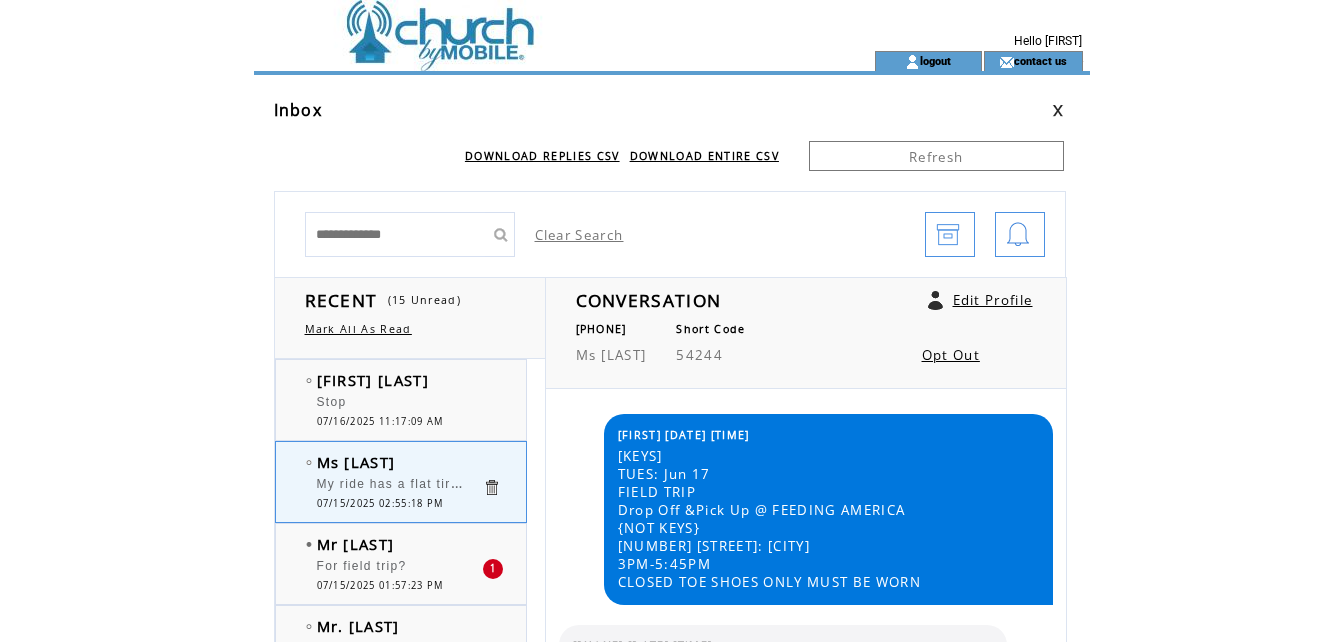 scroll, scrollTop: 0, scrollLeft: 0, axis: both 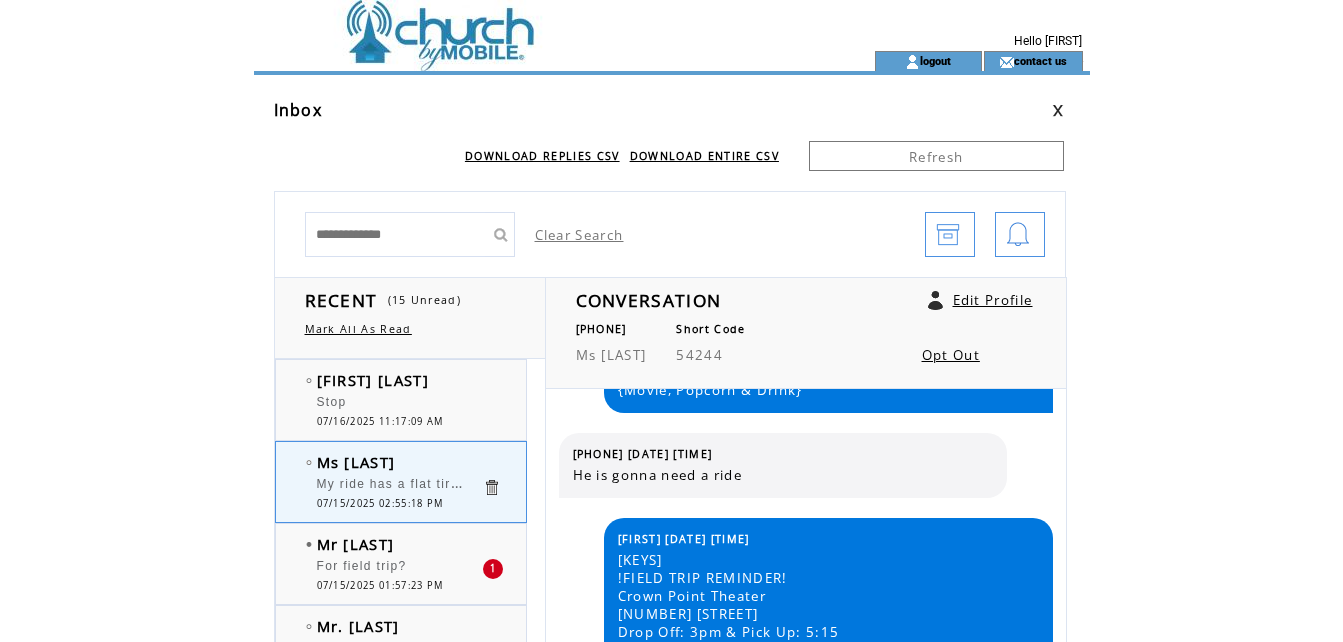 click on "Stop" at bounding box center [399, 405] 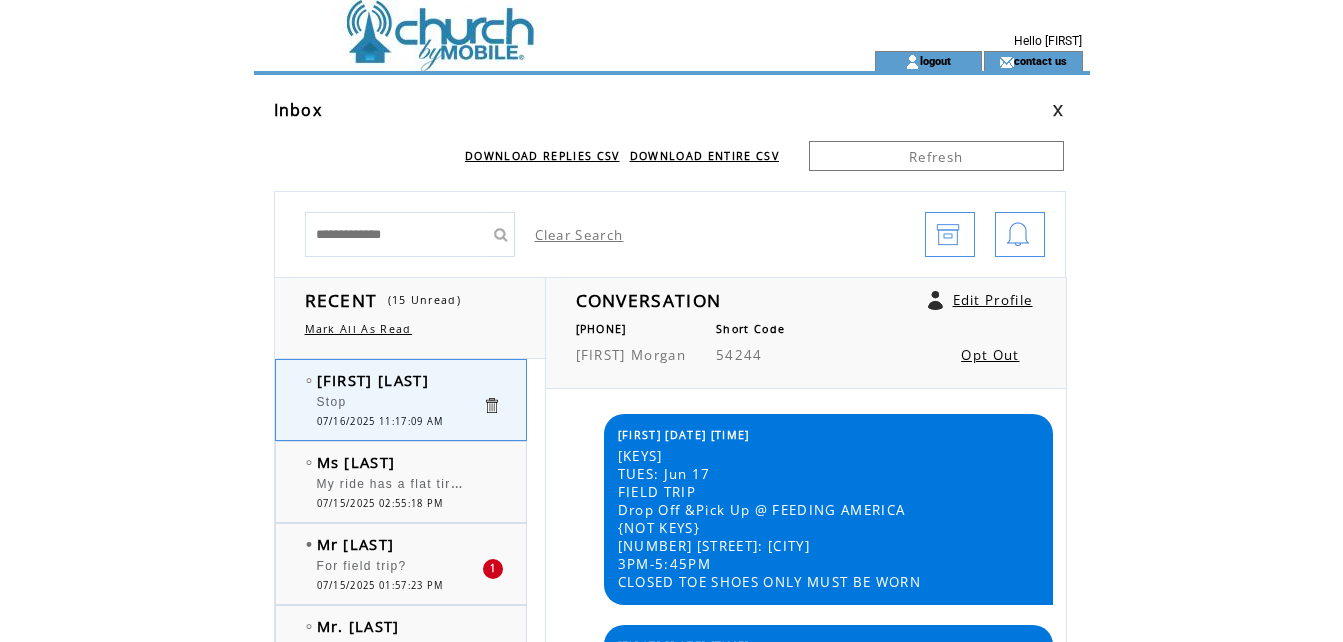 scroll, scrollTop: 0, scrollLeft: 0, axis: both 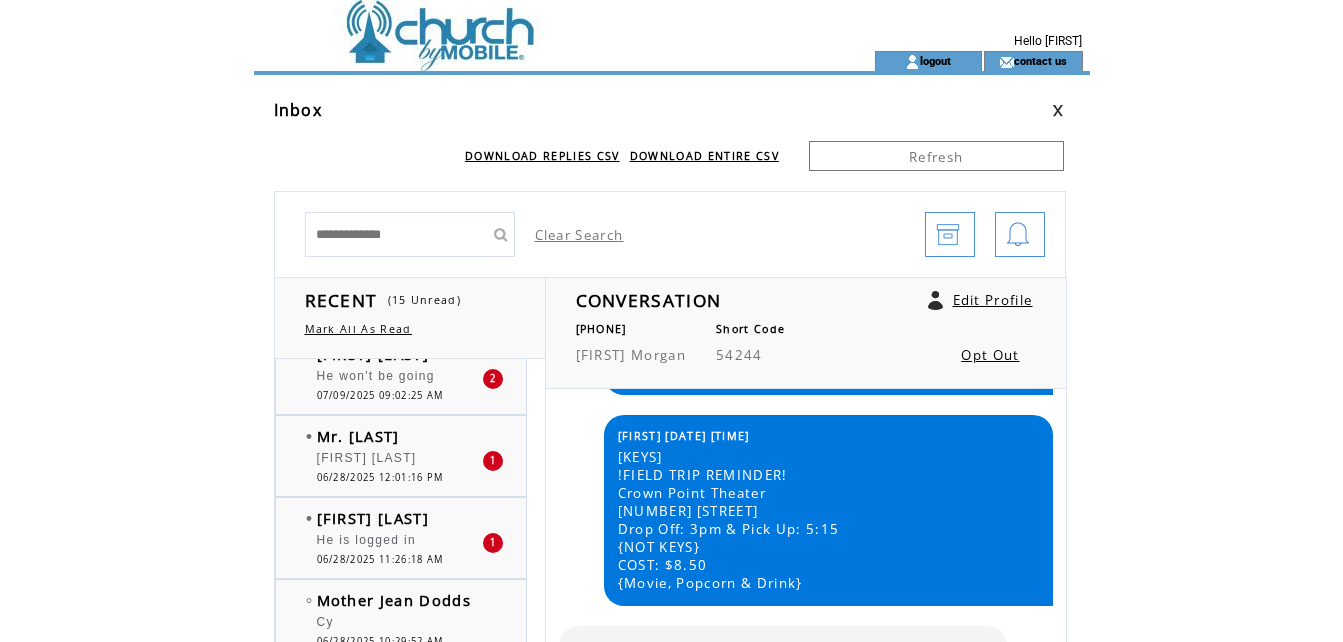 click on "06/28/2025 12:01:16 PM" at bounding box center [380, 477] 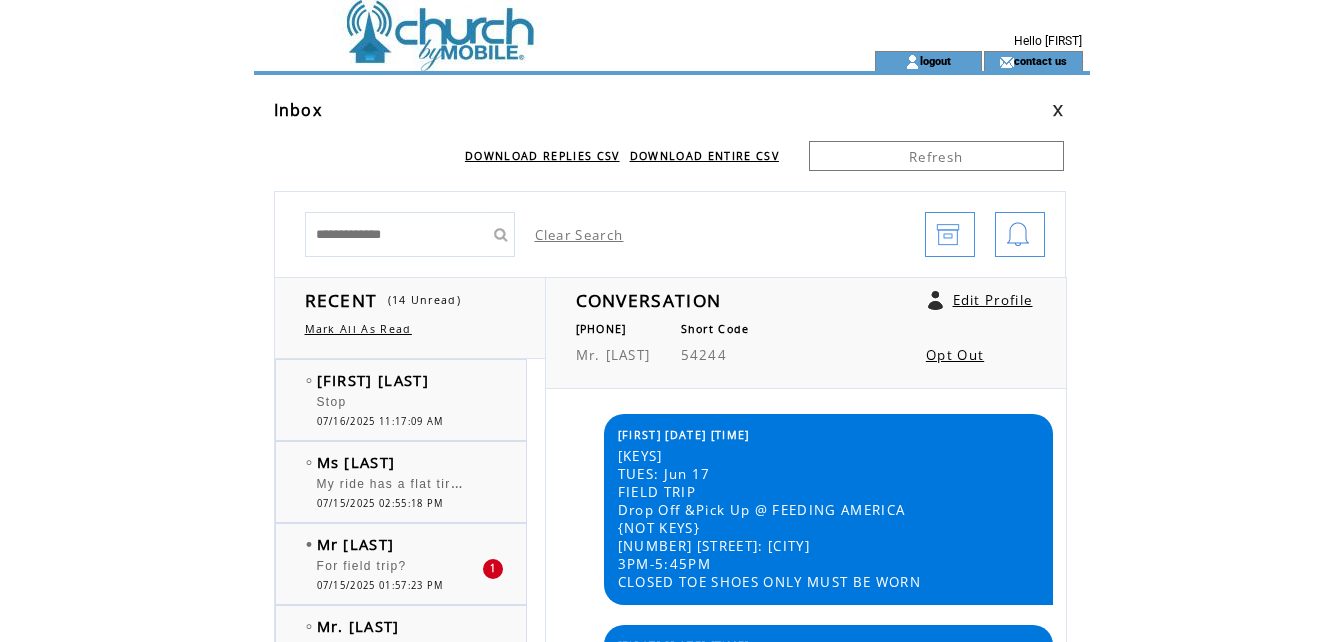 scroll, scrollTop: 0, scrollLeft: 0, axis: both 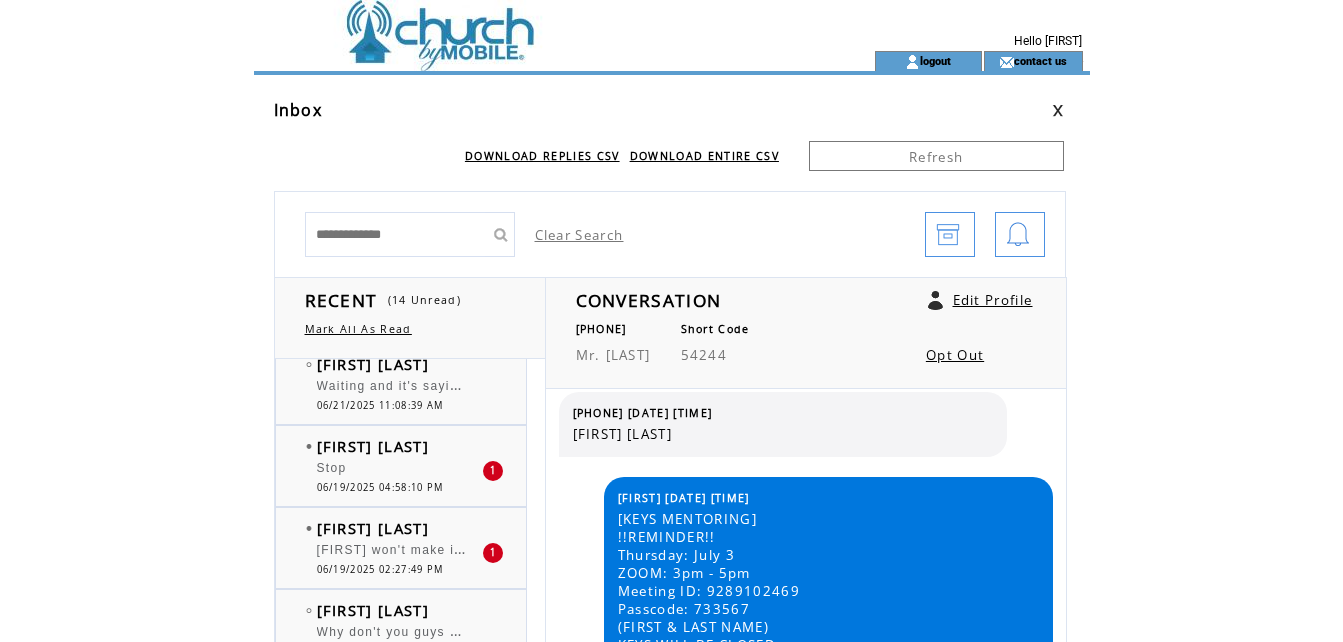 click on "06/19/2025 04:58:10 PM" at bounding box center (380, 487) 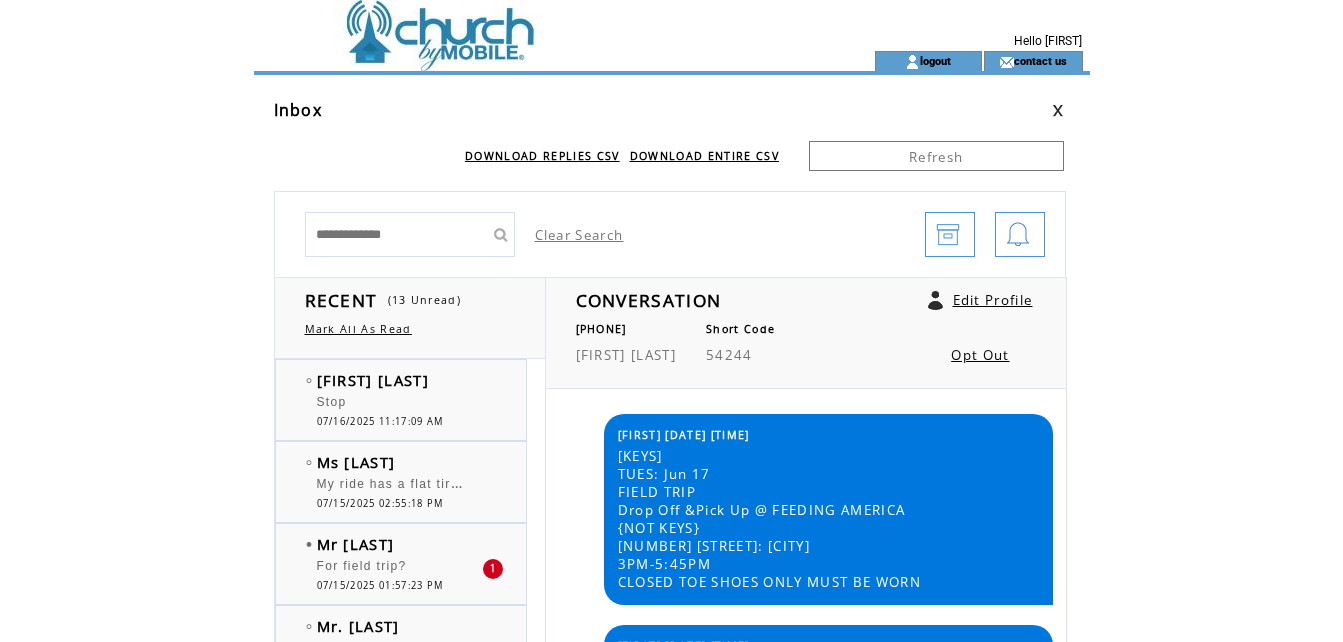 scroll, scrollTop: 0, scrollLeft: 0, axis: both 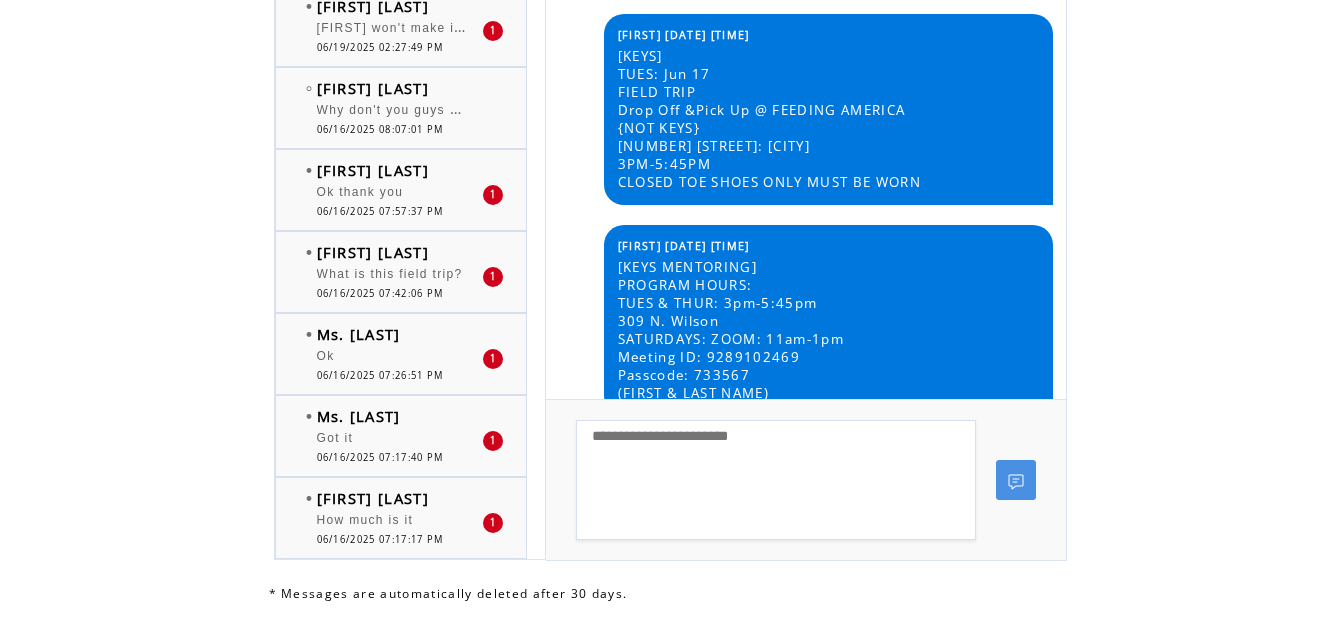 click on "[FIRST] [LAST]" at bounding box center (373, 498) 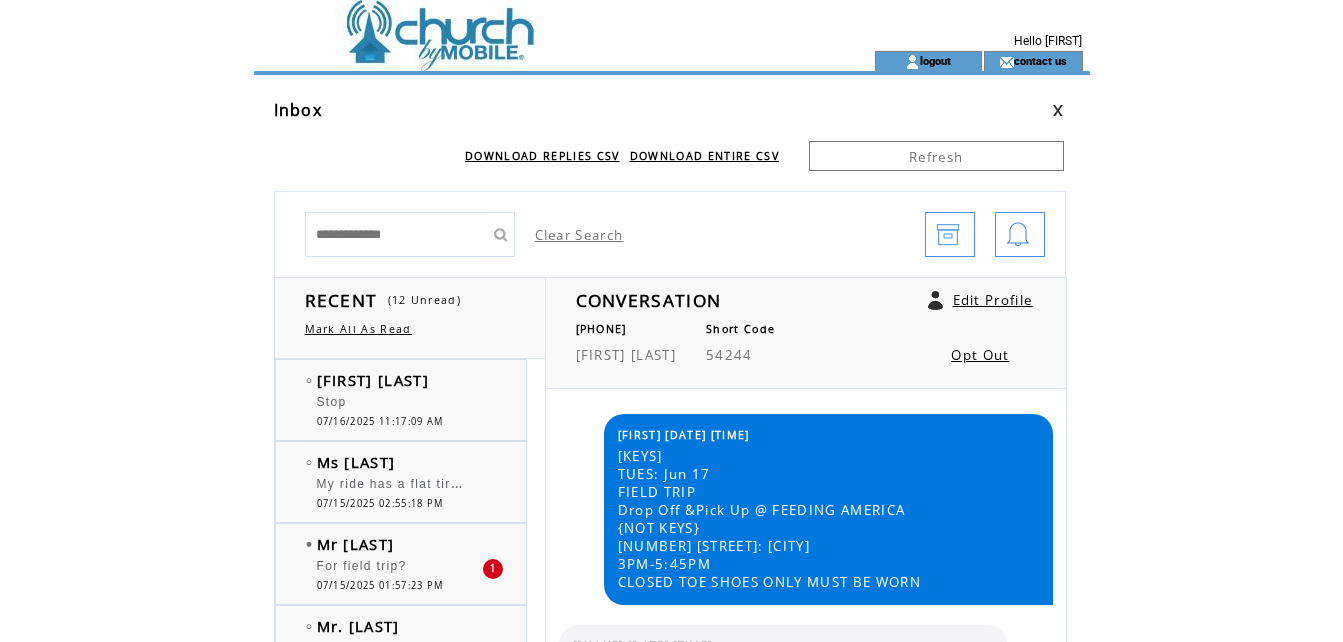 scroll, scrollTop: 0, scrollLeft: 0, axis: both 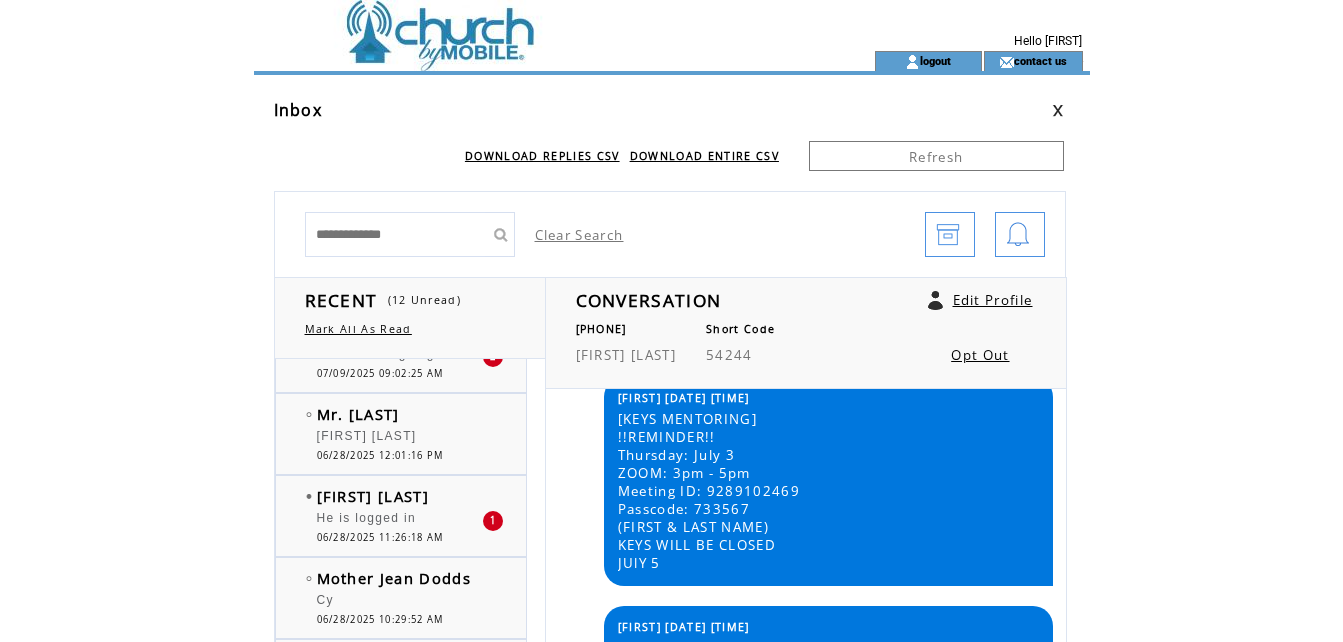 click on "He is logged in" at bounding box center [399, 521] 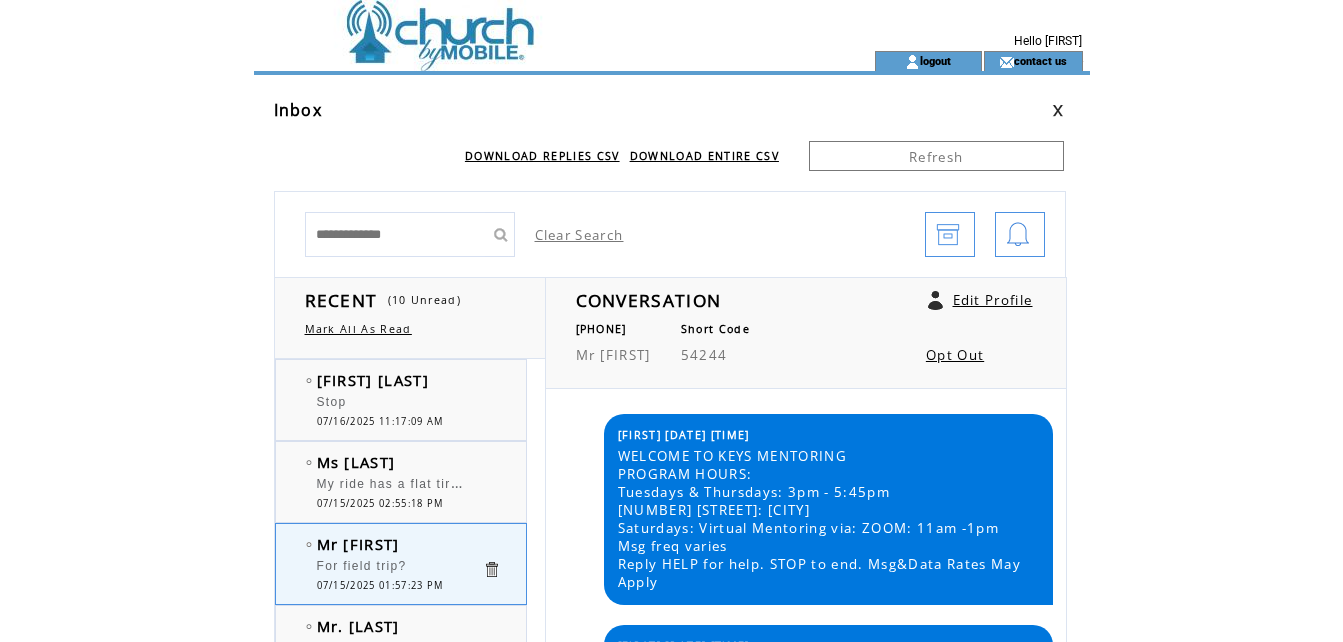 scroll, scrollTop: 0, scrollLeft: 0, axis: both 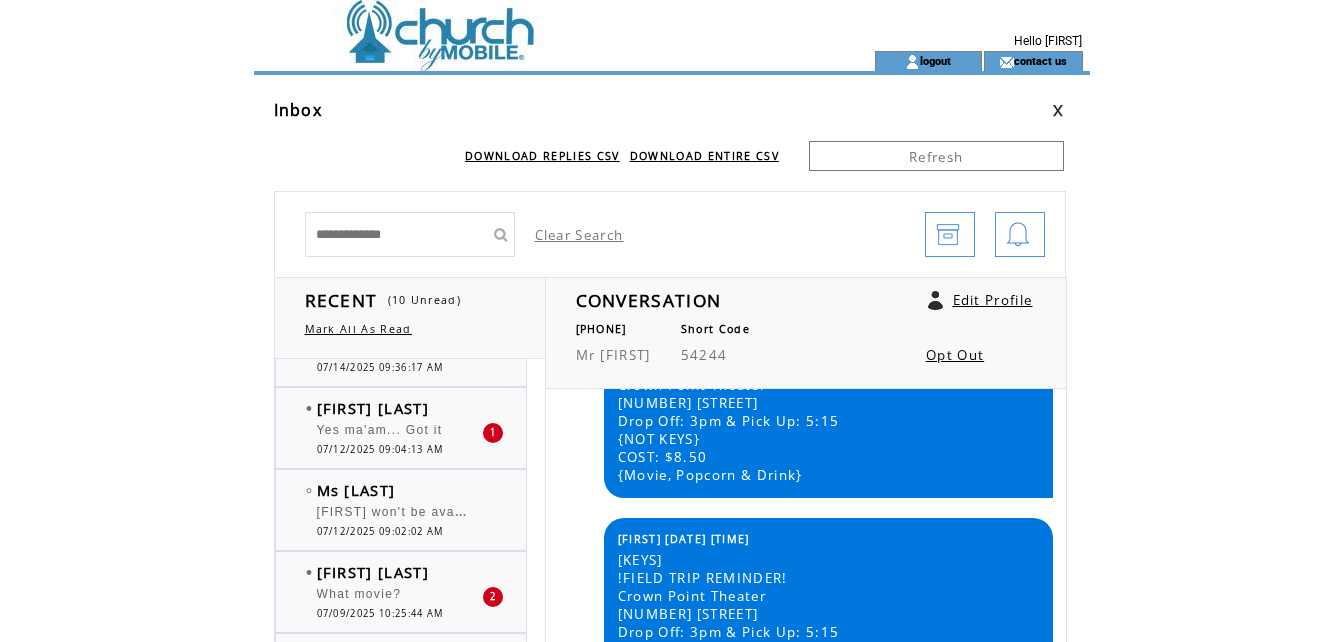click on "Cheryl Lee
Yes ma'am... Got it 1
07/12/2025 09:04:13 AM" at bounding box center [421, 428] 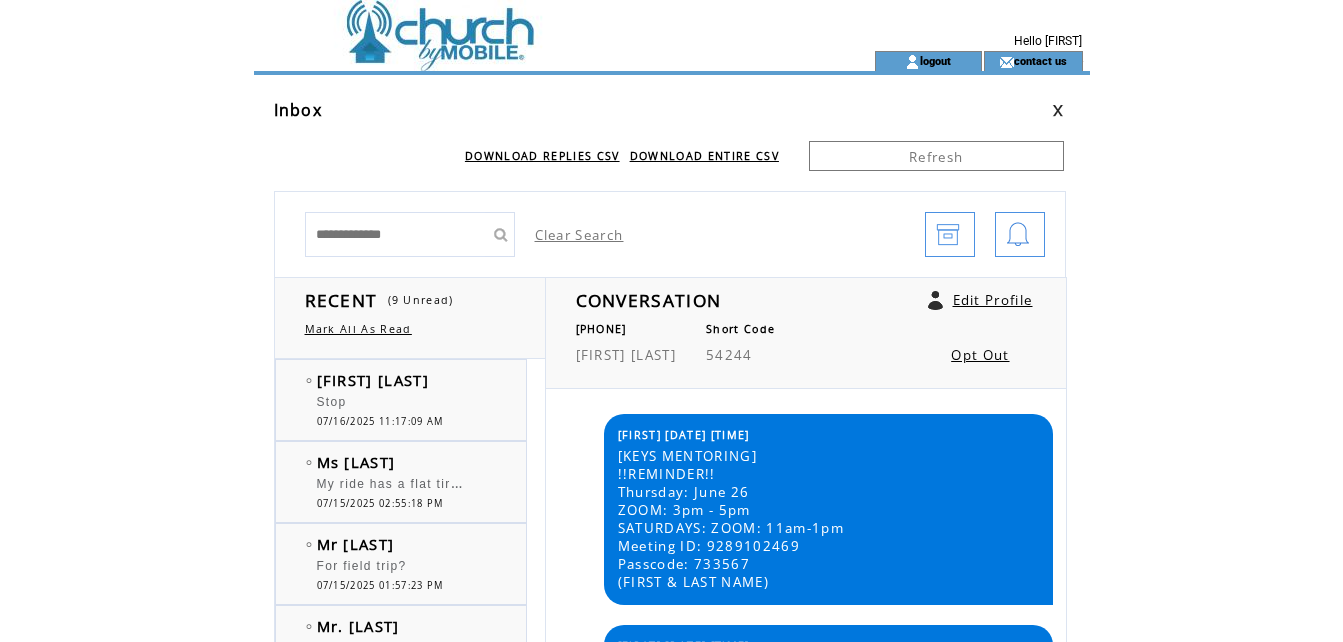 scroll, scrollTop: 0, scrollLeft: 0, axis: both 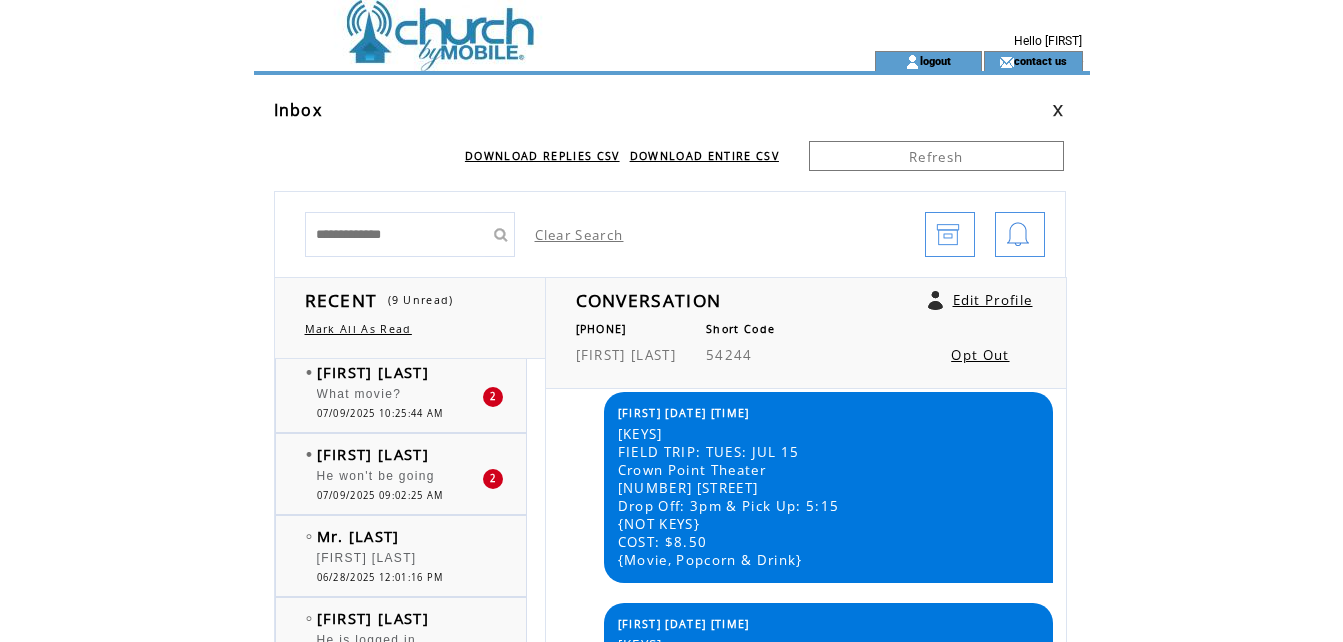 click on "Heather Budhoo
What movie? 2
07/09/2025 10:25:44 AM" at bounding box center (421, 392) 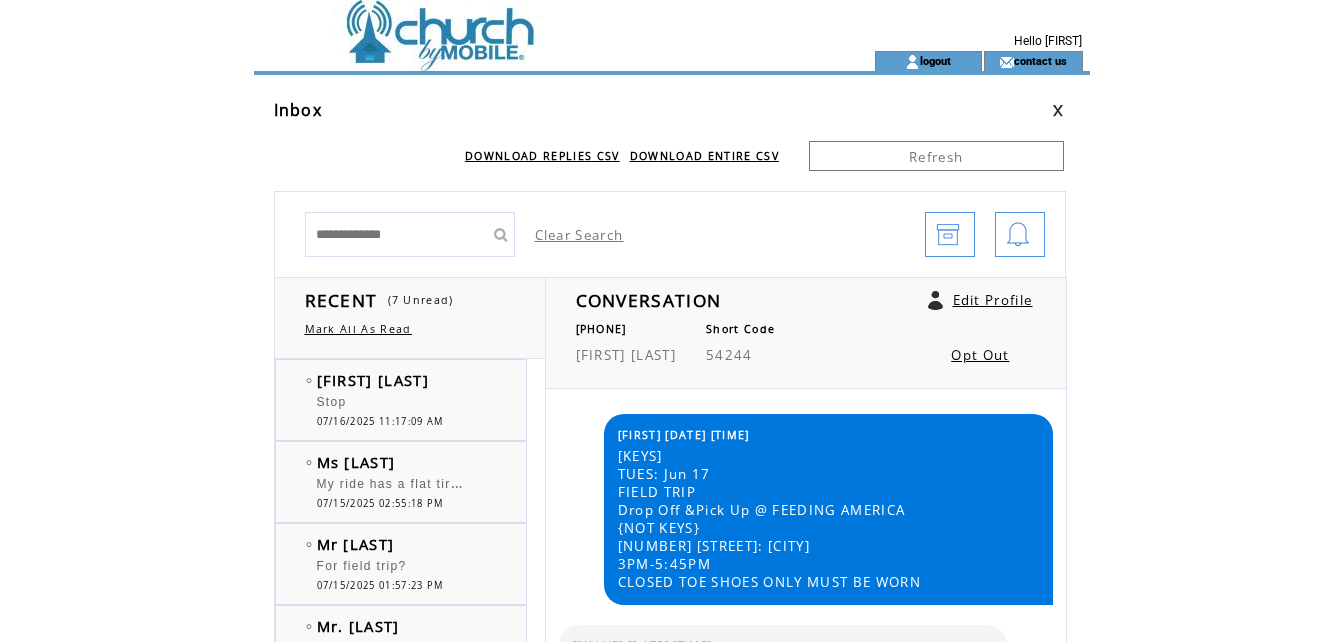 scroll, scrollTop: 0, scrollLeft: 0, axis: both 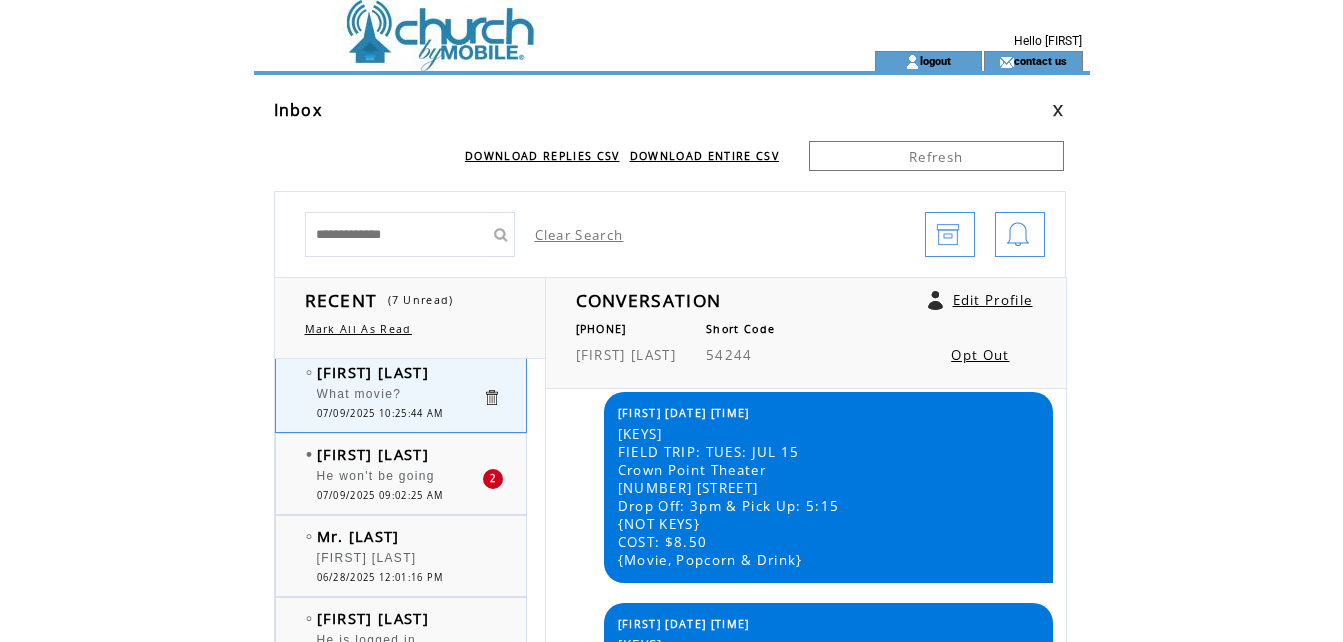 click on "He won't be going" at bounding box center [376, 476] 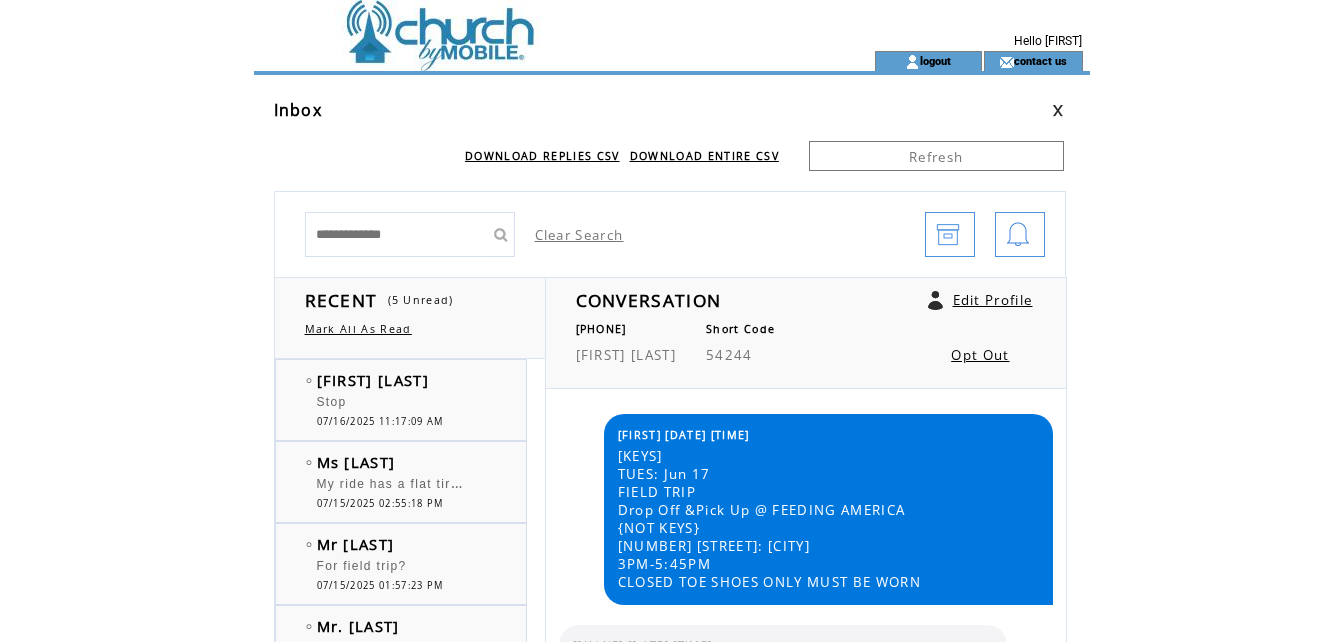 scroll, scrollTop: 0, scrollLeft: 0, axis: both 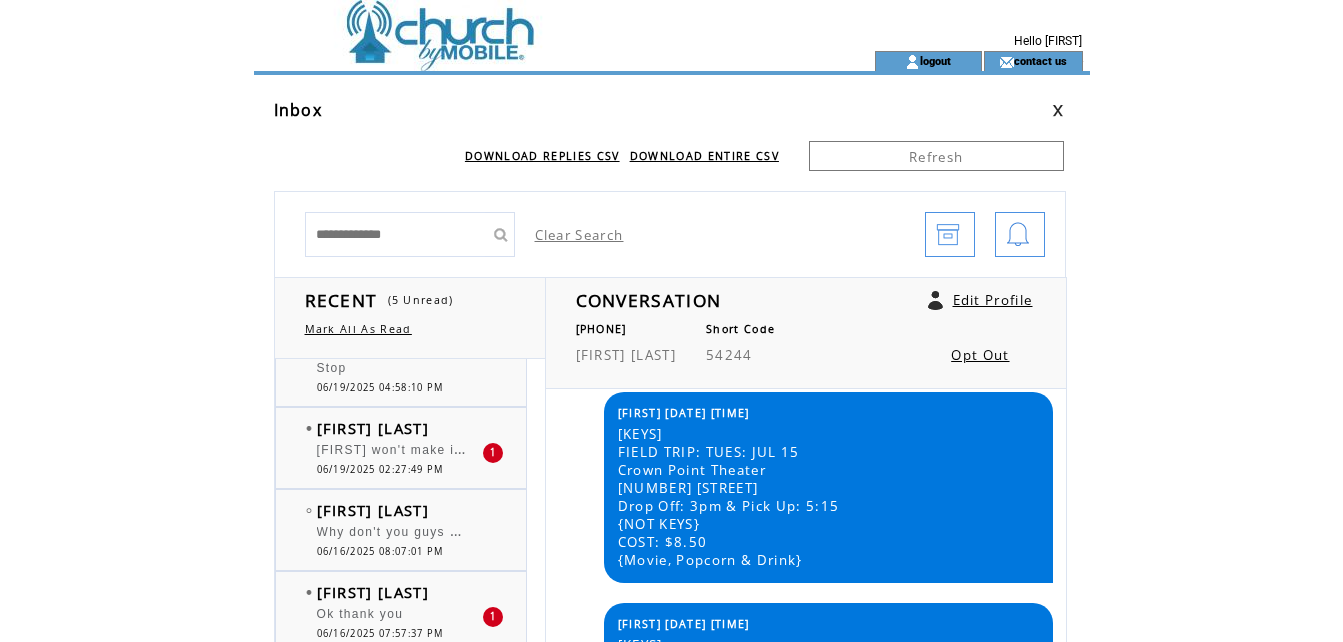 click on "[NAME] won't make it today I'm still at my appt" at bounding box center (399, 453) 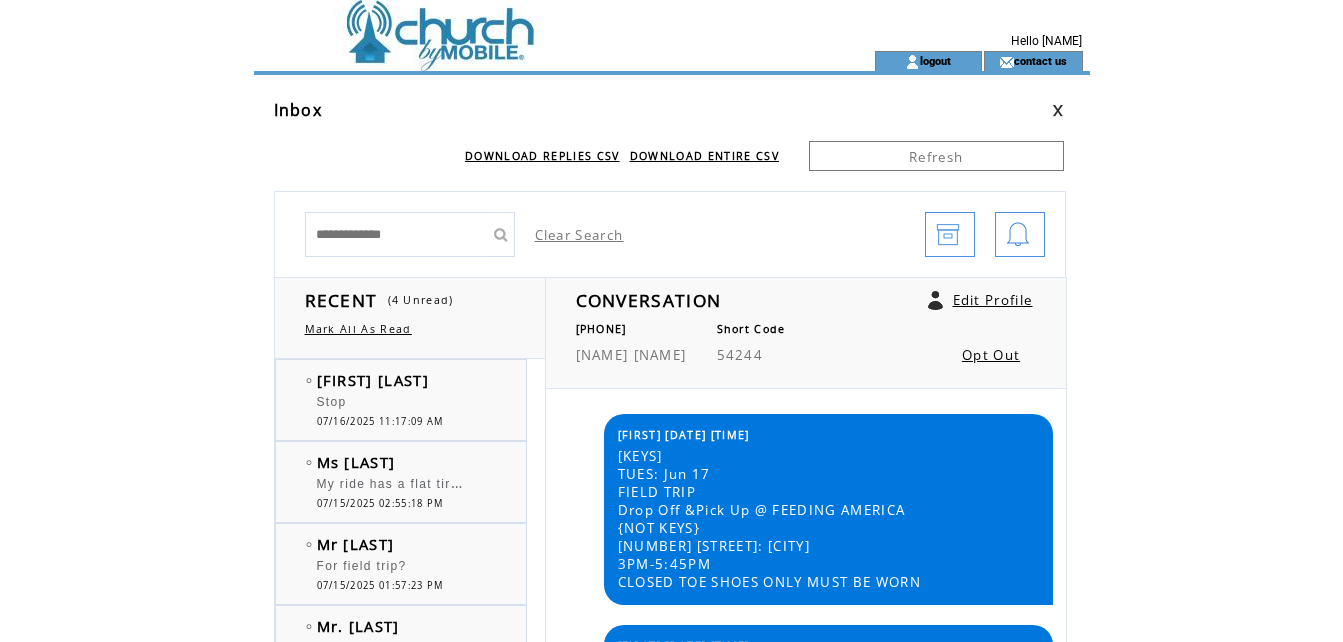 scroll, scrollTop: 0, scrollLeft: 0, axis: both 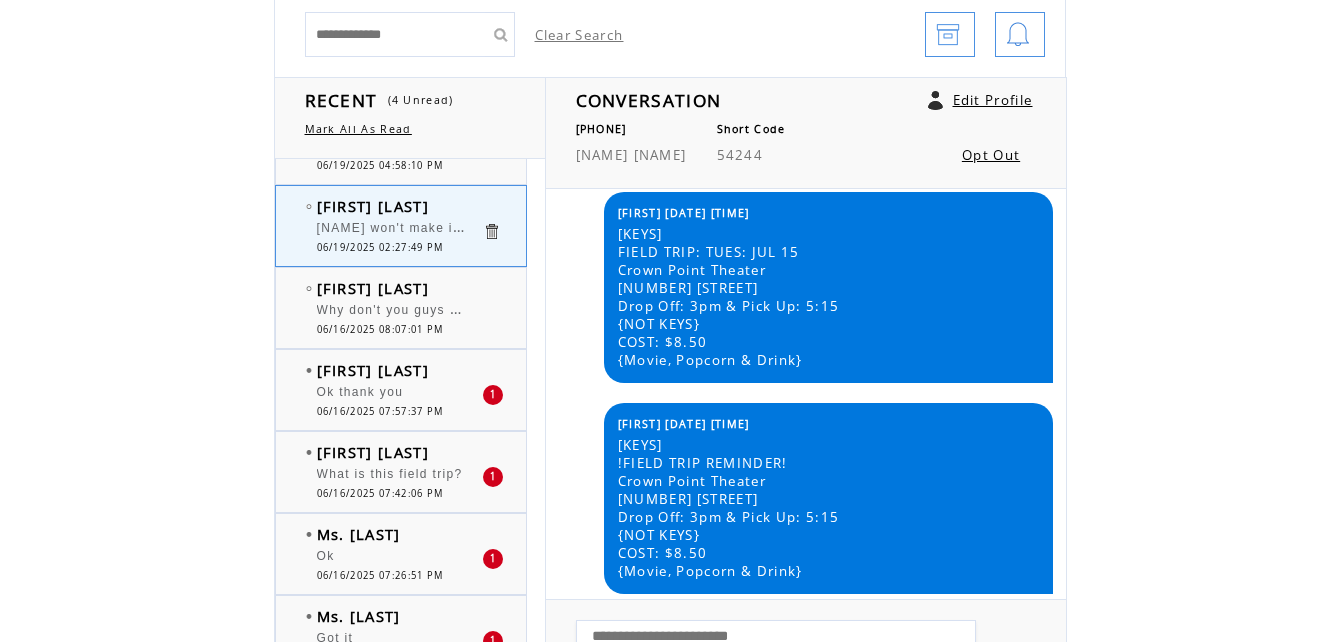 click on "Ok thank you" at bounding box center [399, 395] 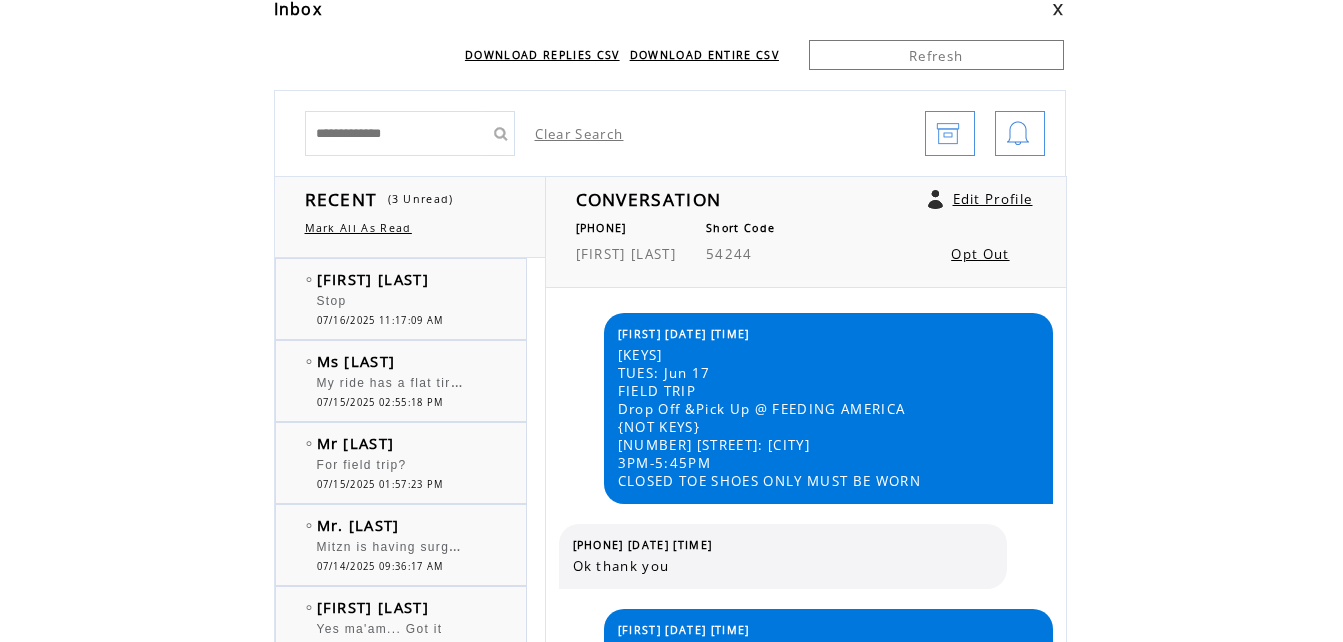 scroll, scrollTop: 197, scrollLeft: 0, axis: vertical 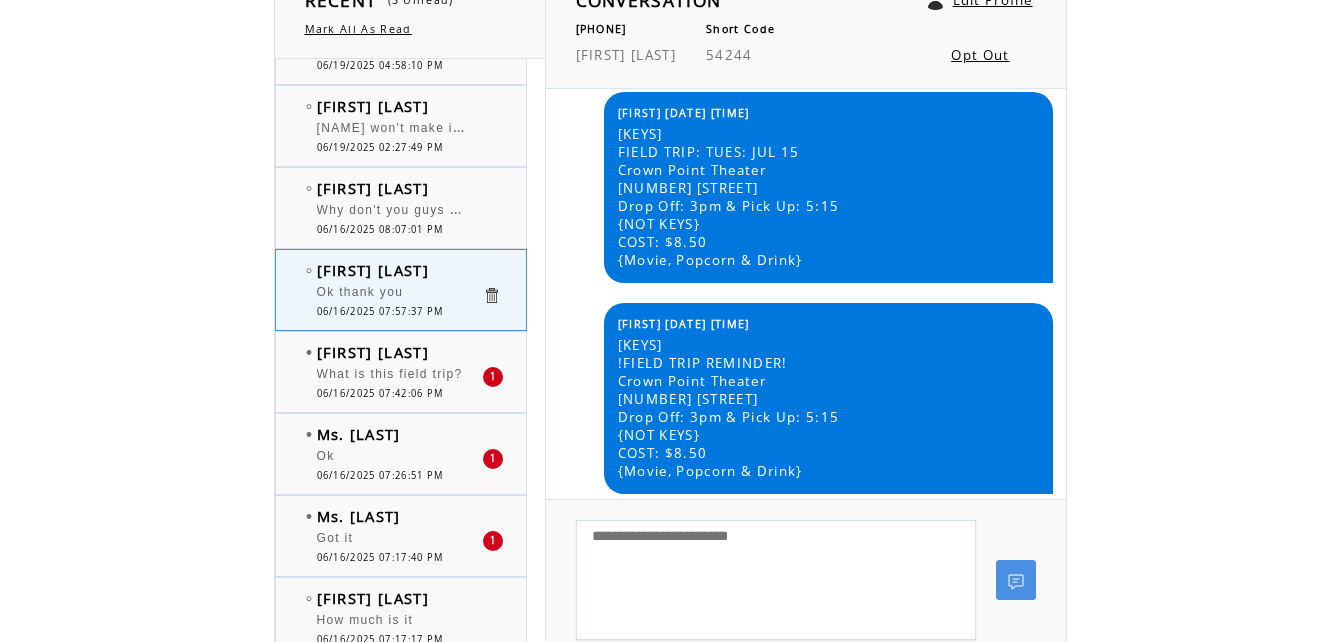 click on "What is this field trip?" at bounding box center [390, 374] 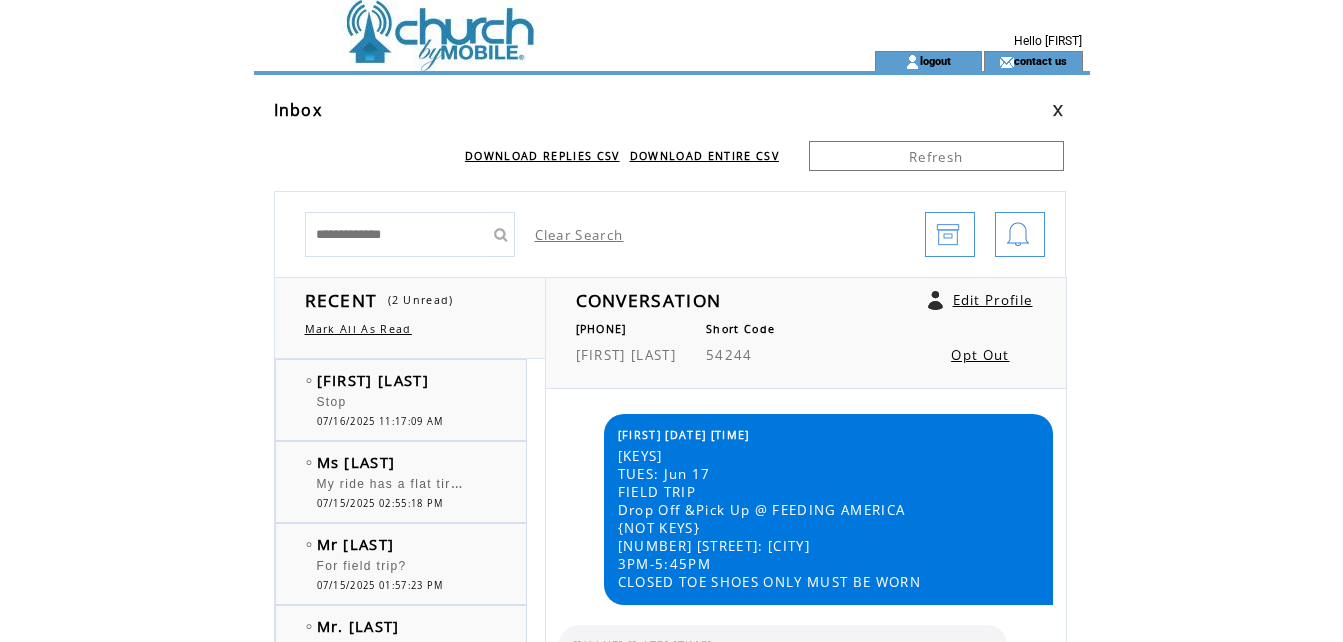 scroll, scrollTop: 0, scrollLeft: 0, axis: both 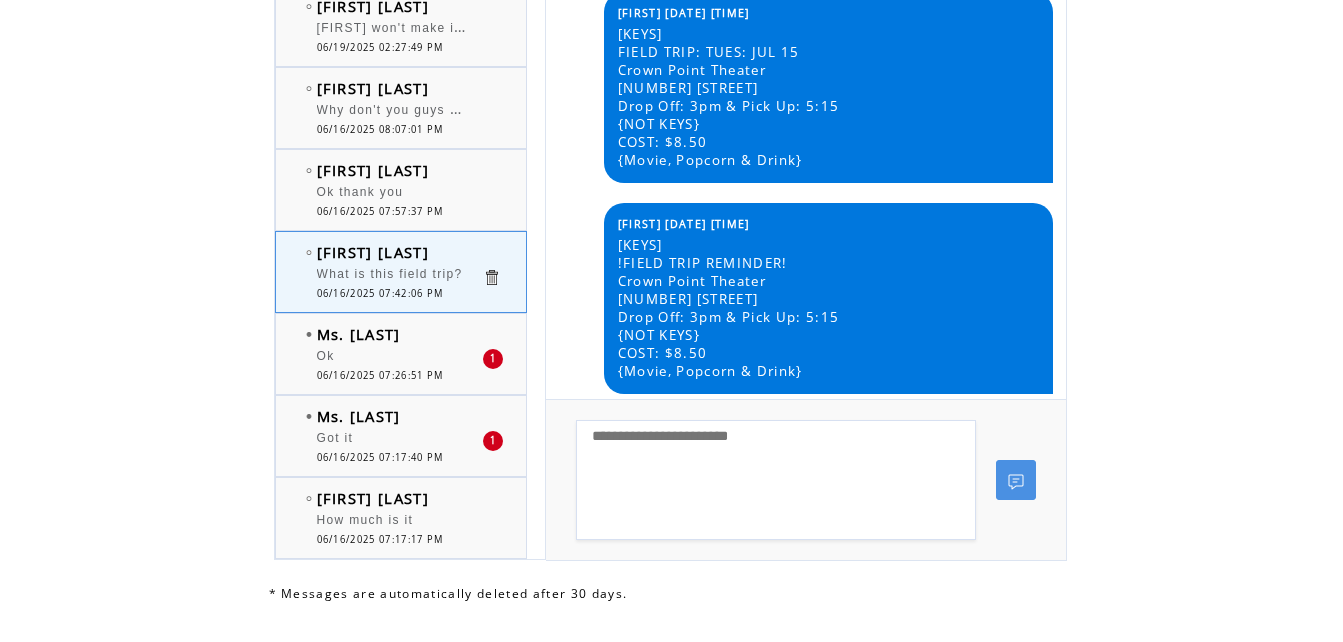 click on "Ok" at bounding box center (399, 359) 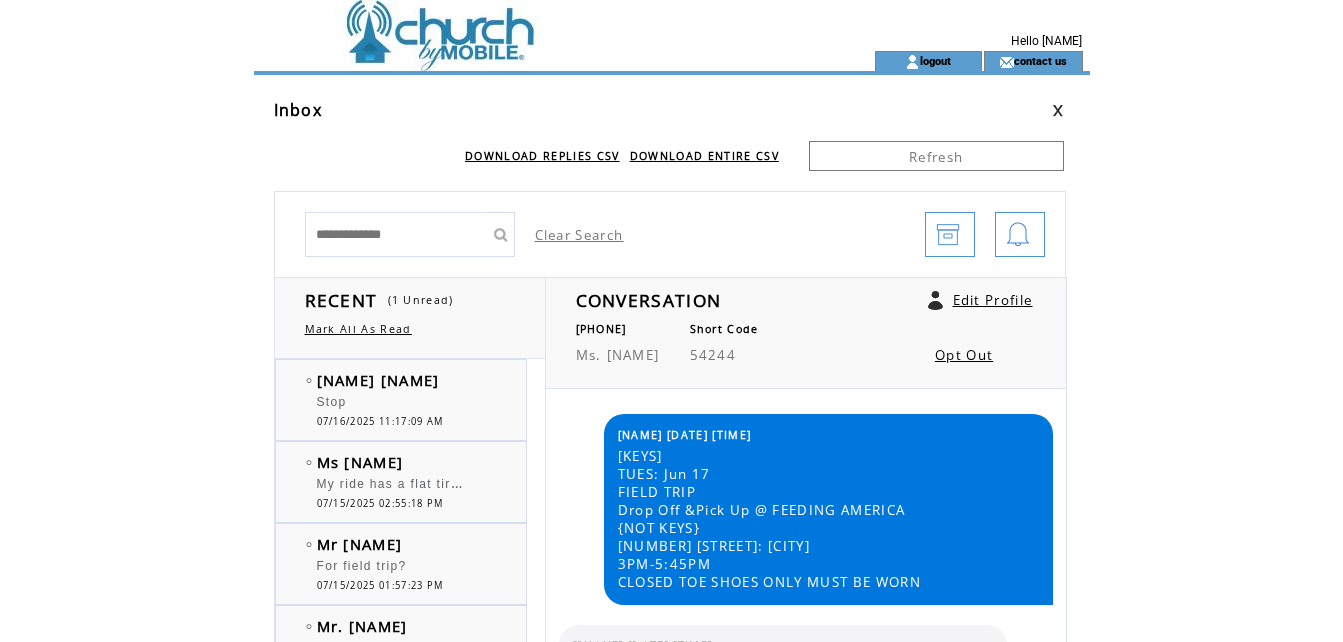 scroll, scrollTop: 0, scrollLeft: 0, axis: both 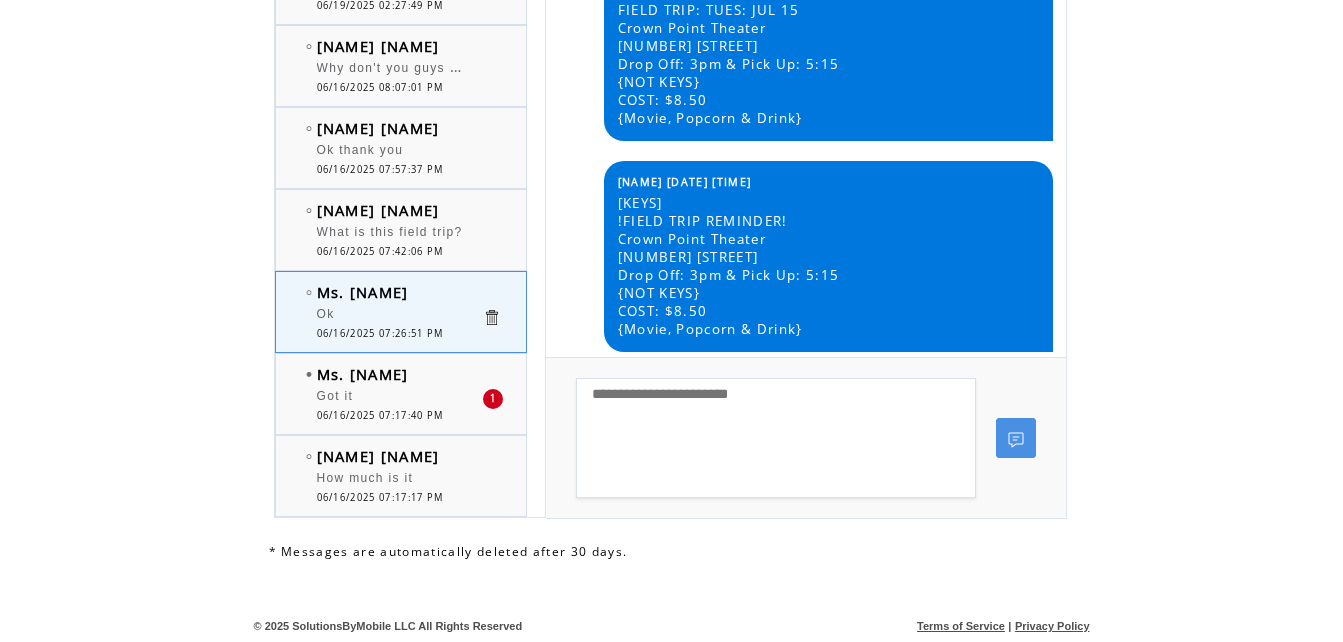 click on "Got it" at bounding box center (399, 399) 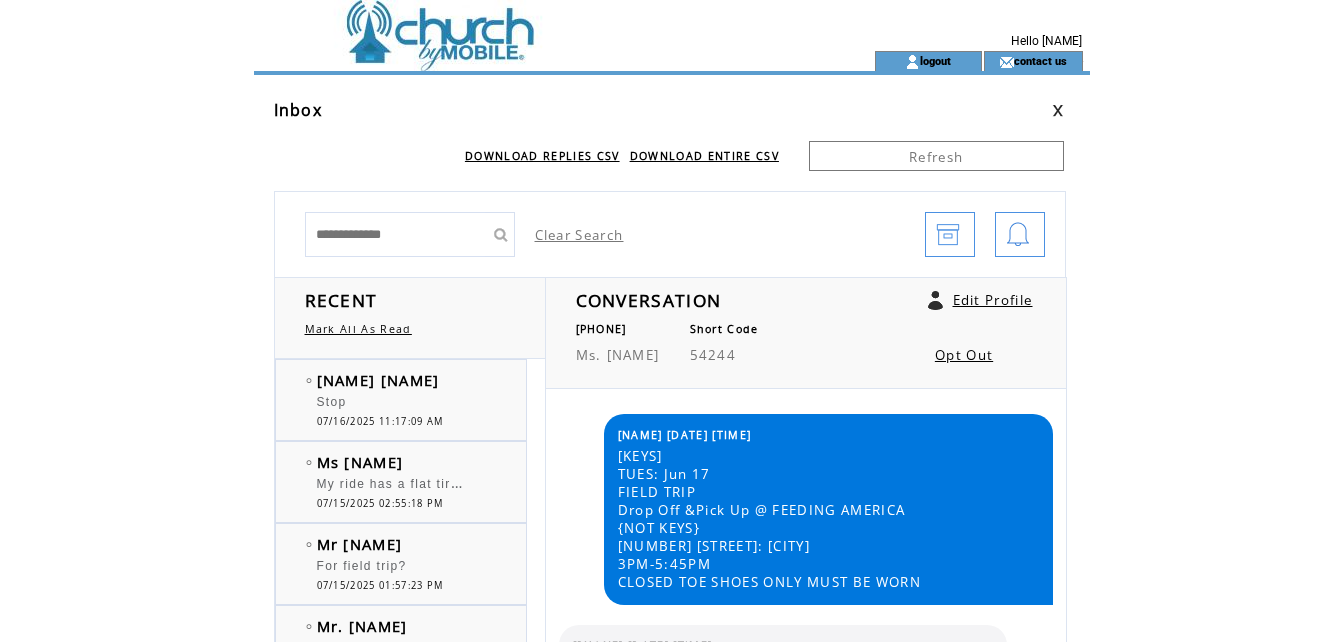 scroll, scrollTop: 0, scrollLeft: 0, axis: both 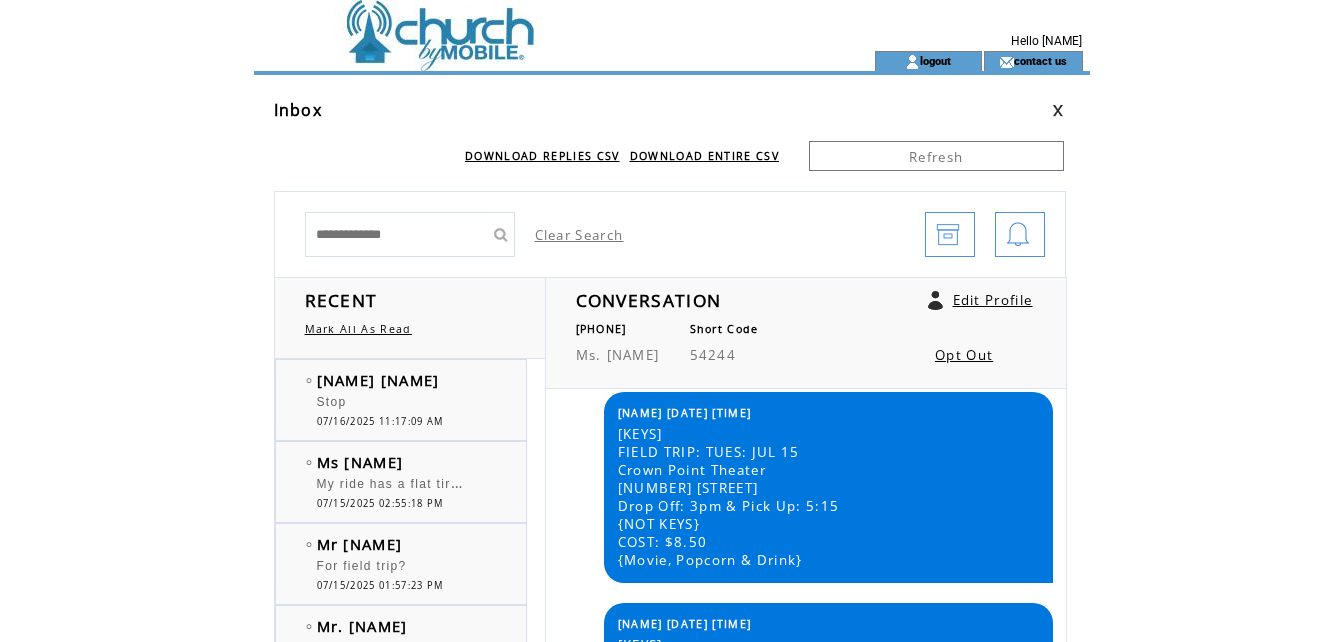 click on "Inbox" at bounding box center [298, 110] 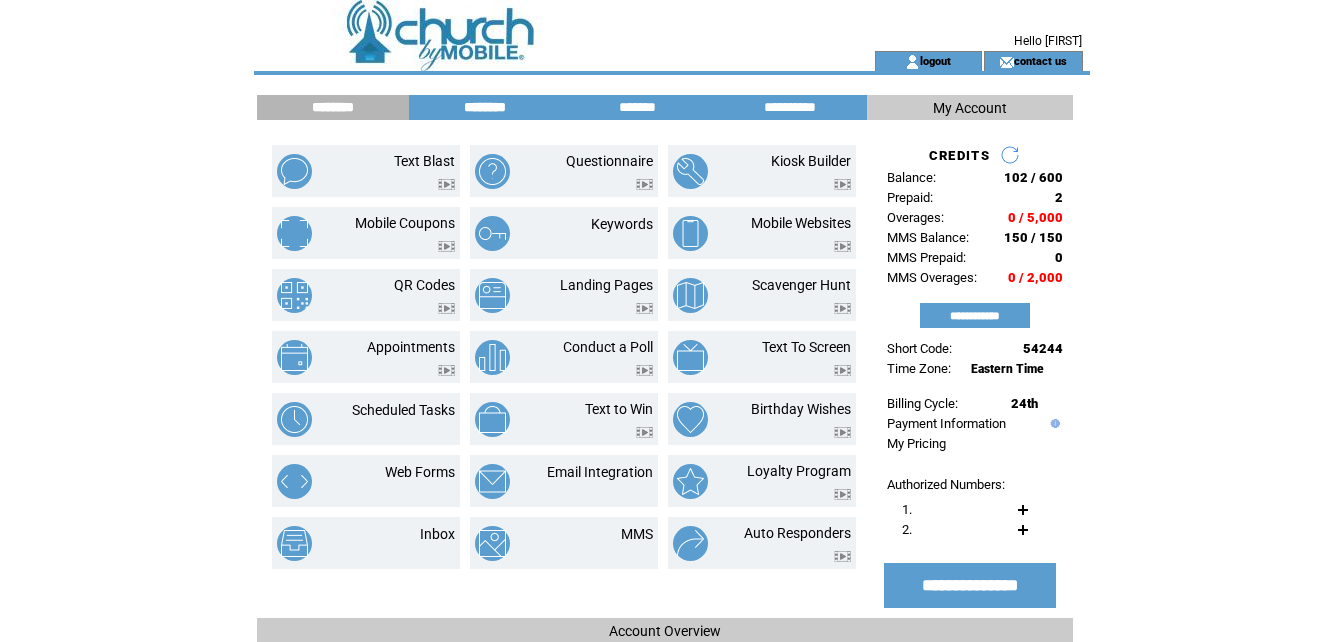 scroll, scrollTop: 0, scrollLeft: 0, axis: both 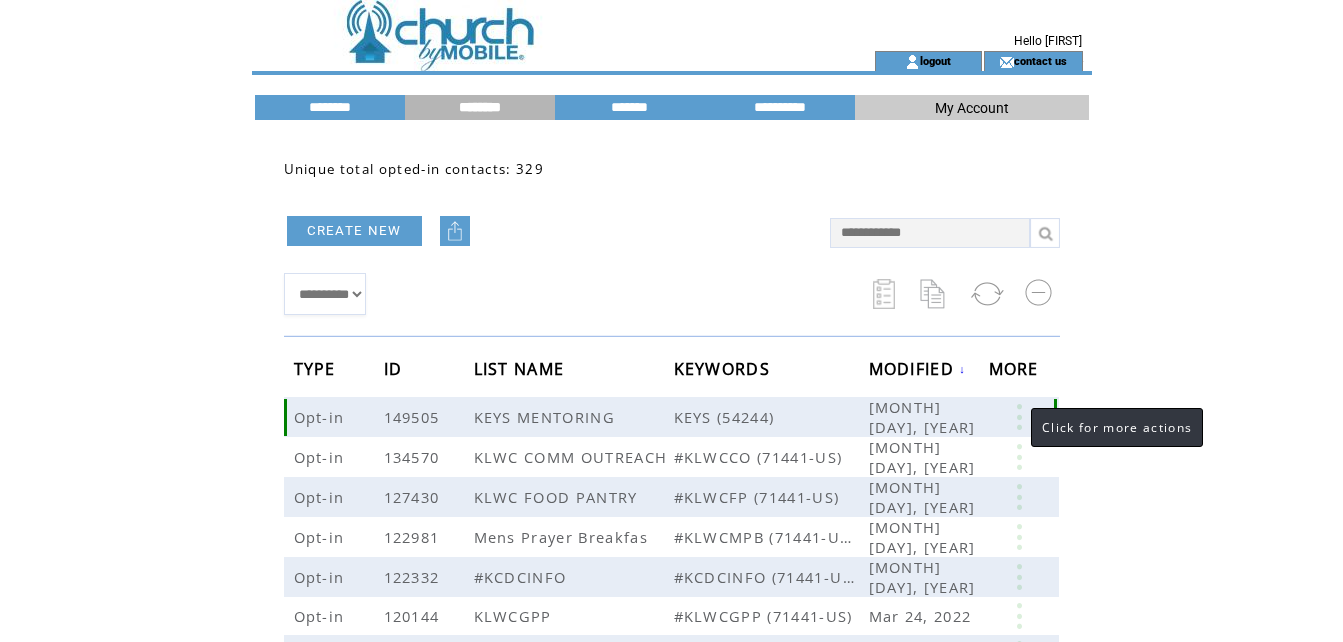 click at bounding box center (1019, 417) 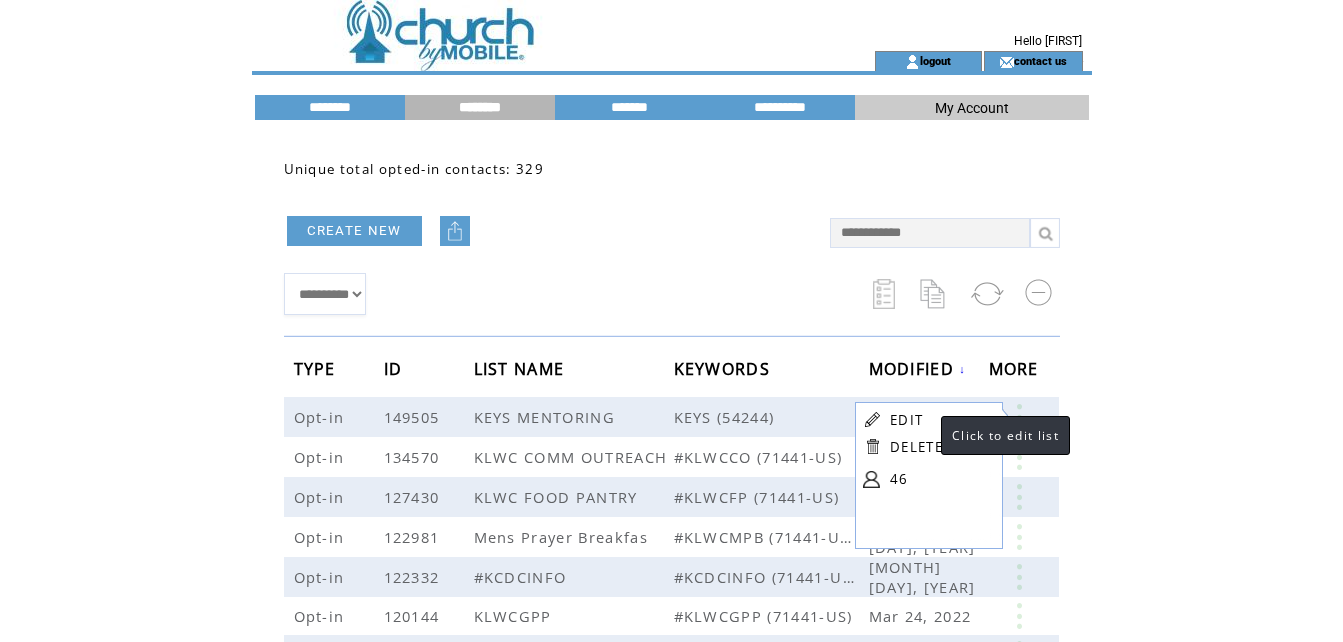 click on "EDIT" at bounding box center [906, 420] 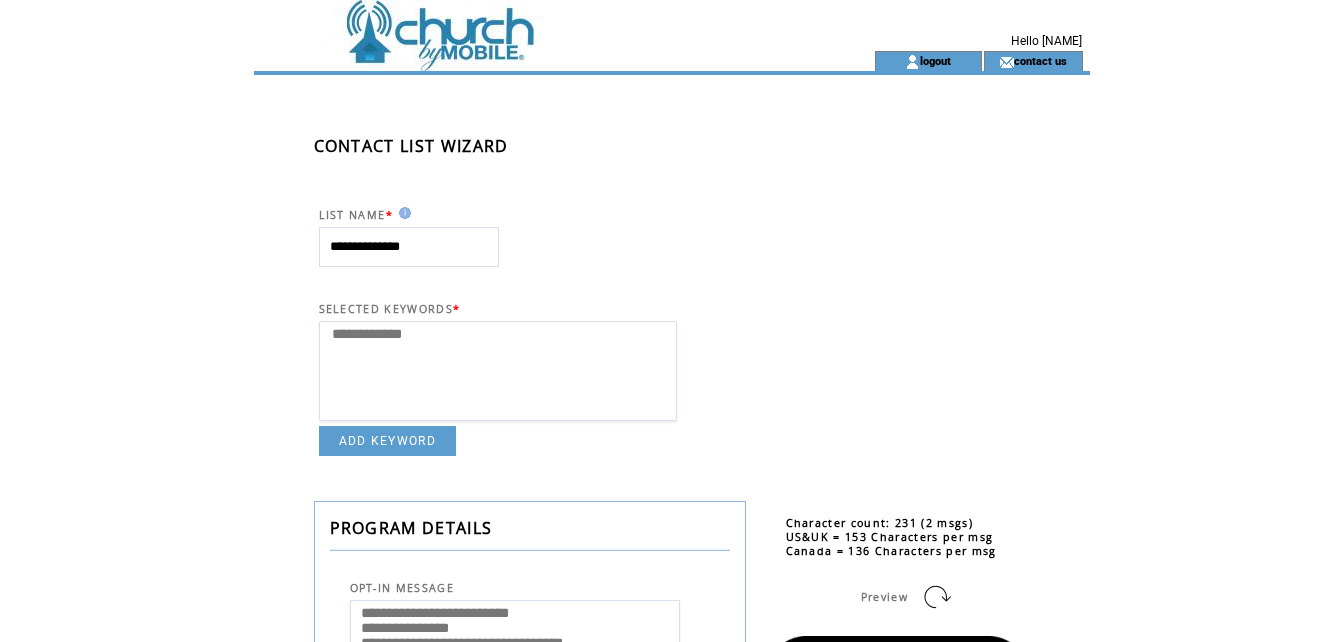 select 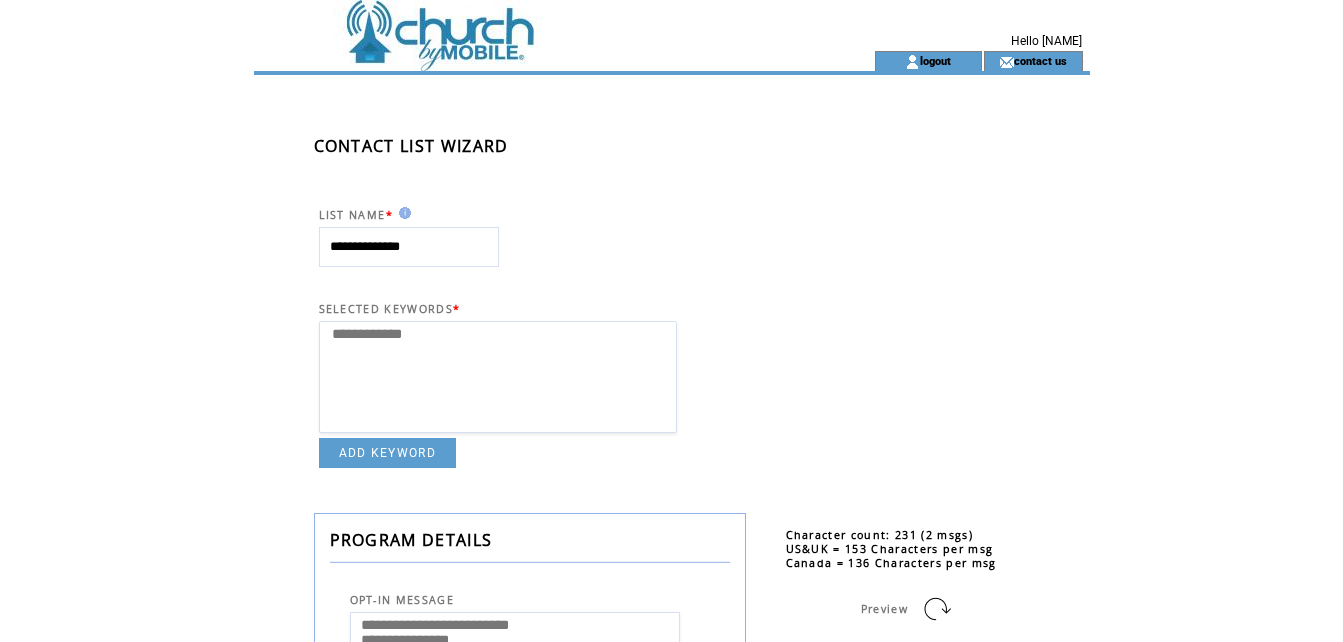 scroll, scrollTop: 0, scrollLeft: 0, axis: both 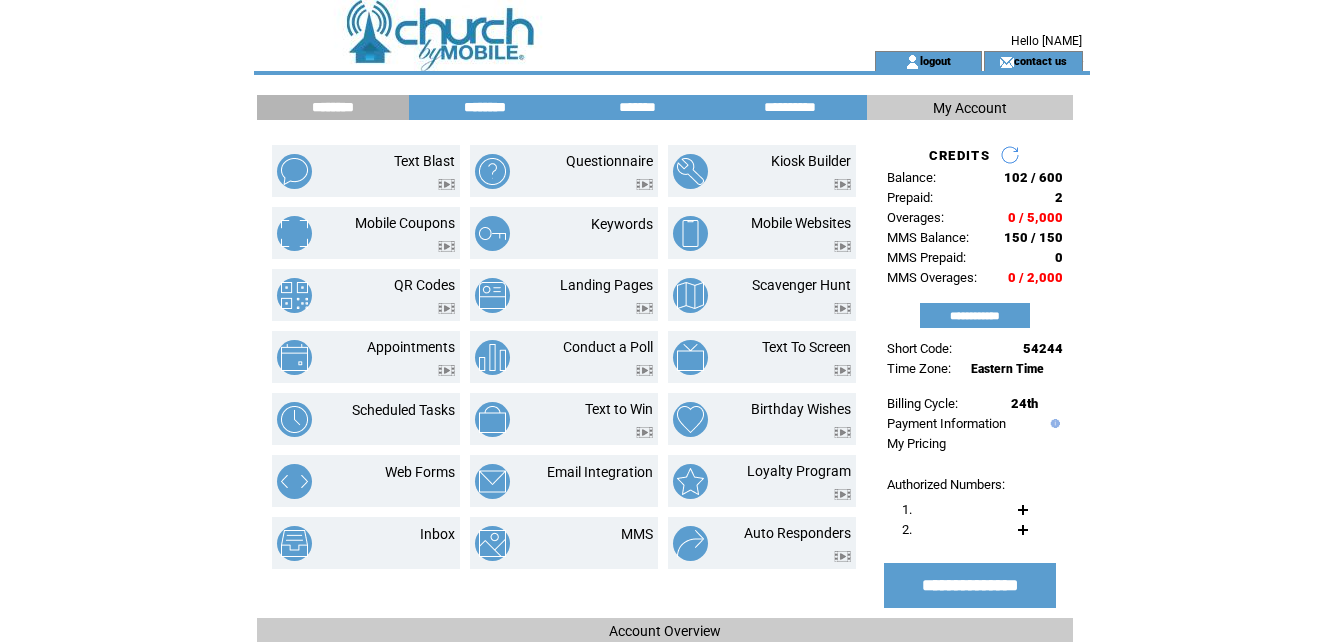 click on "********" at bounding box center (485, 107) 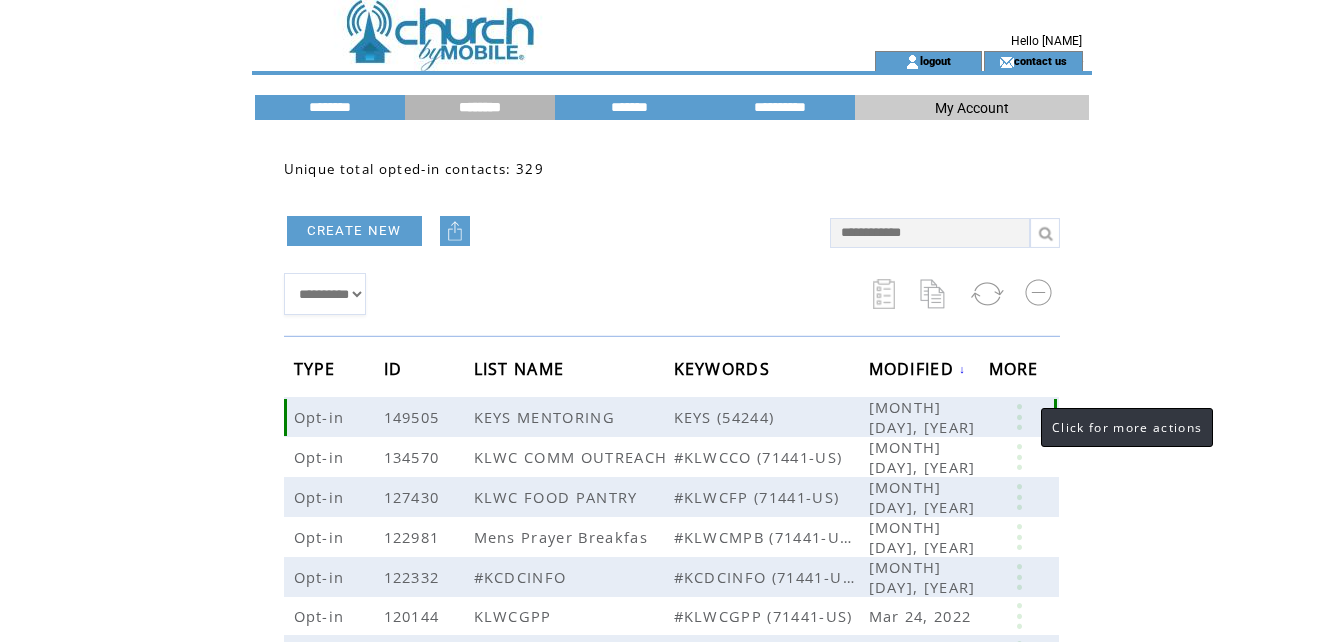click at bounding box center [1019, 417] 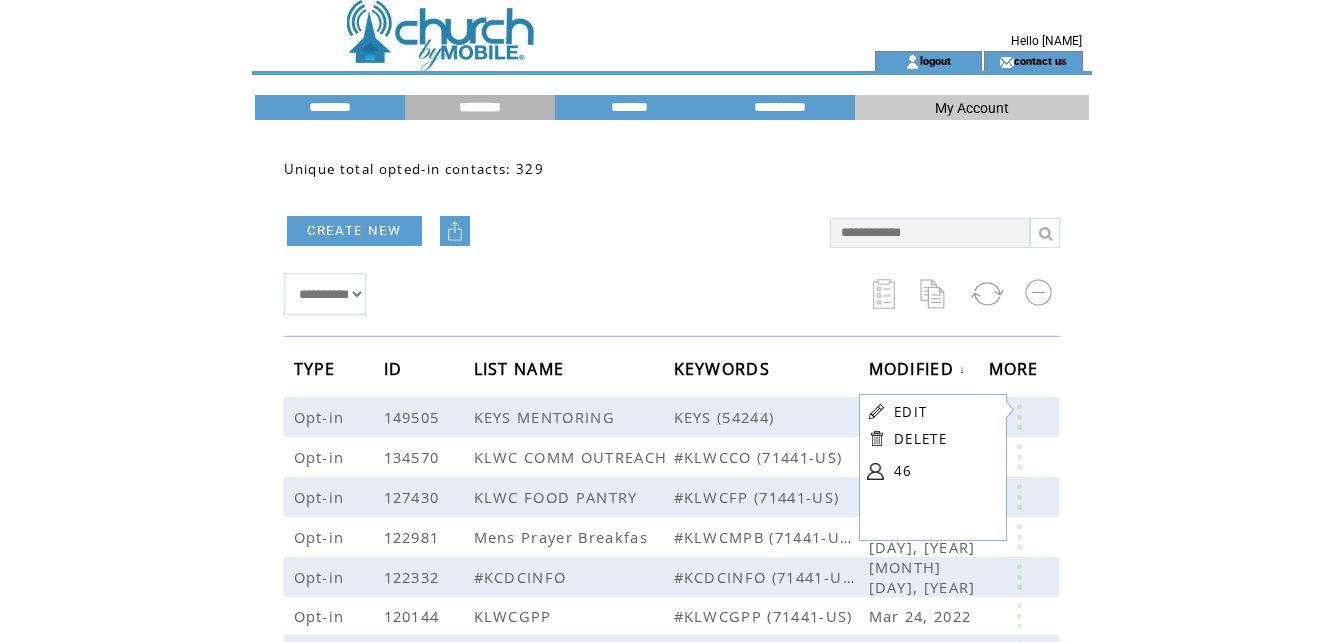 click at bounding box center [875, 471] 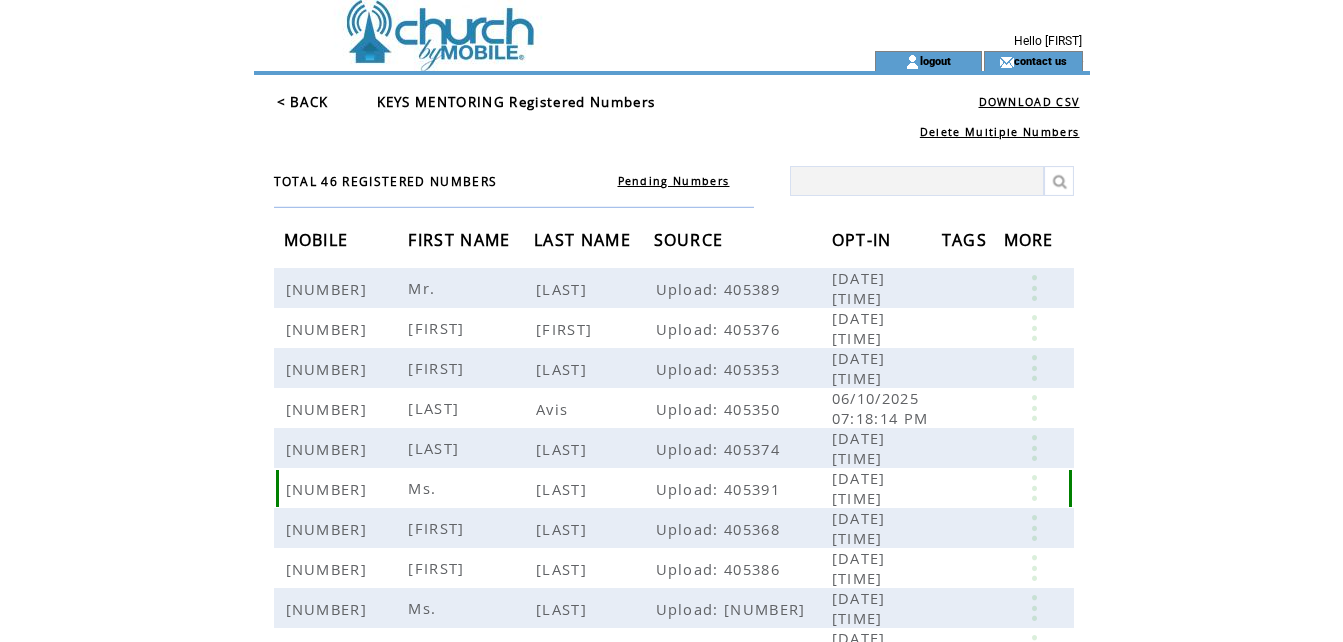 scroll, scrollTop: 0, scrollLeft: 0, axis: both 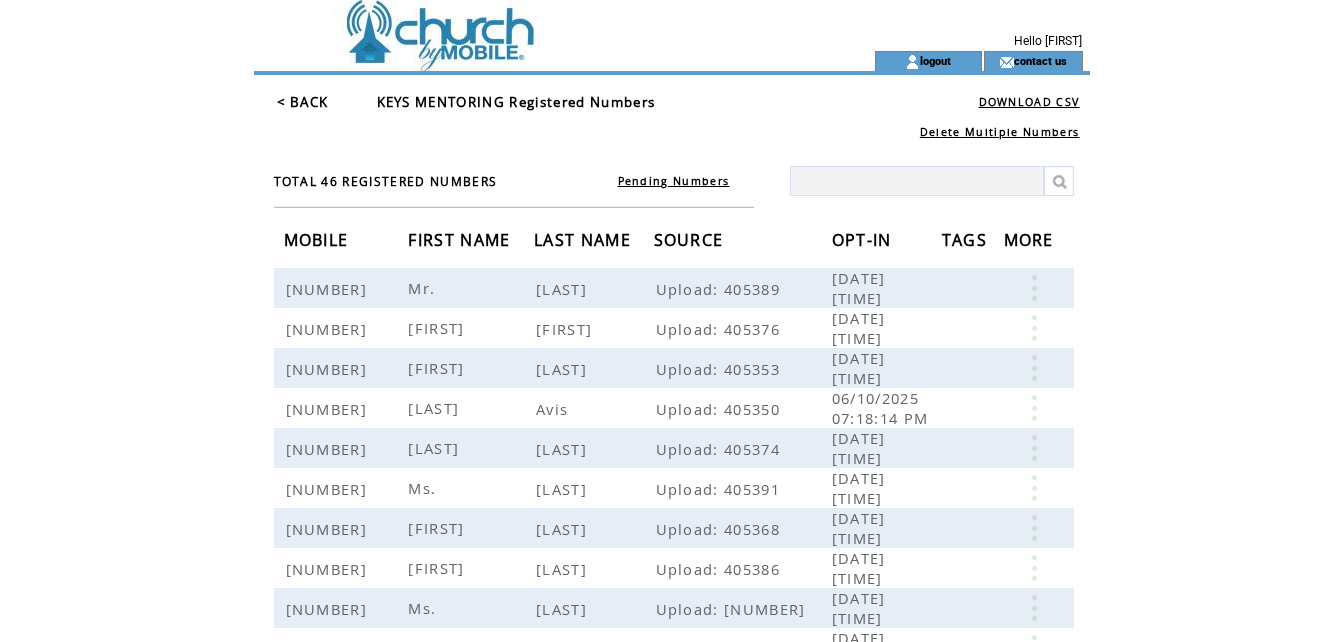 click on "DOWNLOAD CSV" at bounding box center [967, 102] 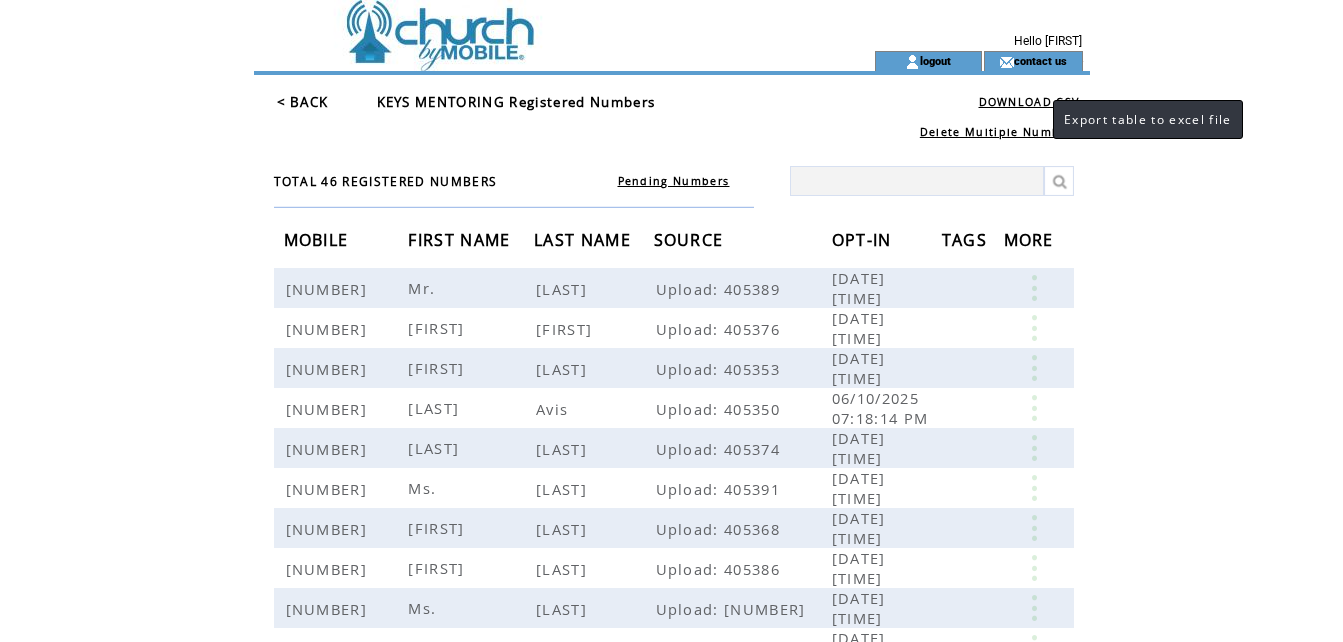 click on "DOWNLOAD CSV" at bounding box center [1029, 102] 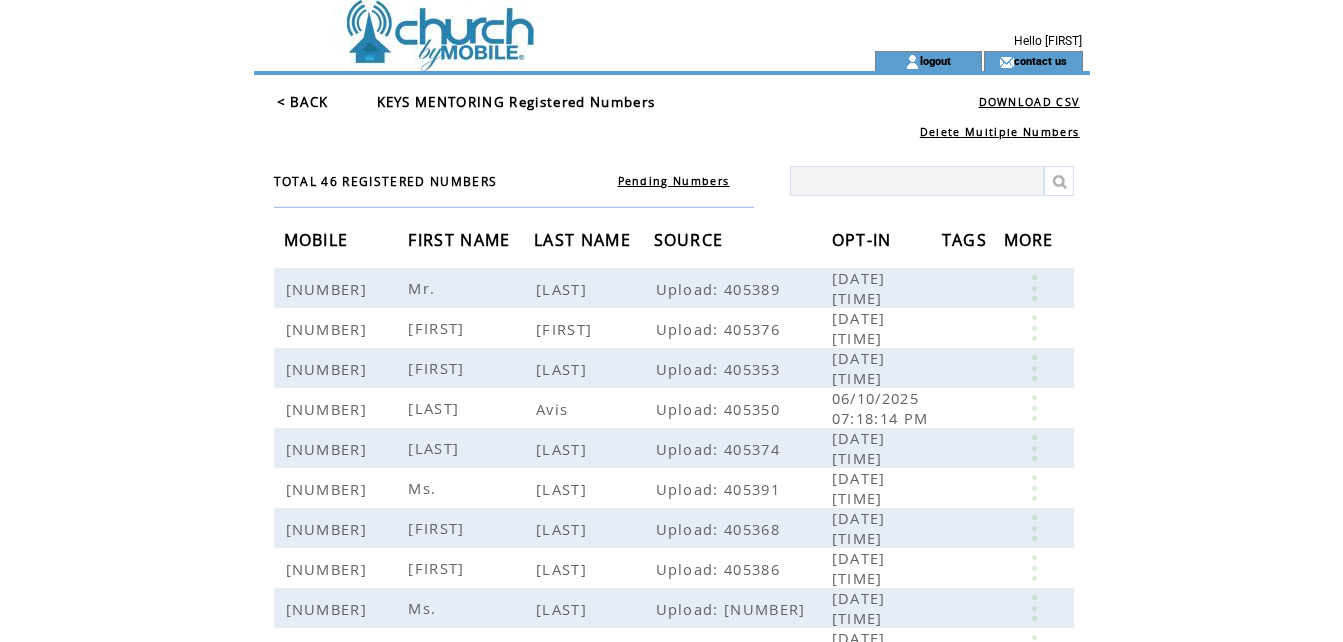 click on "**********" 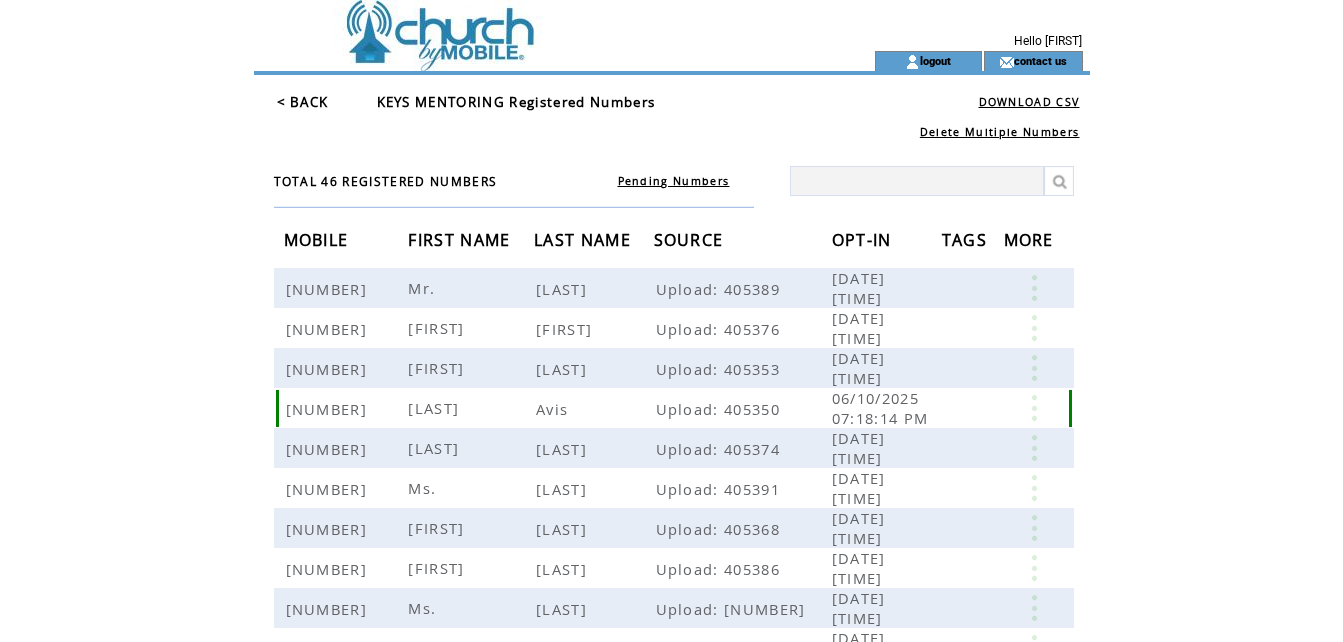 scroll, scrollTop: 100, scrollLeft: 0, axis: vertical 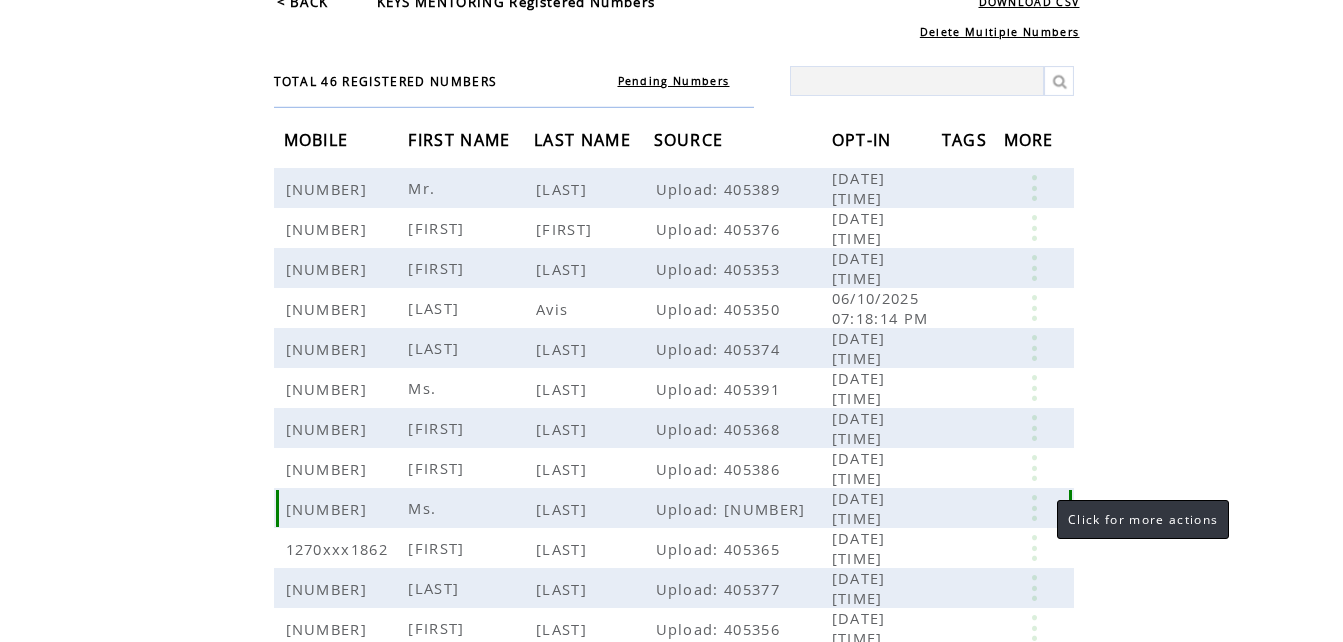 click at bounding box center [1034, 508] 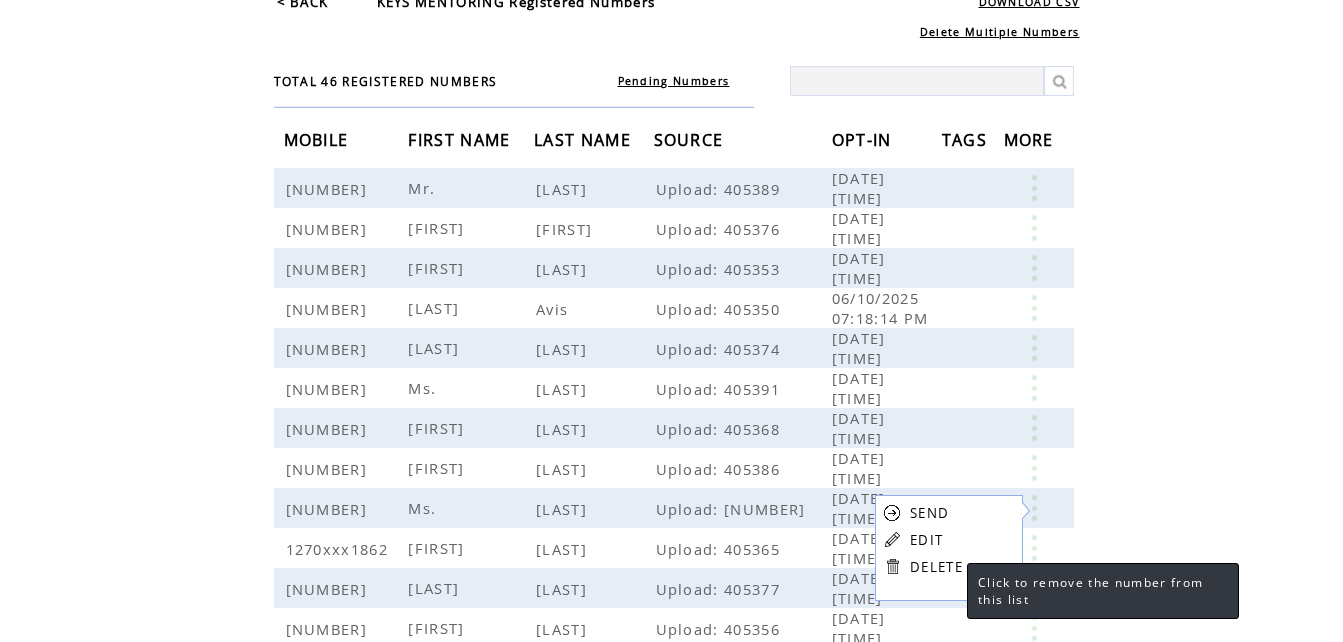 click on "DELETE" at bounding box center (936, 567) 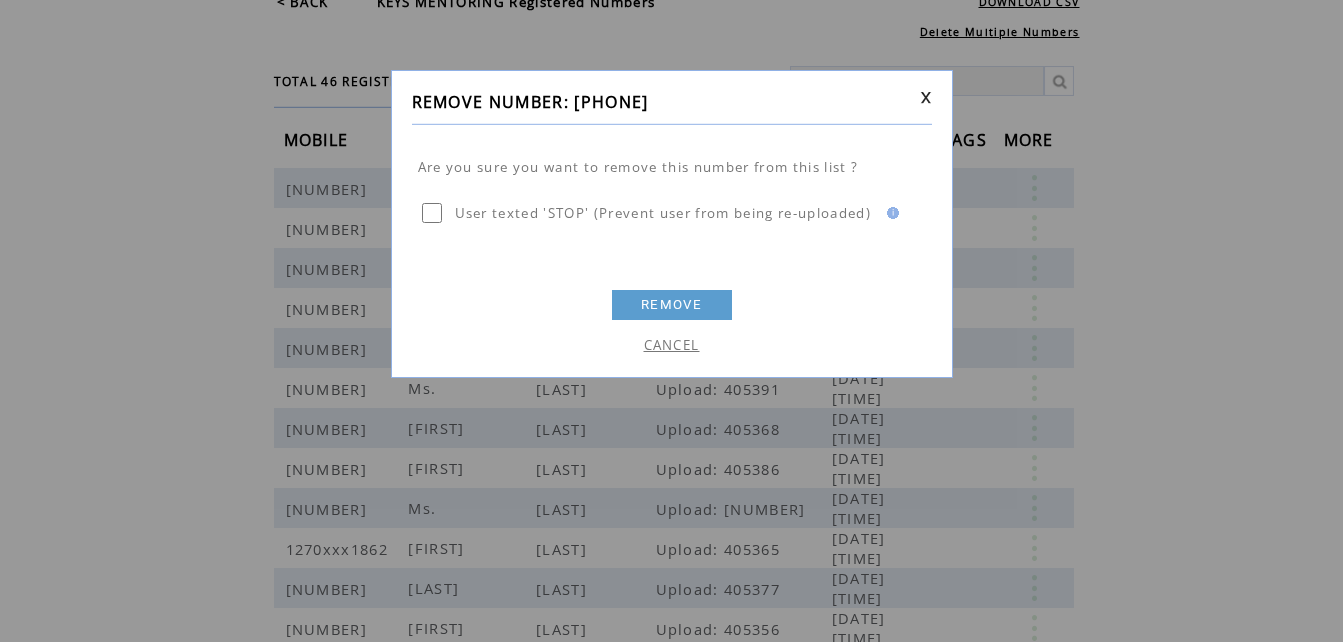 click on "REMOVE" at bounding box center (672, 305) 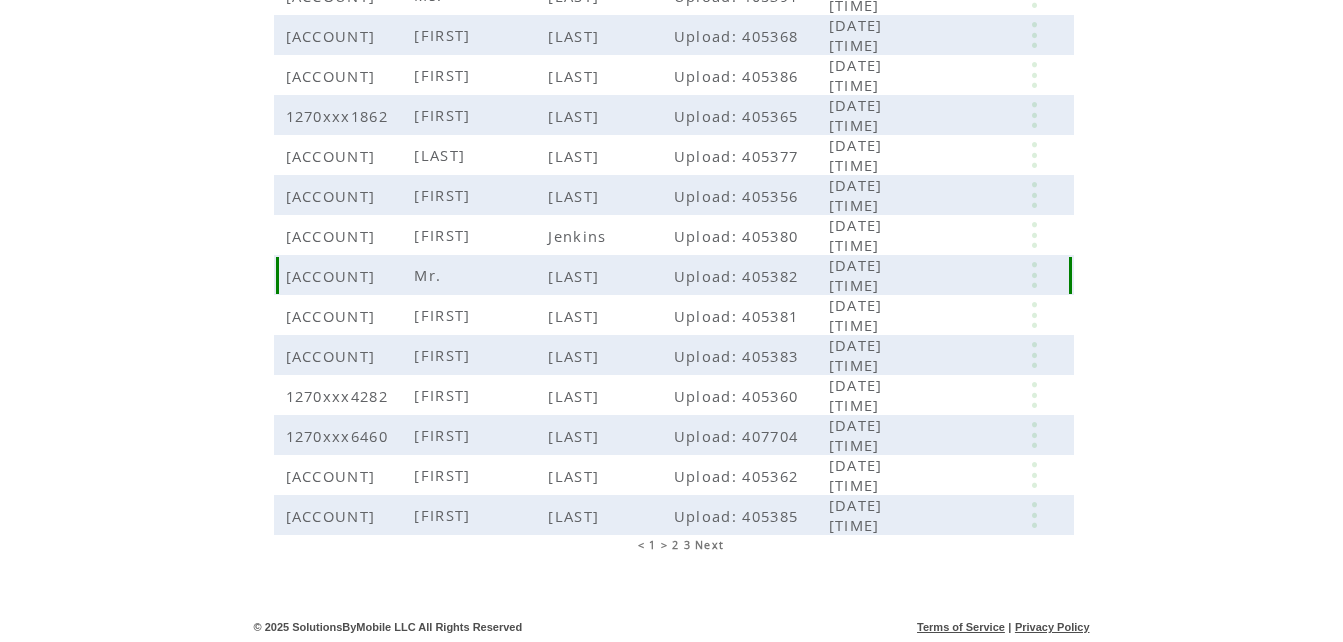 scroll, scrollTop: 494, scrollLeft: 0, axis: vertical 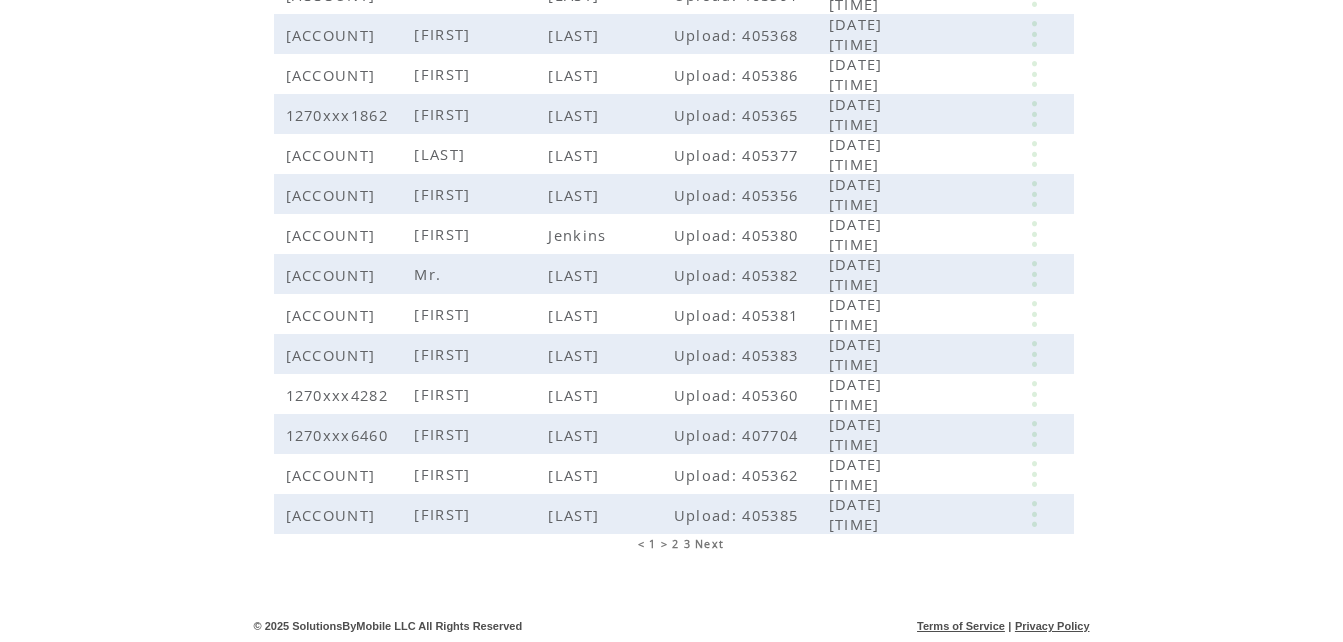 click on "2" at bounding box center (675, 544) 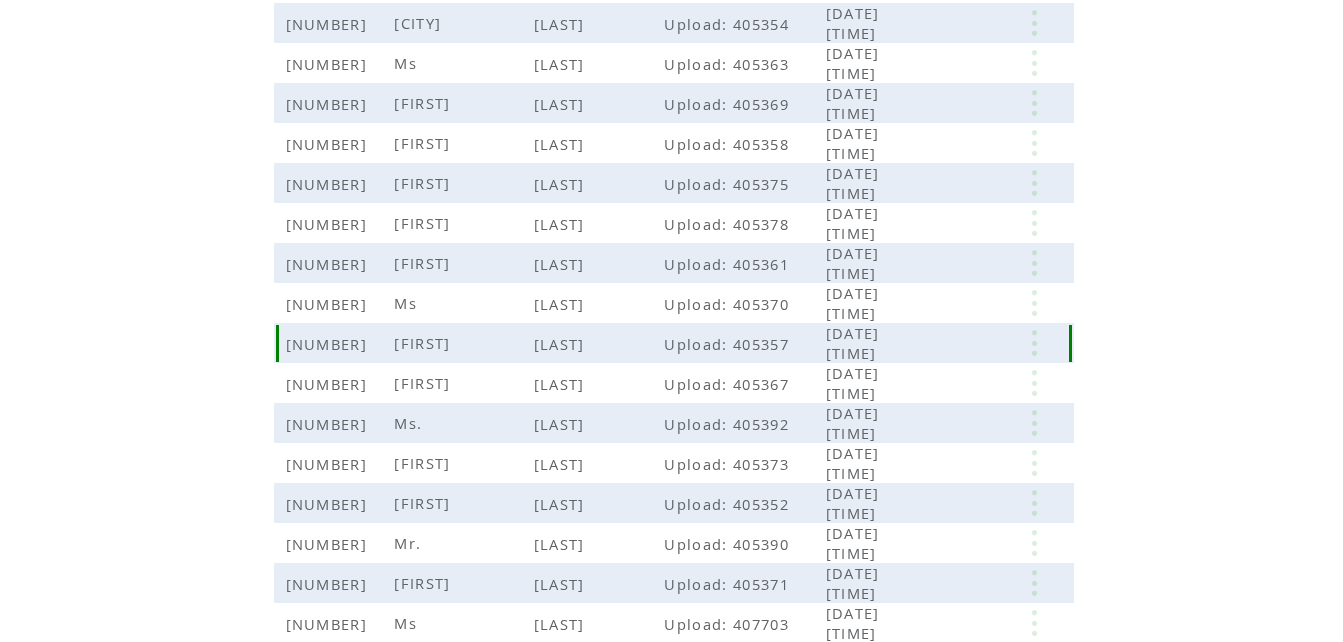 scroll, scrollTop: 300, scrollLeft: 0, axis: vertical 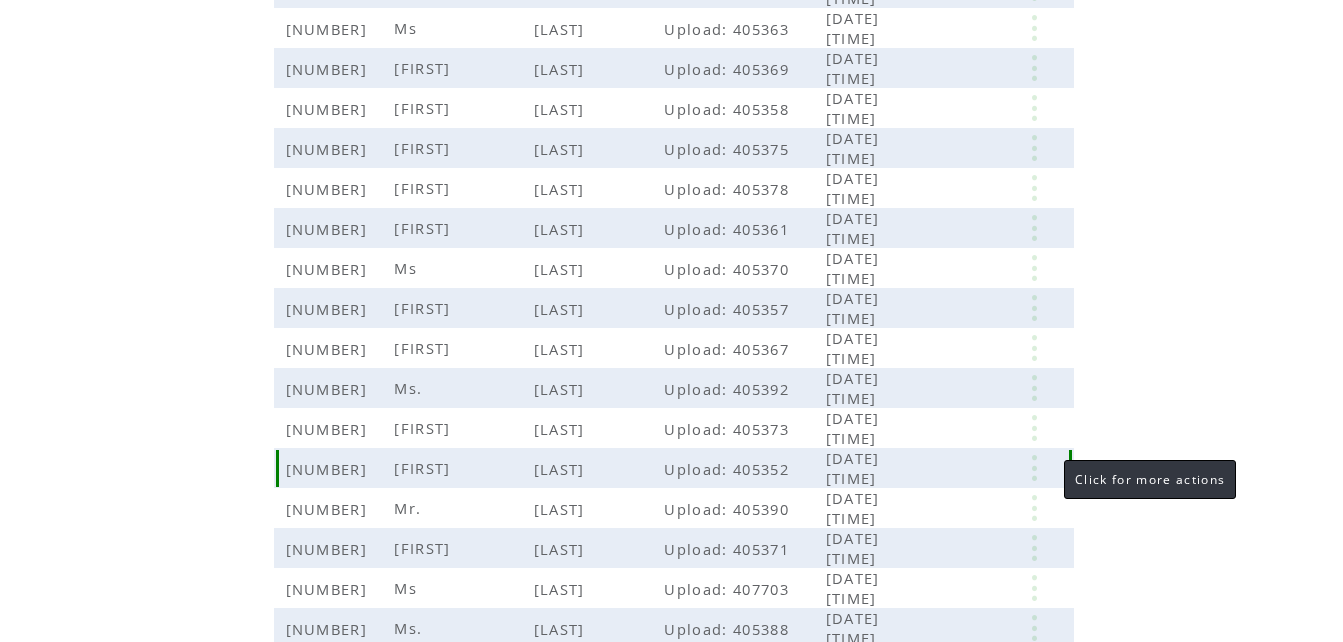 click at bounding box center (1034, 468) 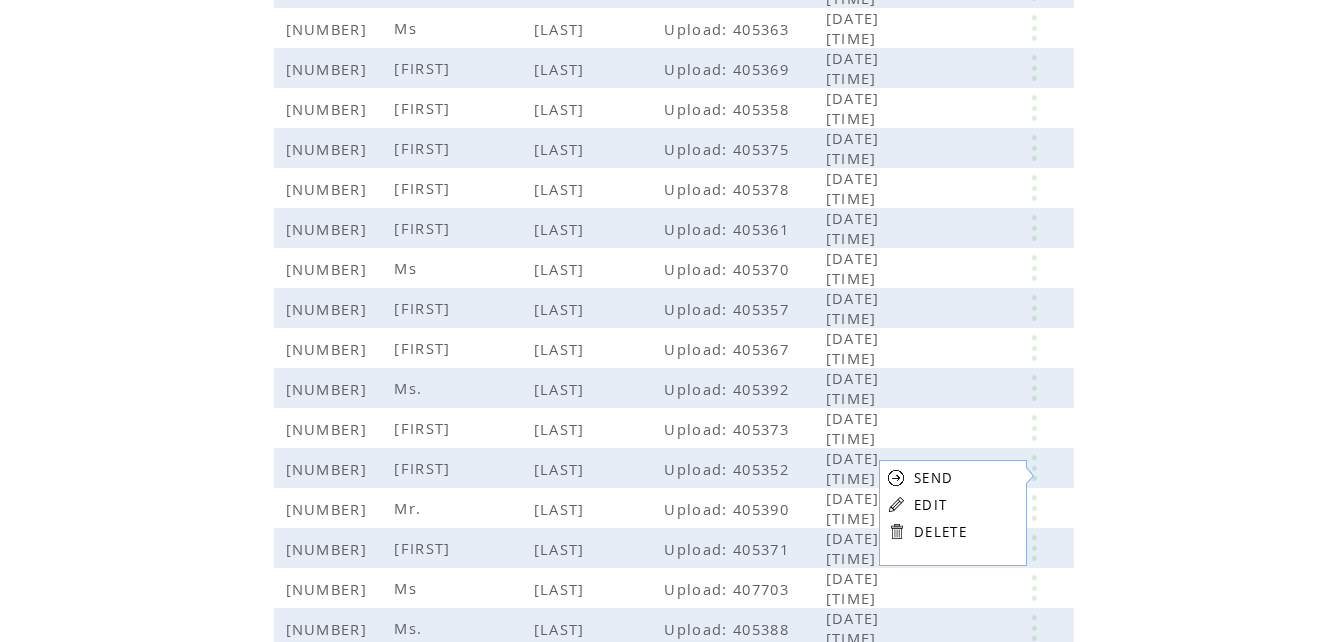click on "DELETE" at bounding box center [940, 532] 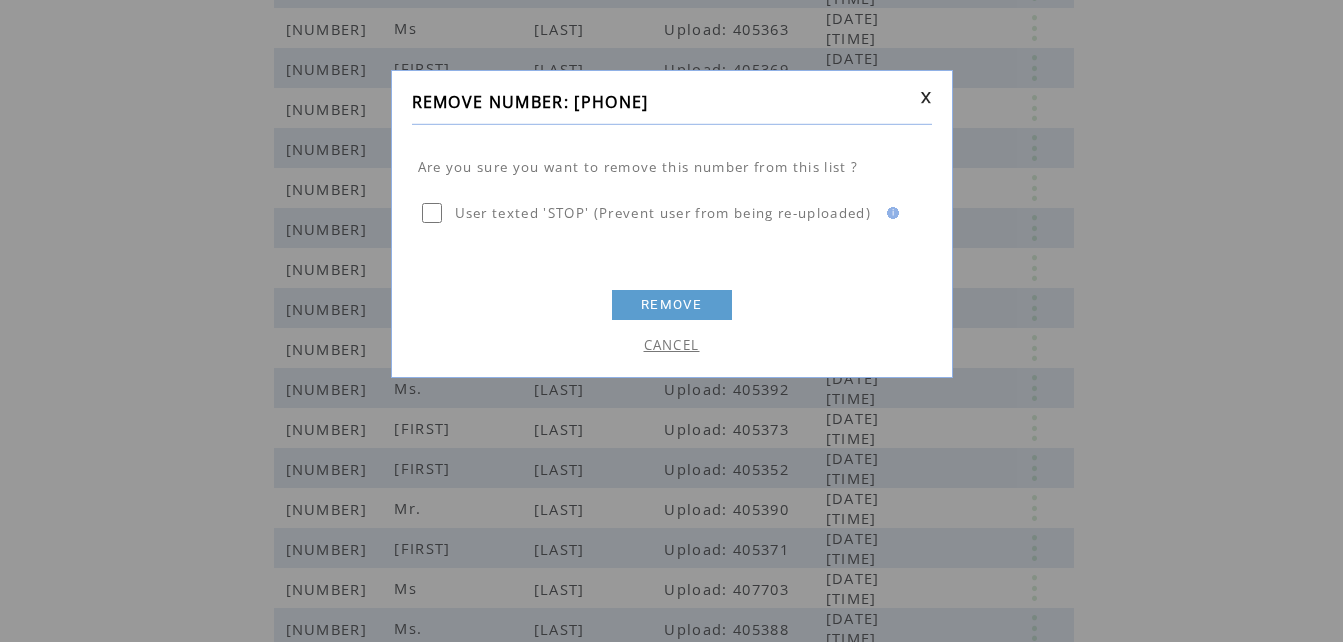 click on "REMOVE" at bounding box center [672, 305] 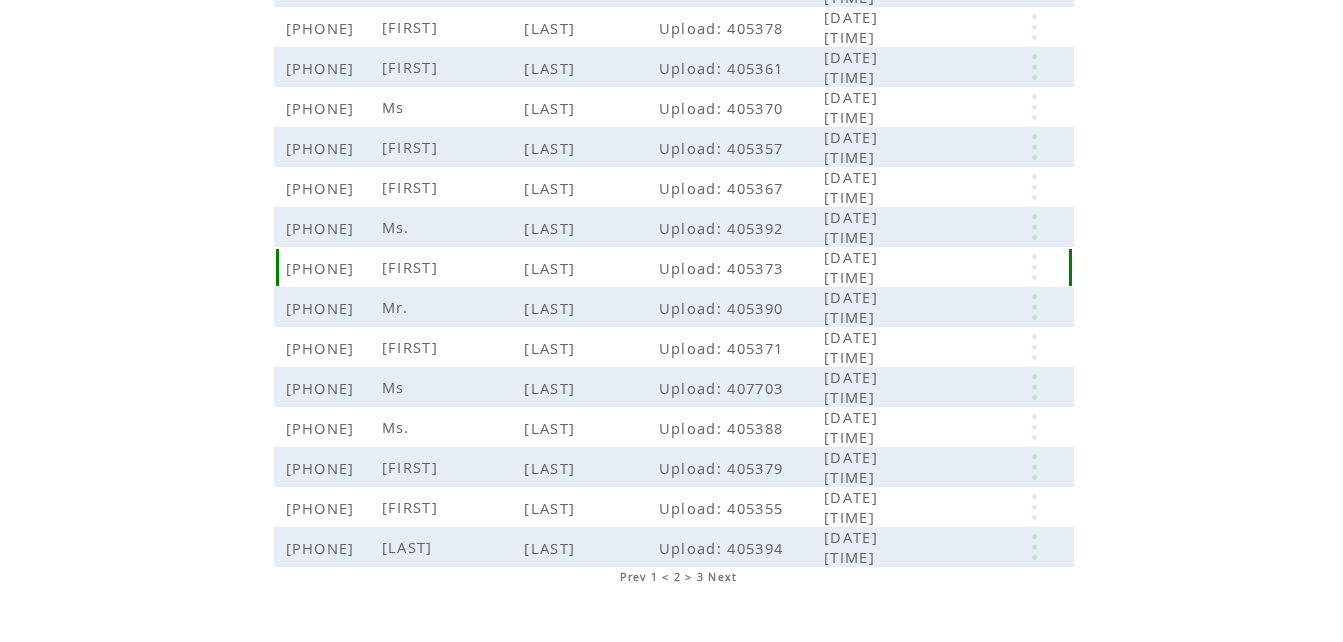 scroll, scrollTop: 494, scrollLeft: 0, axis: vertical 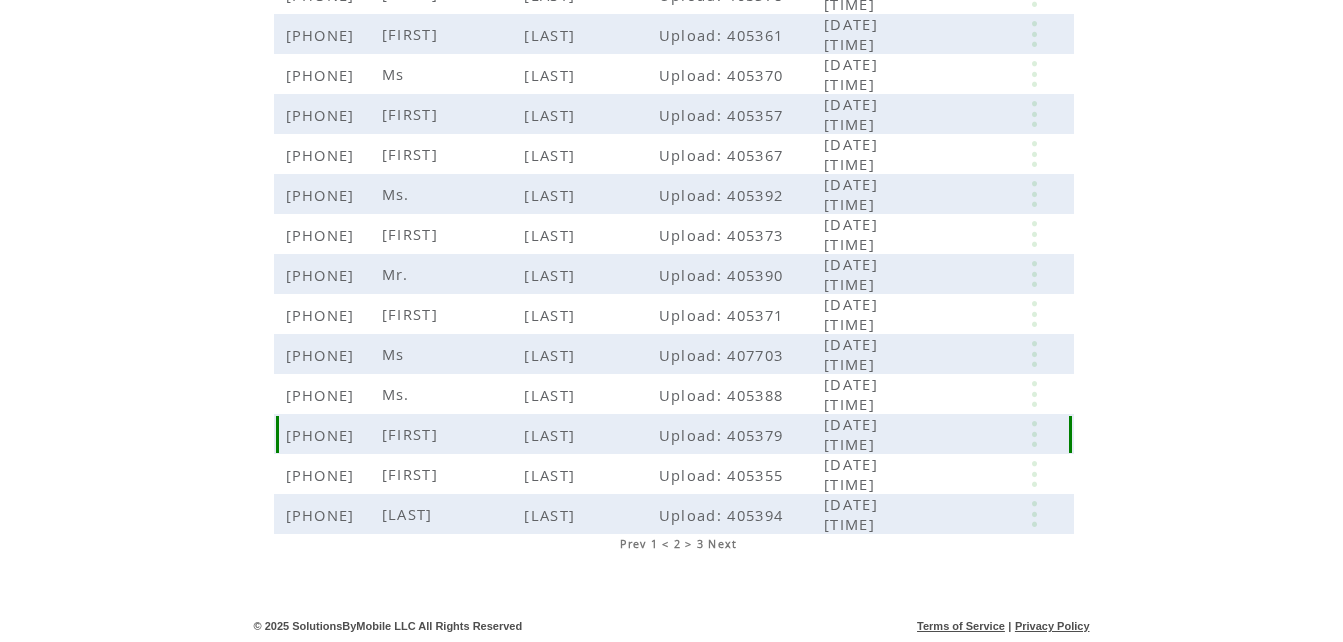 click at bounding box center [1034, 434] 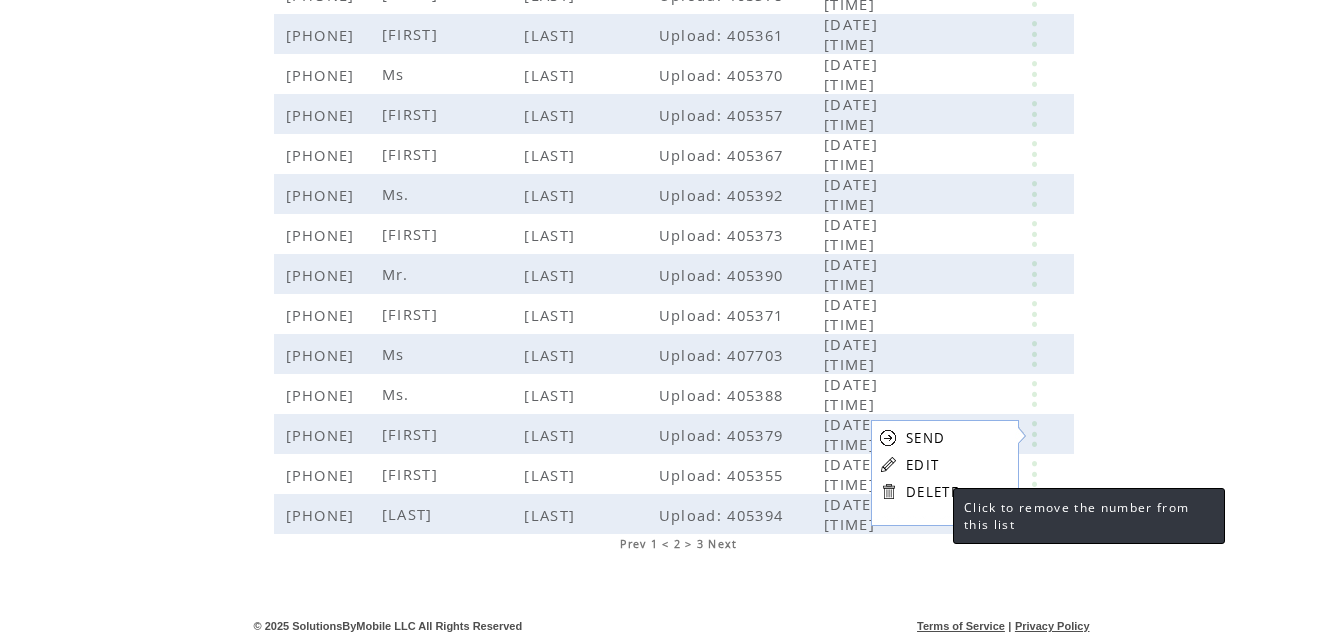 click on "DELETE" at bounding box center [932, 492] 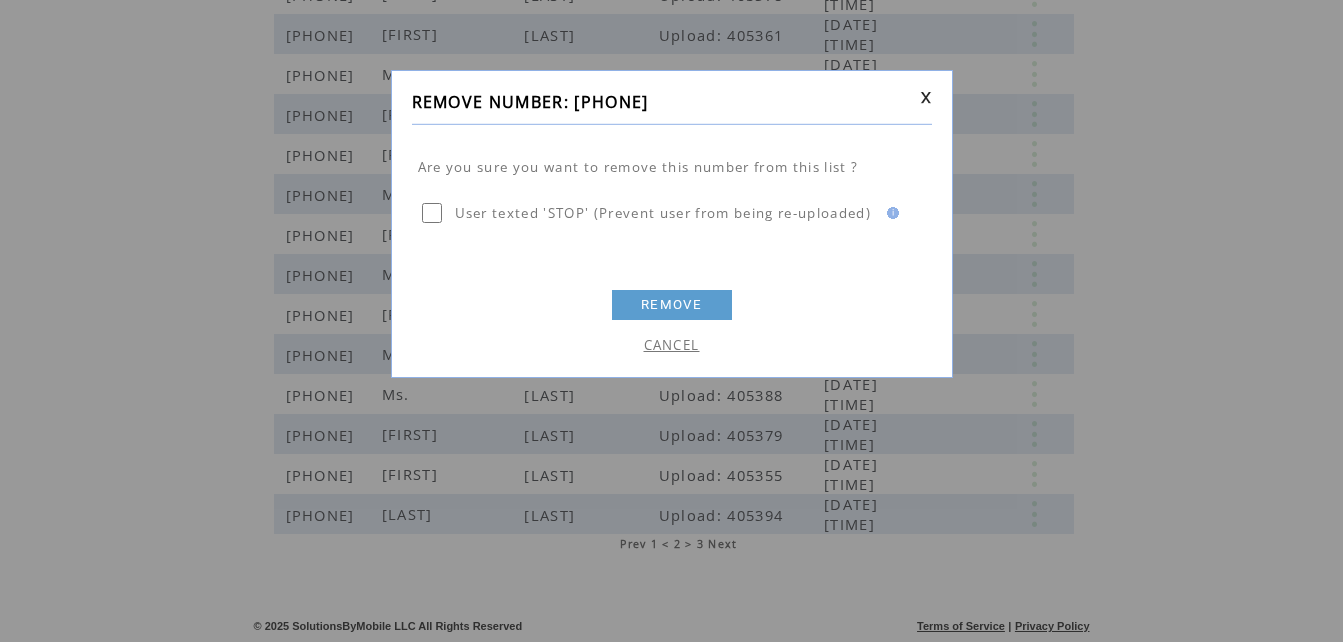 click on "REMOVE" at bounding box center [672, 305] 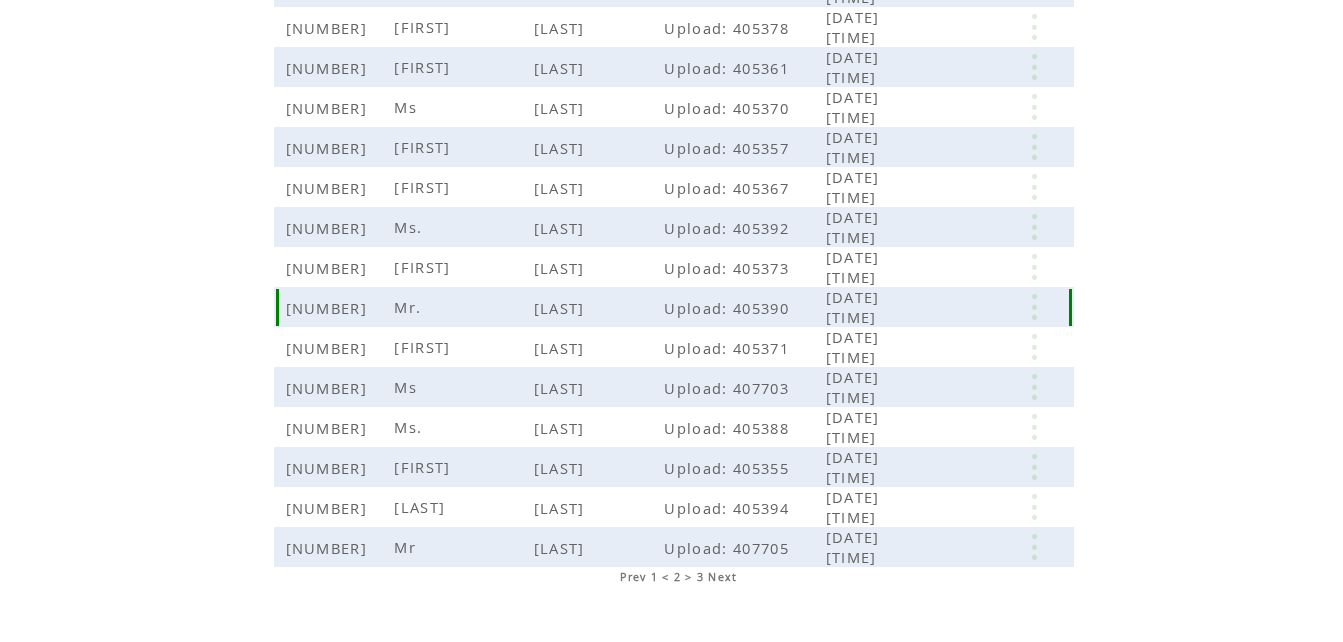 scroll, scrollTop: 494, scrollLeft: 0, axis: vertical 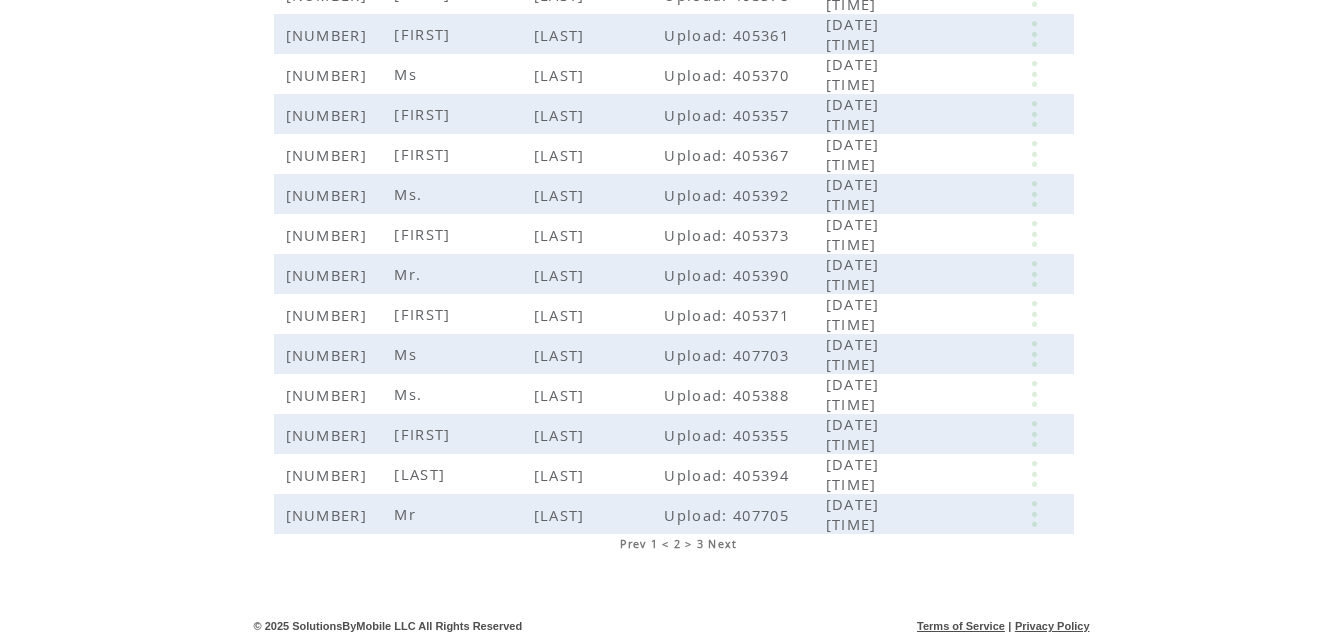 click on "3" at bounding box center (700, 544) 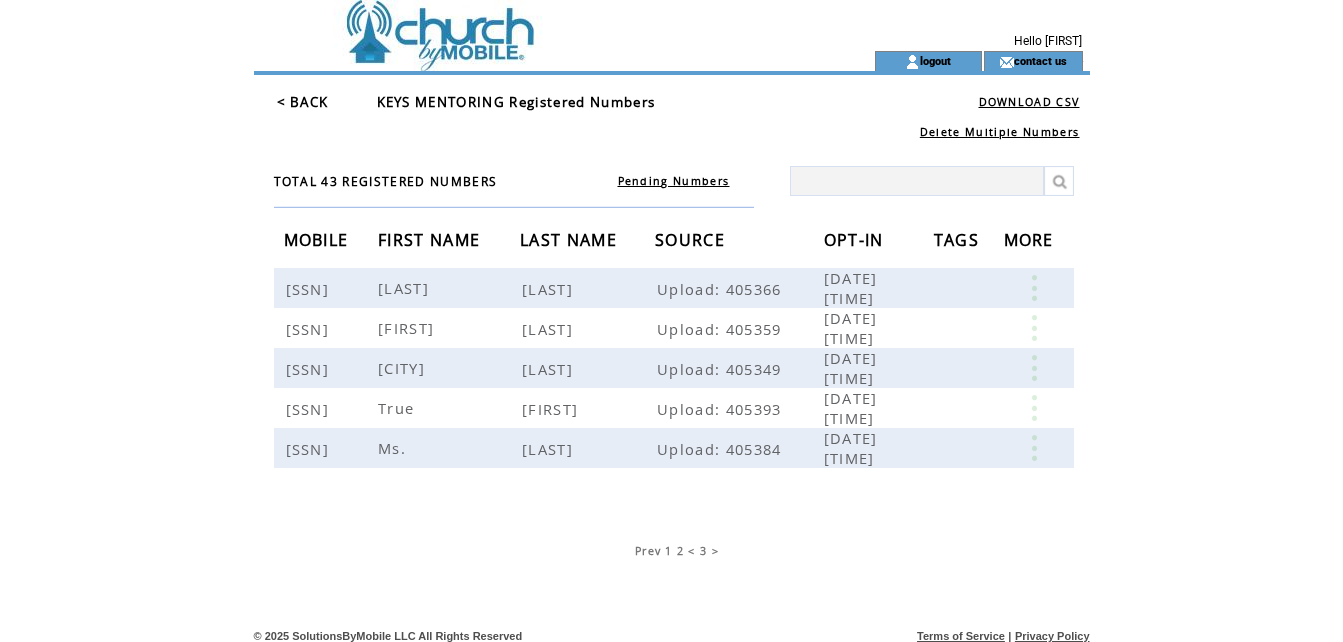 scroll, scrollTop: 0, scrollLeft: 0, axis: both 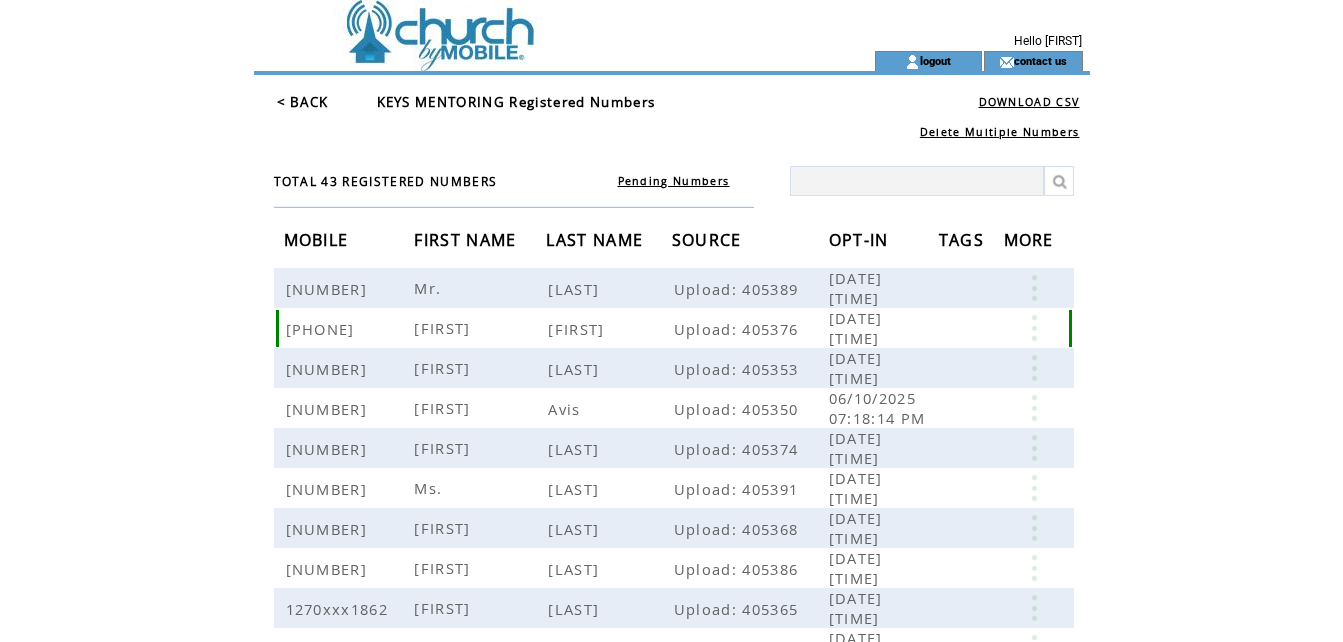 click at bounding box center (1034, 328) 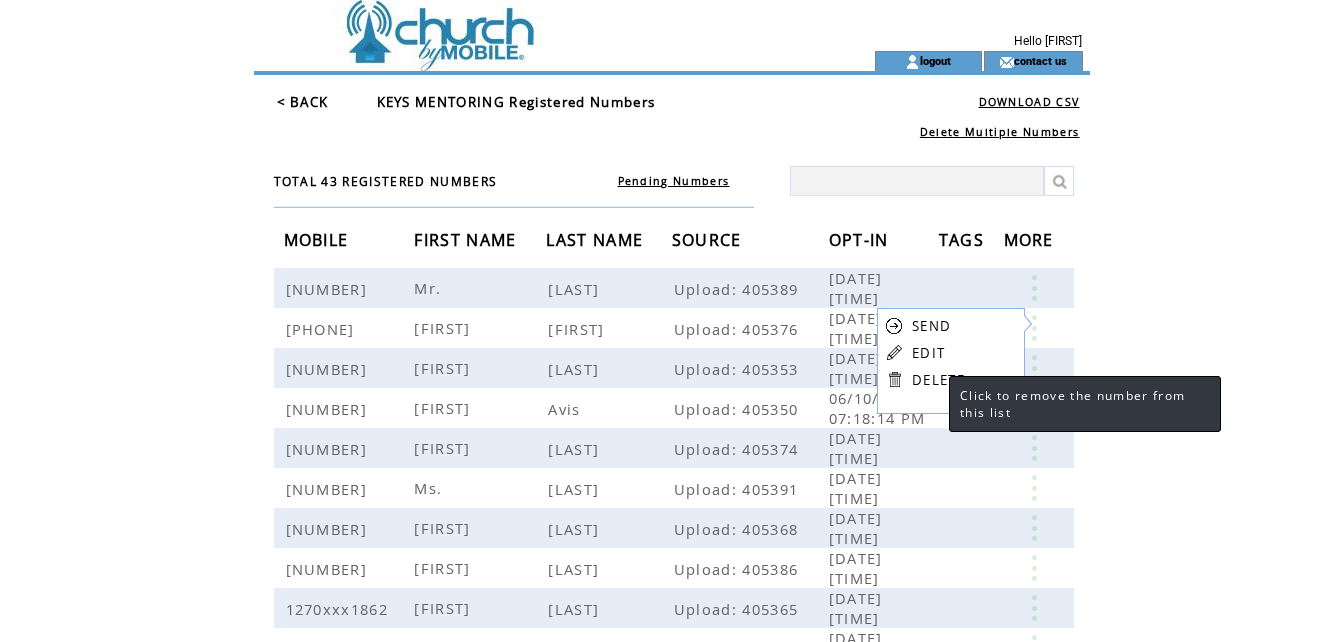 click on "DELETE" at bounding box center (938, 380) 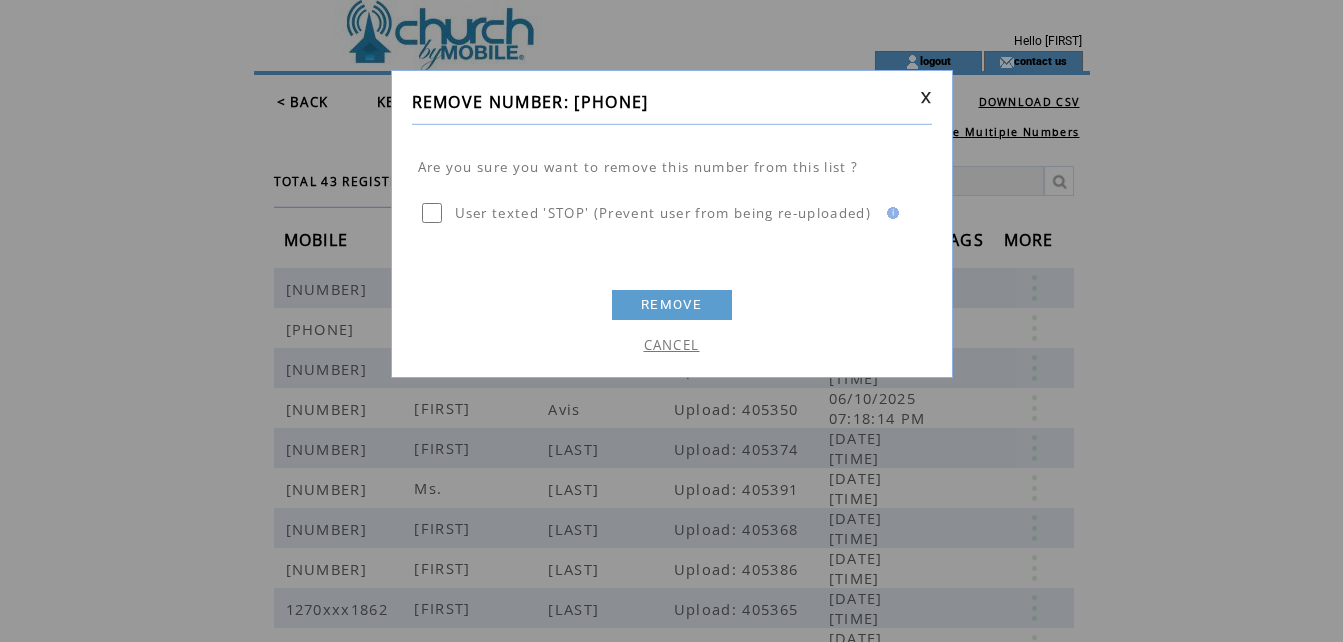 click on "REMOVE" at bounding box center (672, 305) 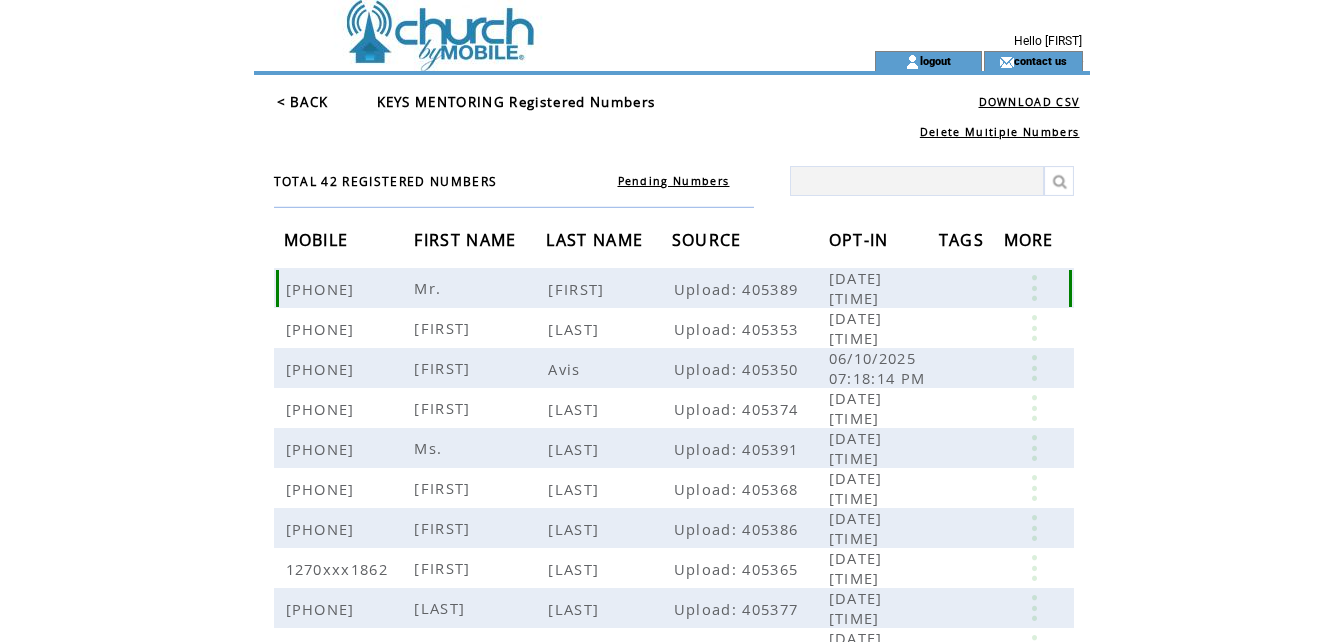 scroll, scrollTop: 0, scrollLeft: 0, axis: both 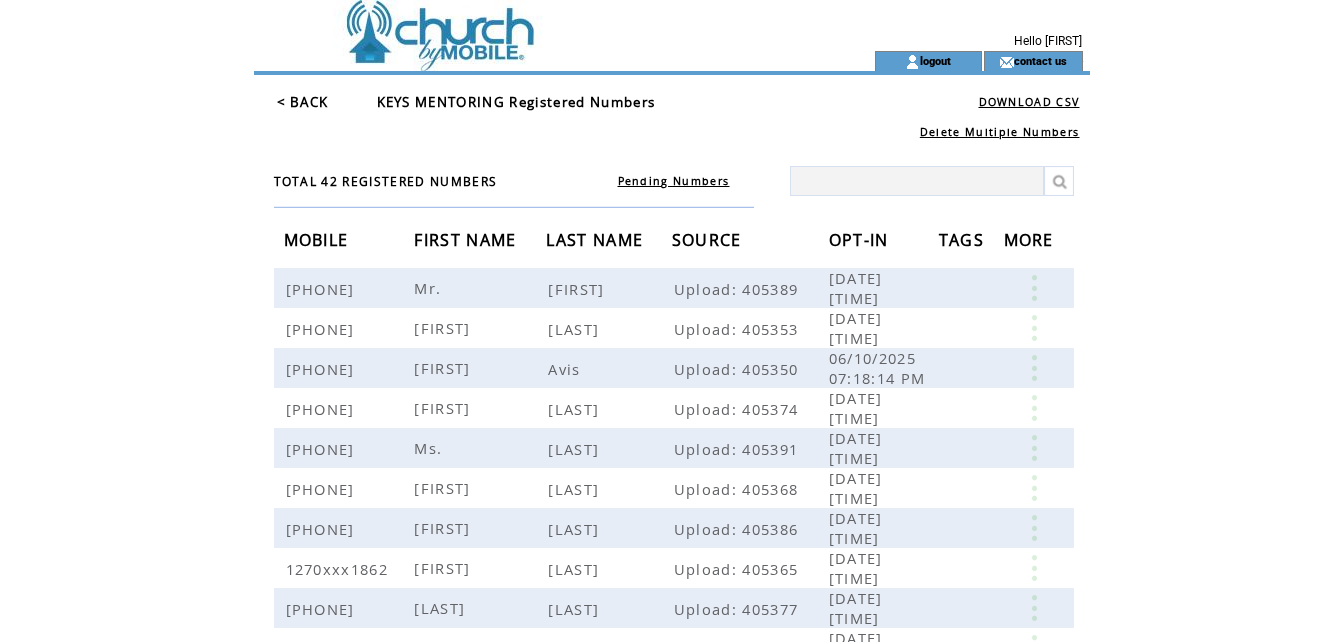 click at bounding box center (528, 61) 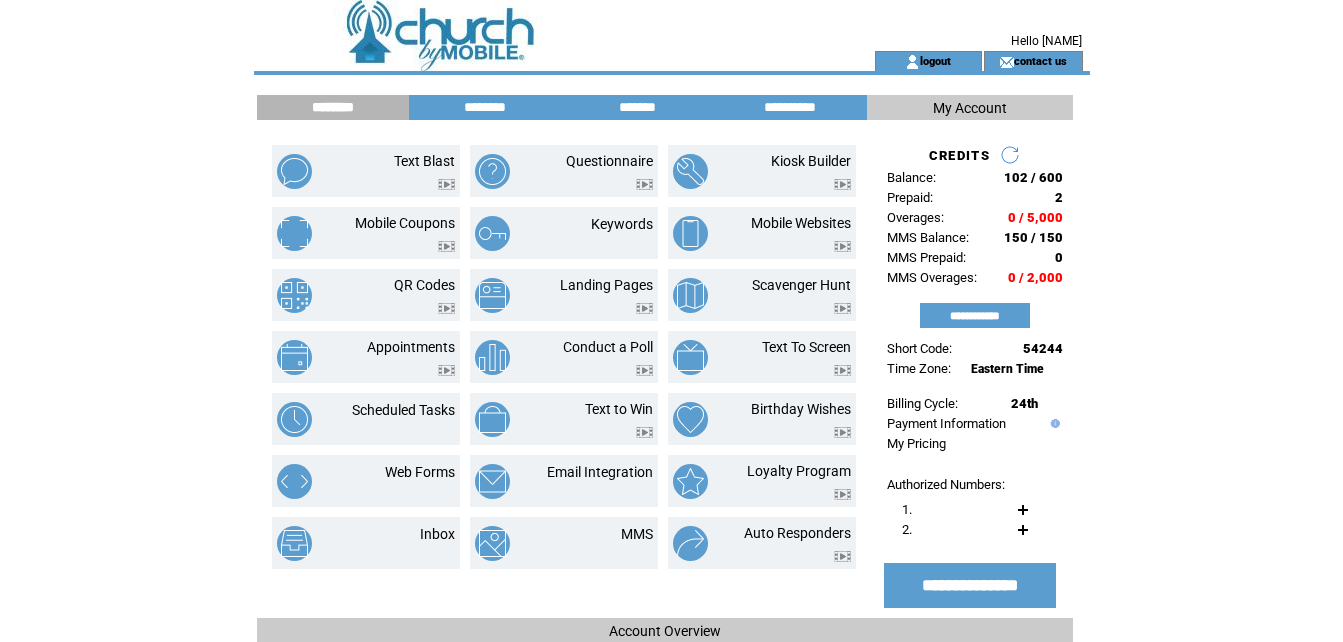 scroll, scrollTop: 0, scrollLeft: 0, axis: both 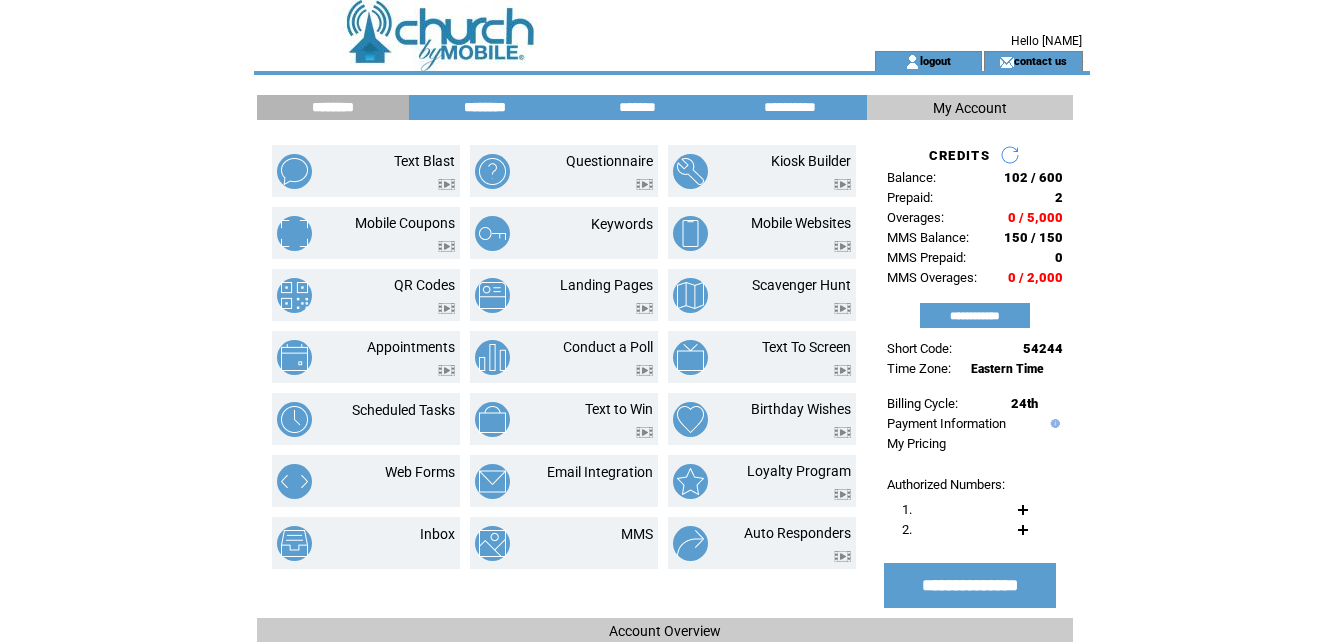 click on "********" at bounding box center (485, 107) 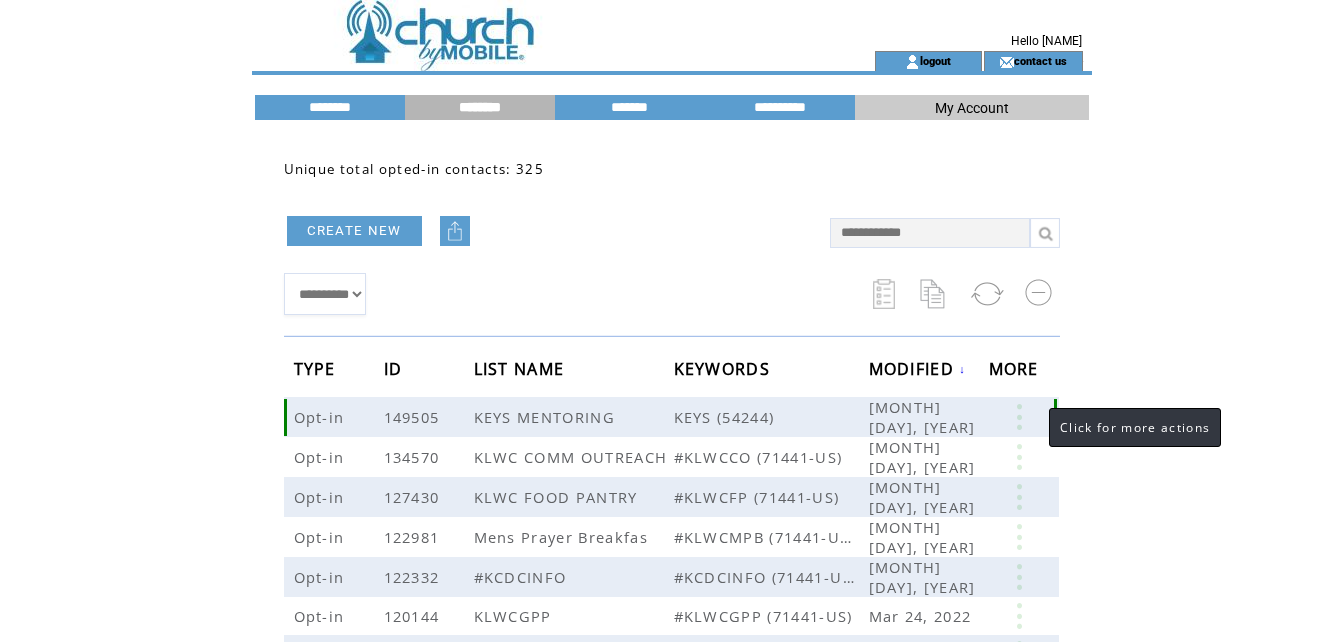 click at bounding box center (1019, 417) 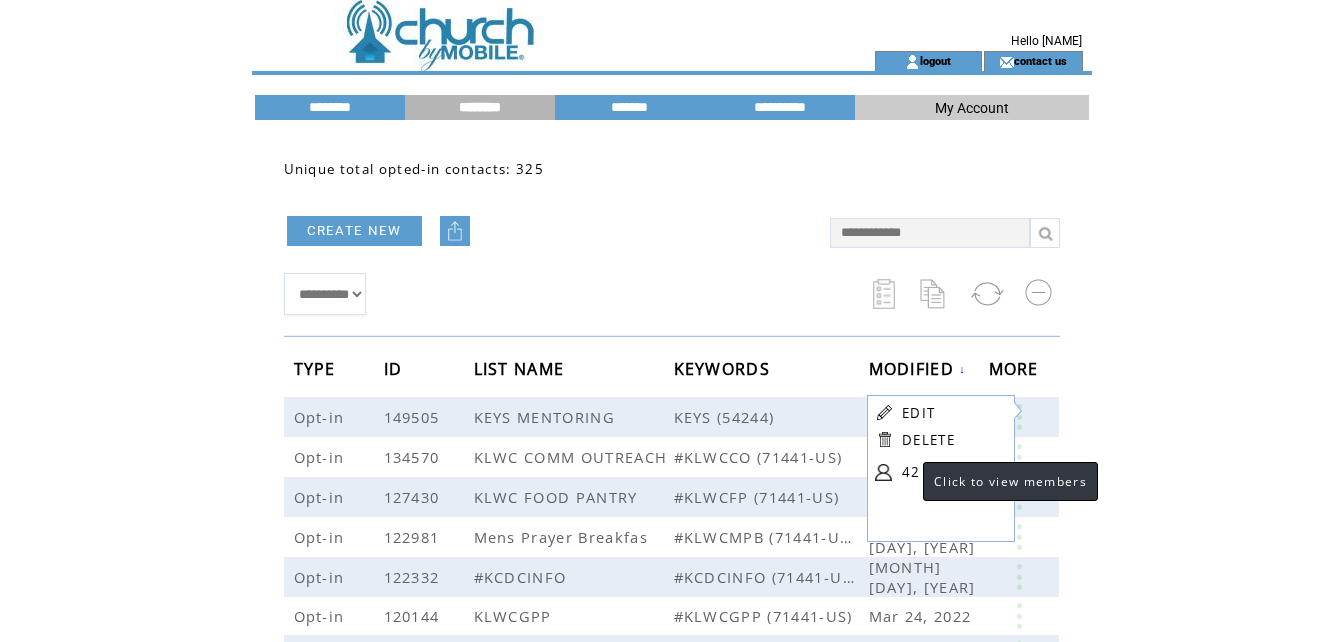click on "42" at bounding box center (952, 472) 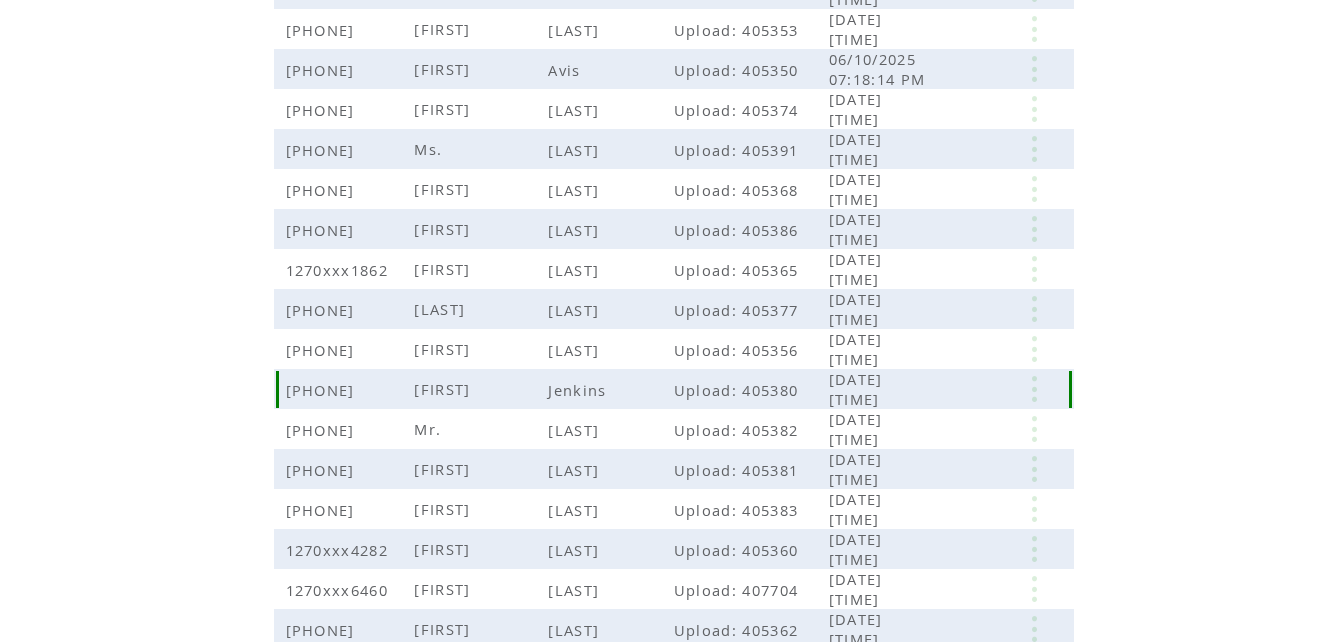 scroll, scrollTop: 200, scrollLeft: 0, axis: vertical 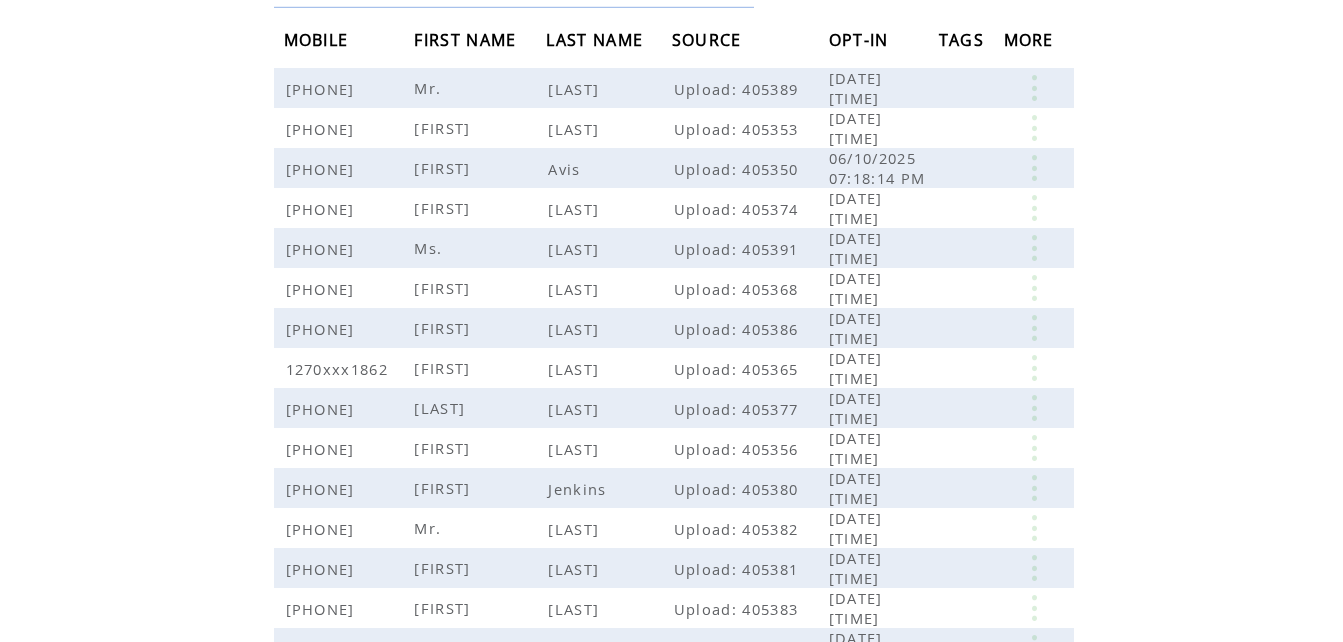 click on "**********" 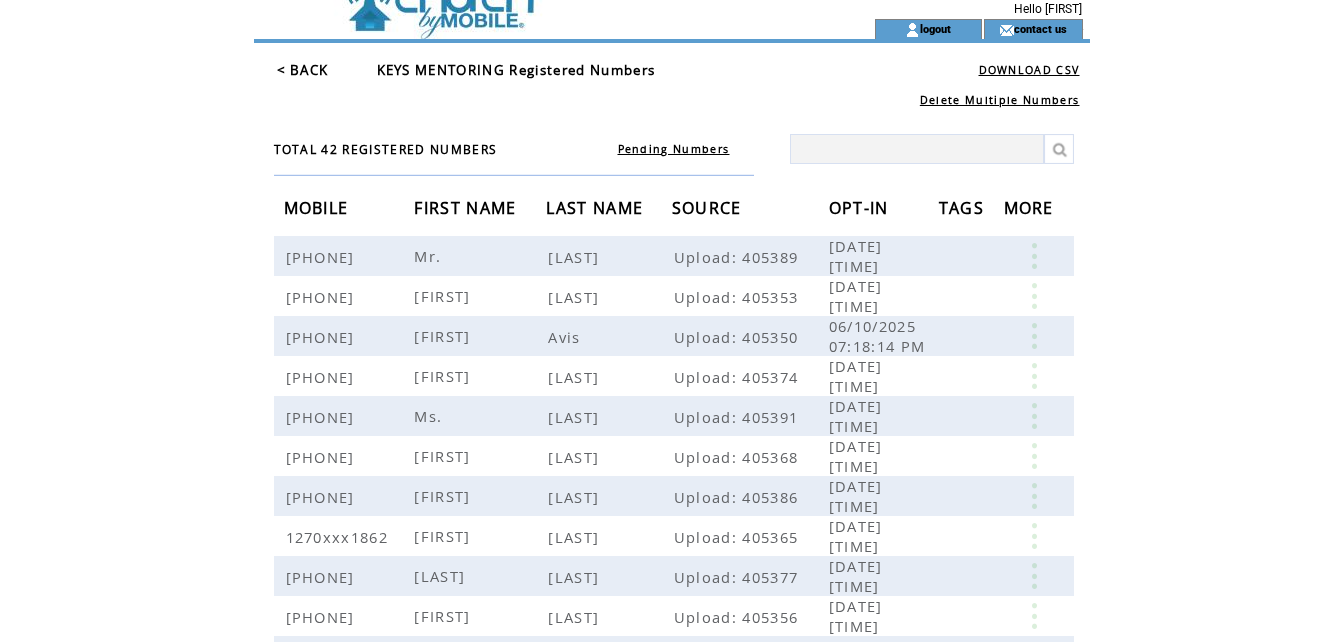 scroll, scrollTop: 0, scrollLeft: 0, axis: both 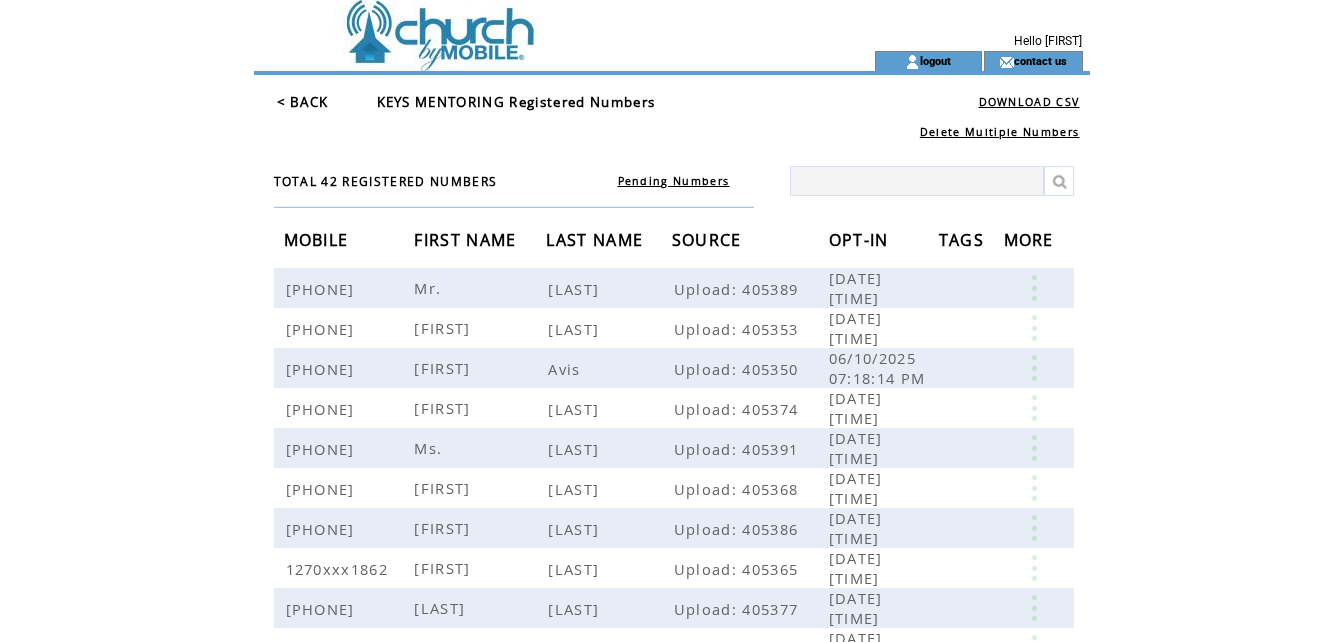 click at bounding box center [528, 25] 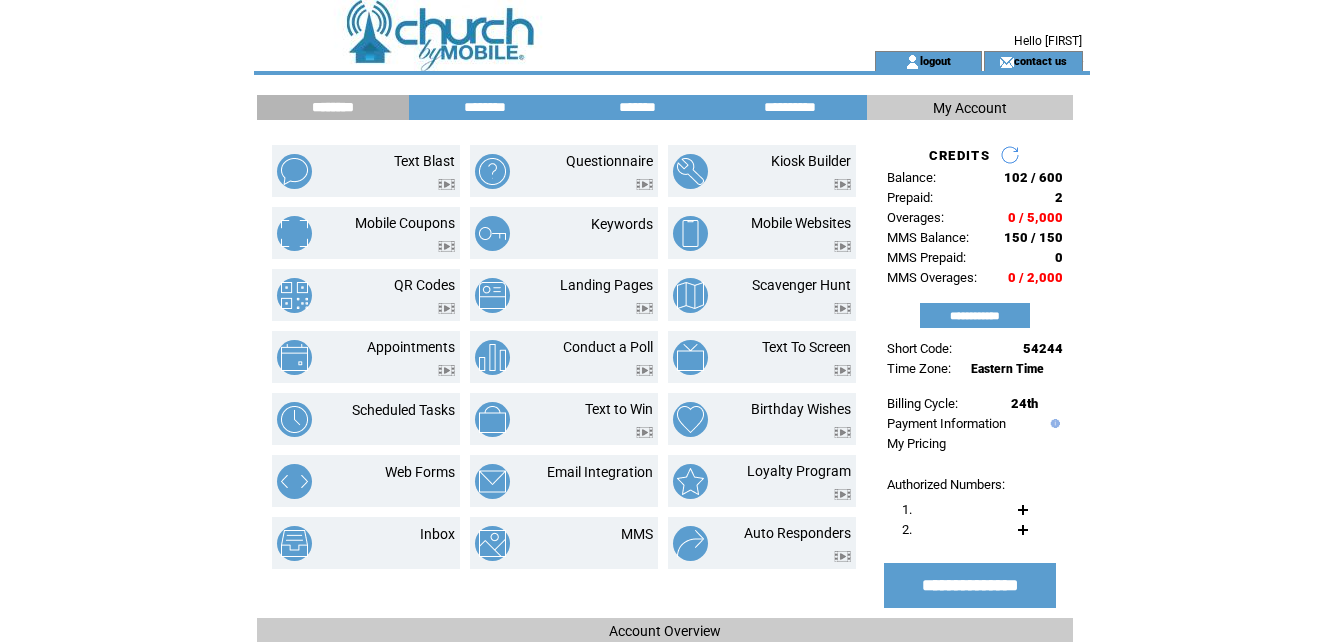 scroll, scrollTop: 0, scrollLeft: 0, axis: both 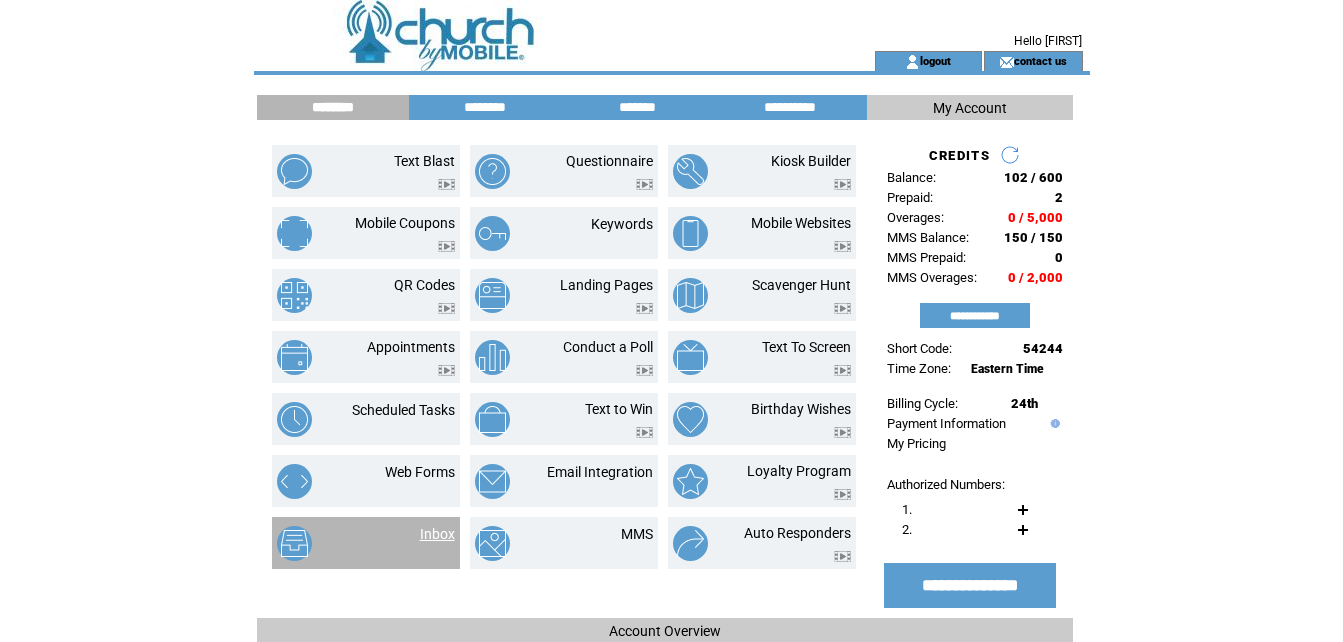 click on "Inbox" at bounding box center (437, 534) 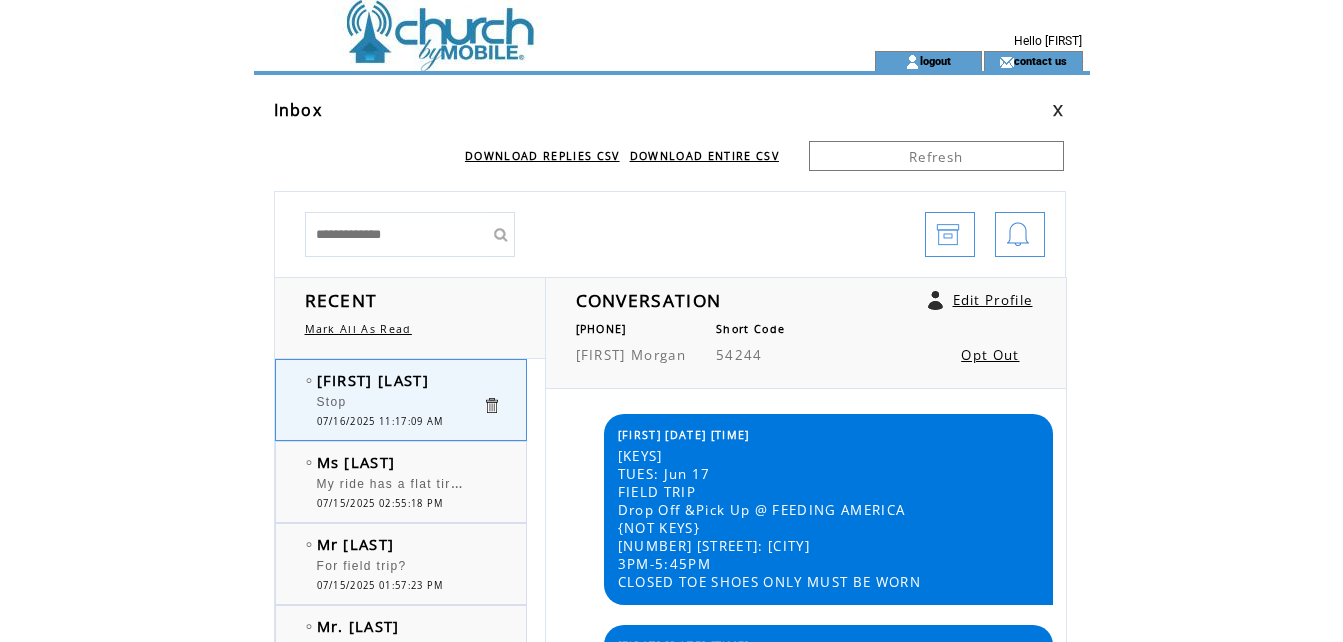 scroll, scrollTop: 0, scrollLeft: 0, axis: both 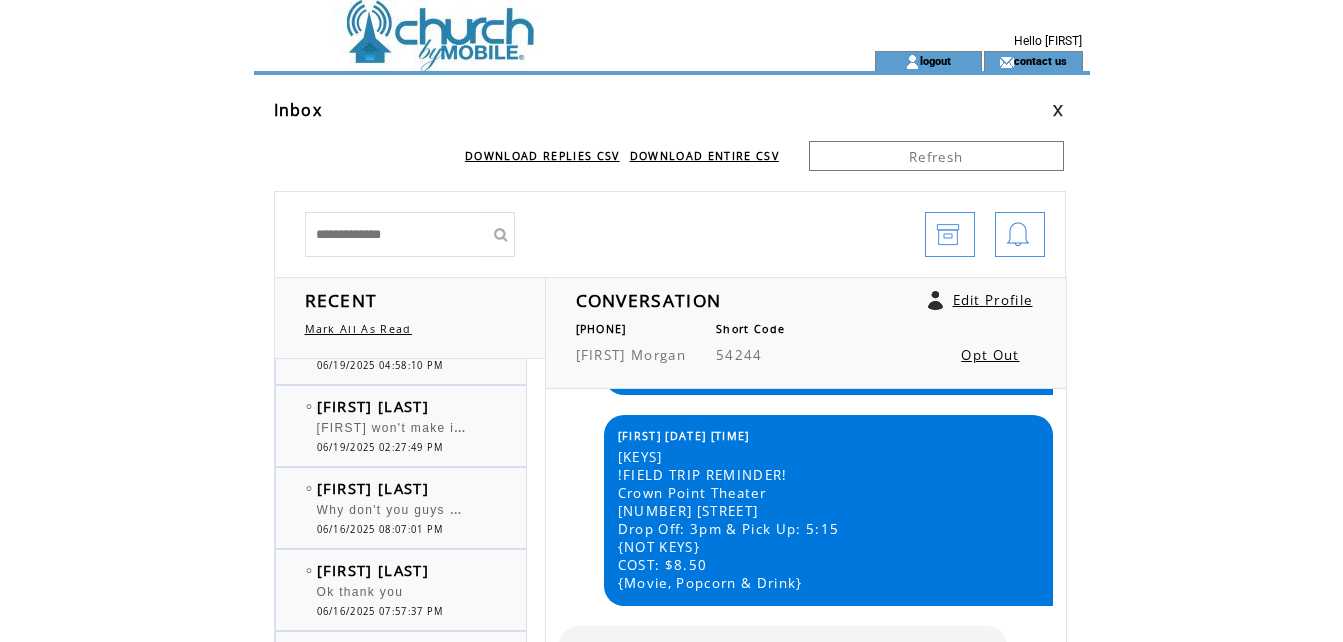 click on "Why don't you guys make this known to us parents ahead of time some of us parents do work" at bounding box center [624, 508] 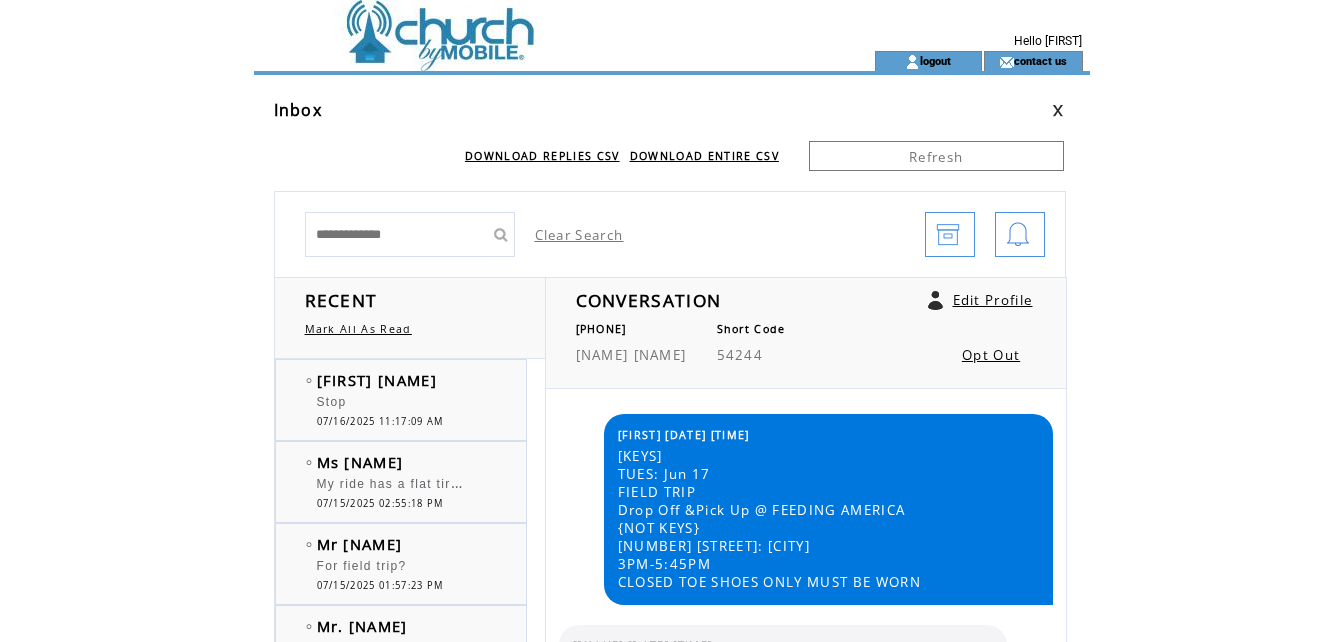 scroll, scrollTop: 0, scrollLeft: 0, axis: both 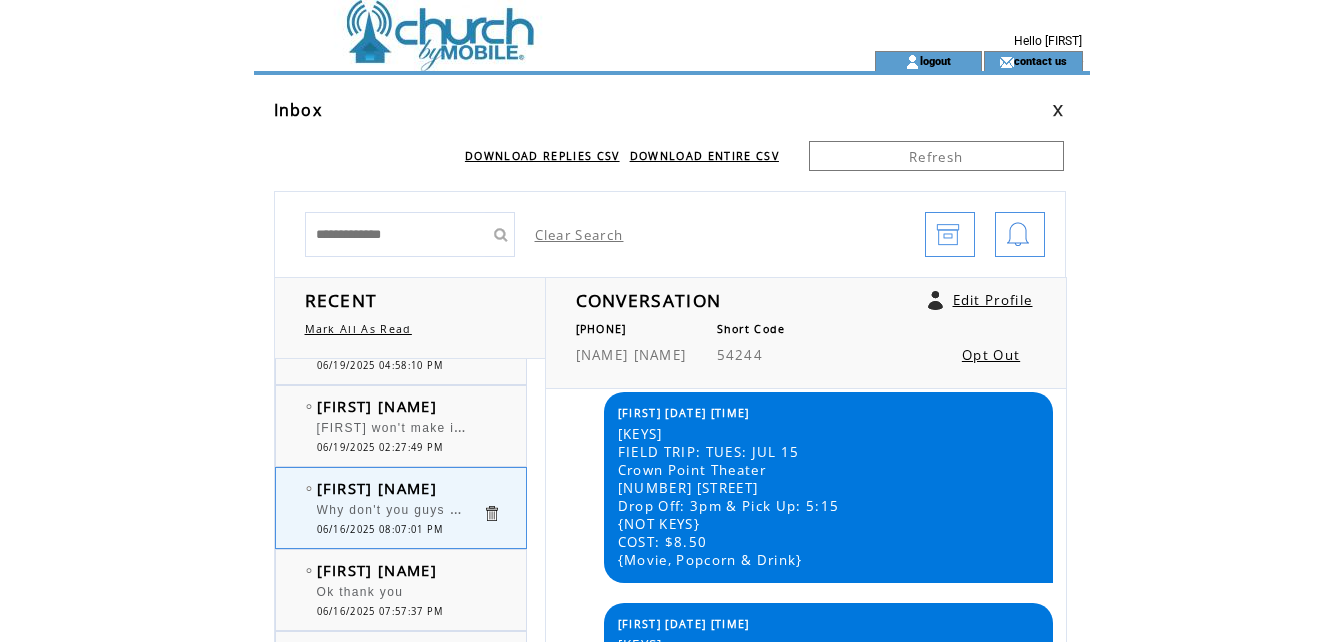 click on "Stephanie Sims
Stop 0
06/19/2025 04:58:10 PM" at bounding box center (421, 344) 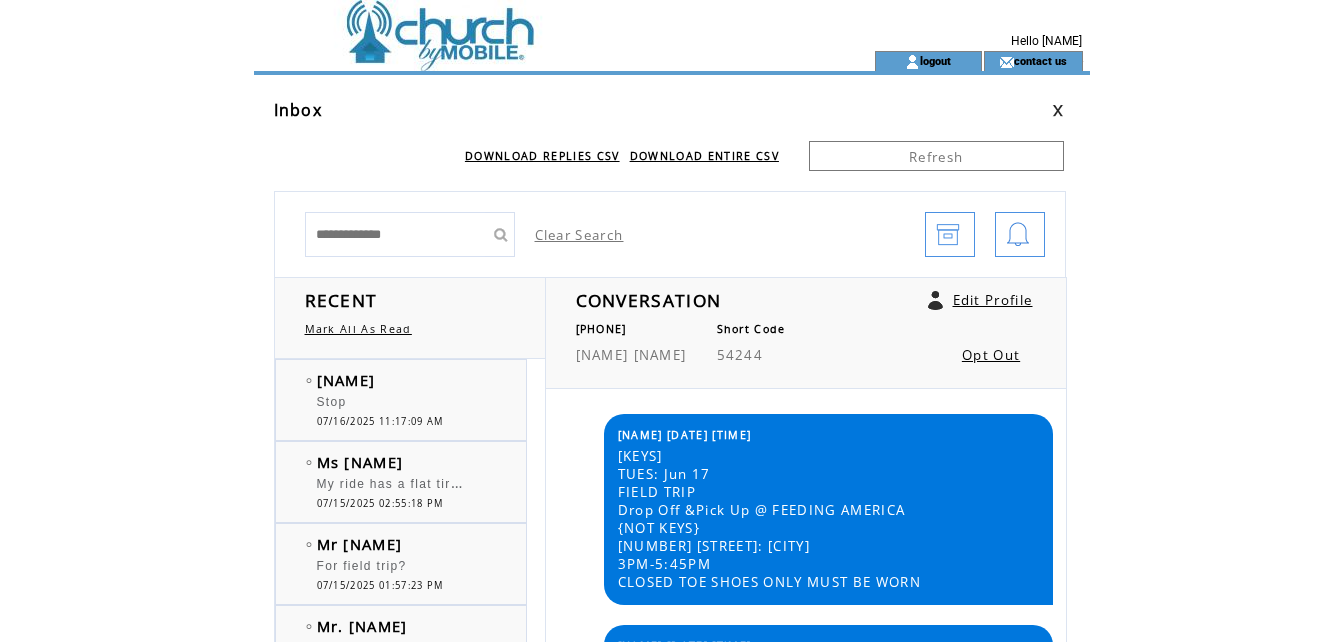 scroll, scrollTop: 0, scrollLeft: 0, axis: both 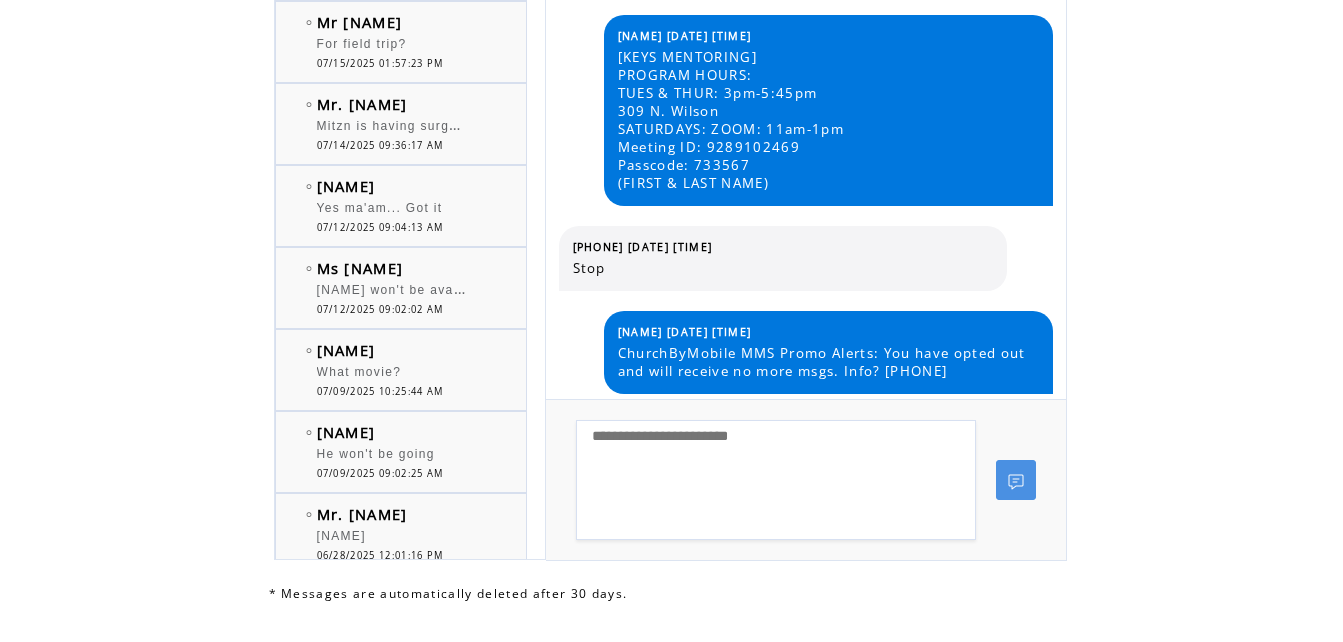 click on "07/14/2025 09:36:17 AM" at bounding box center (380, 145) 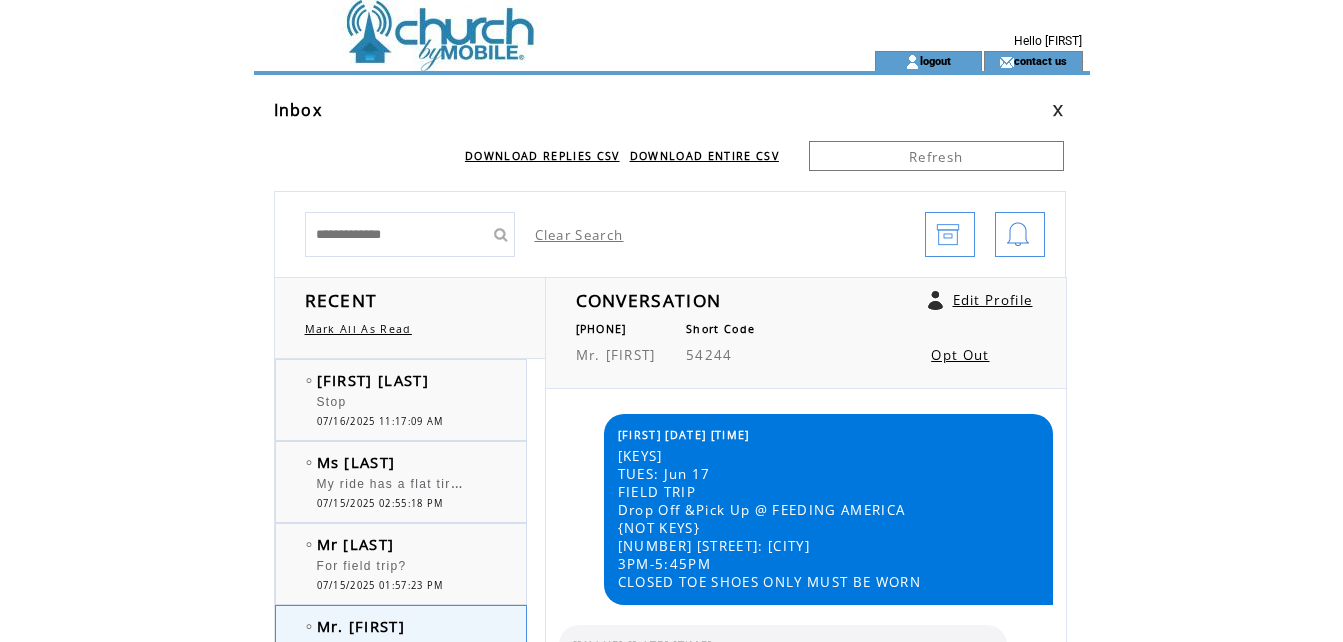 scroll, scrollTop: 0, scrollLeft: 0, axis: both 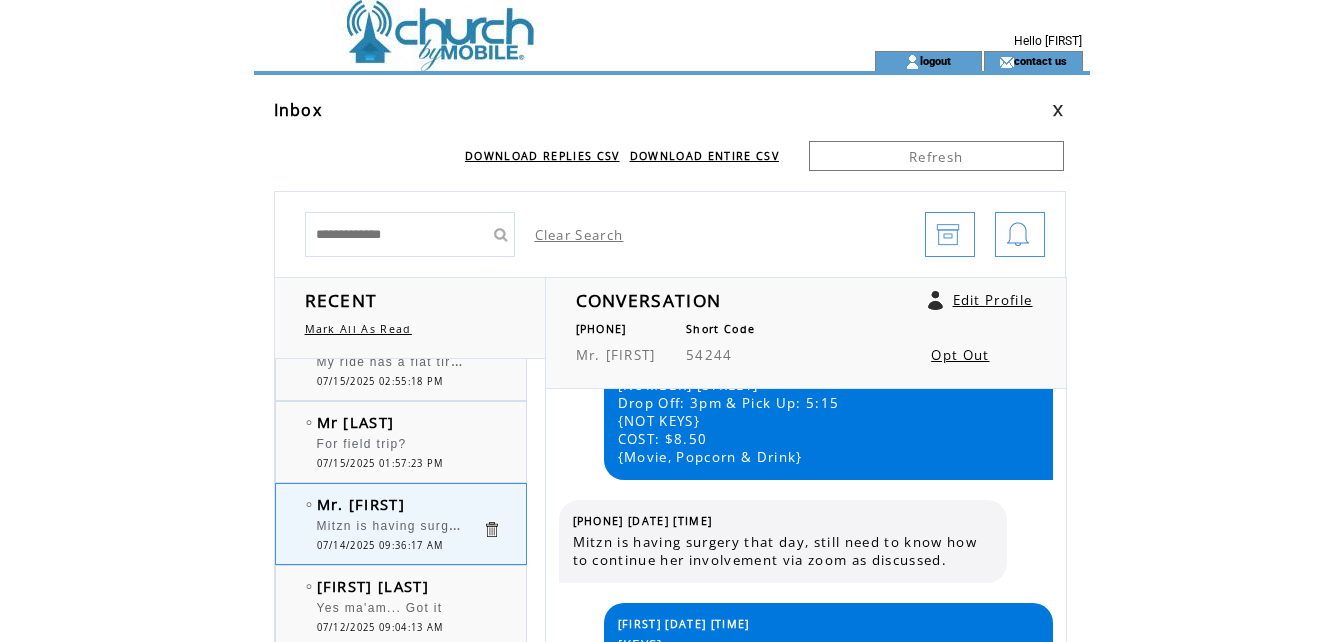 drag, startPoint x: 329, startPoint y: 17, endPoint x: 766, endPoint y: 62, distance: 439.31082 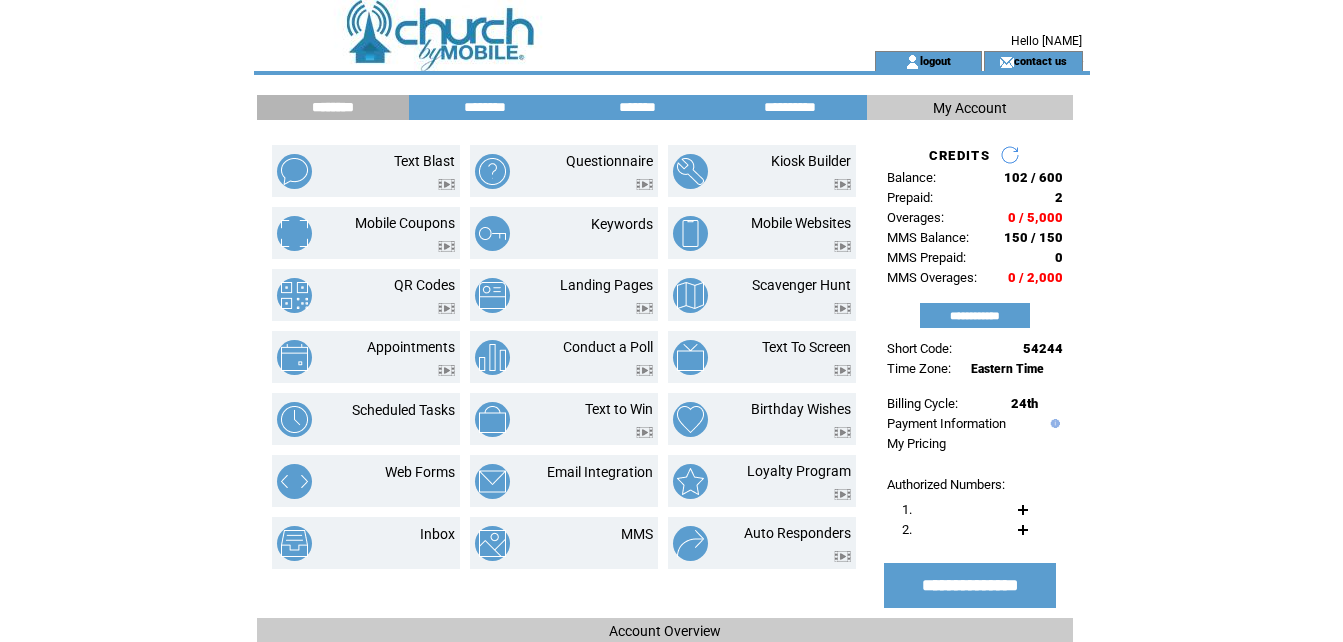 scroll, scrollTop: 0, scrollLeft: 0, axis: both 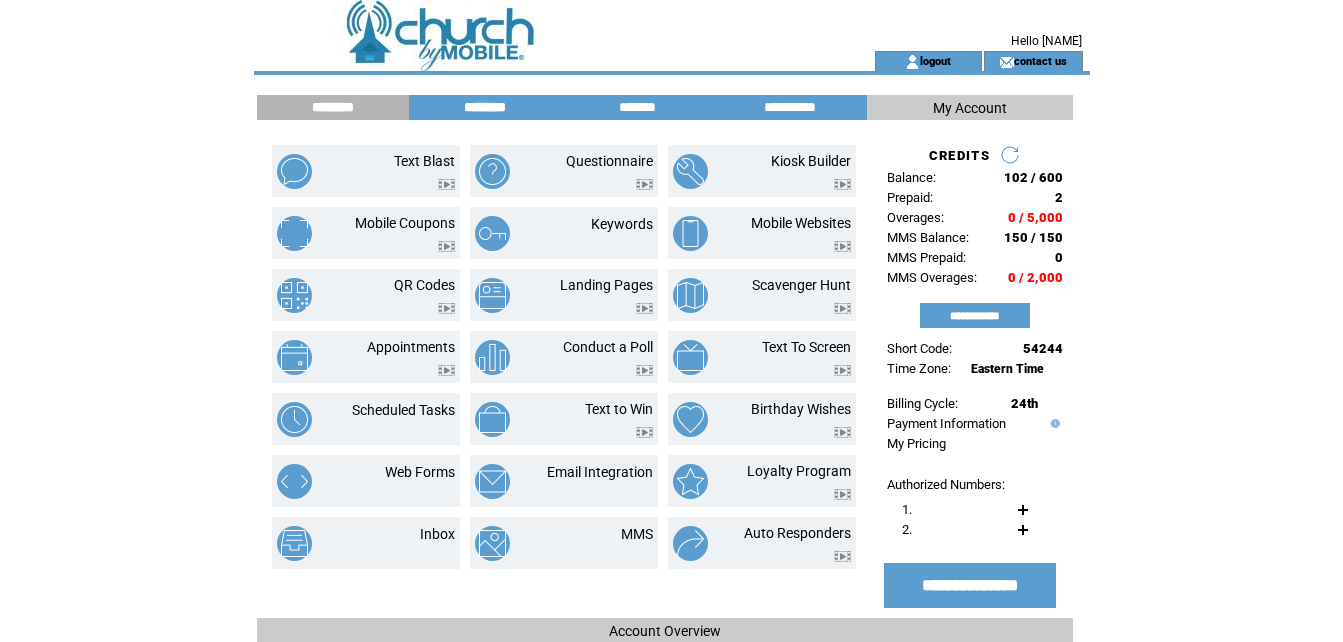 click on "********" at bounding box center [485, 107] 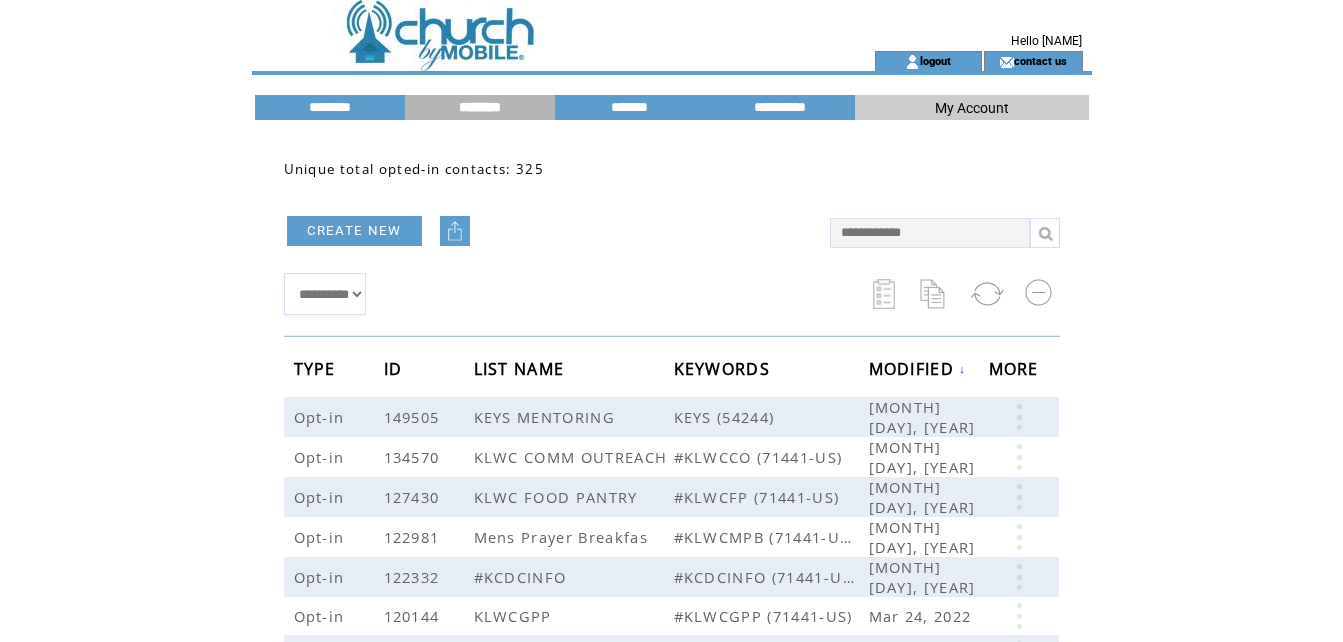 click at bounding box center (528, 25) 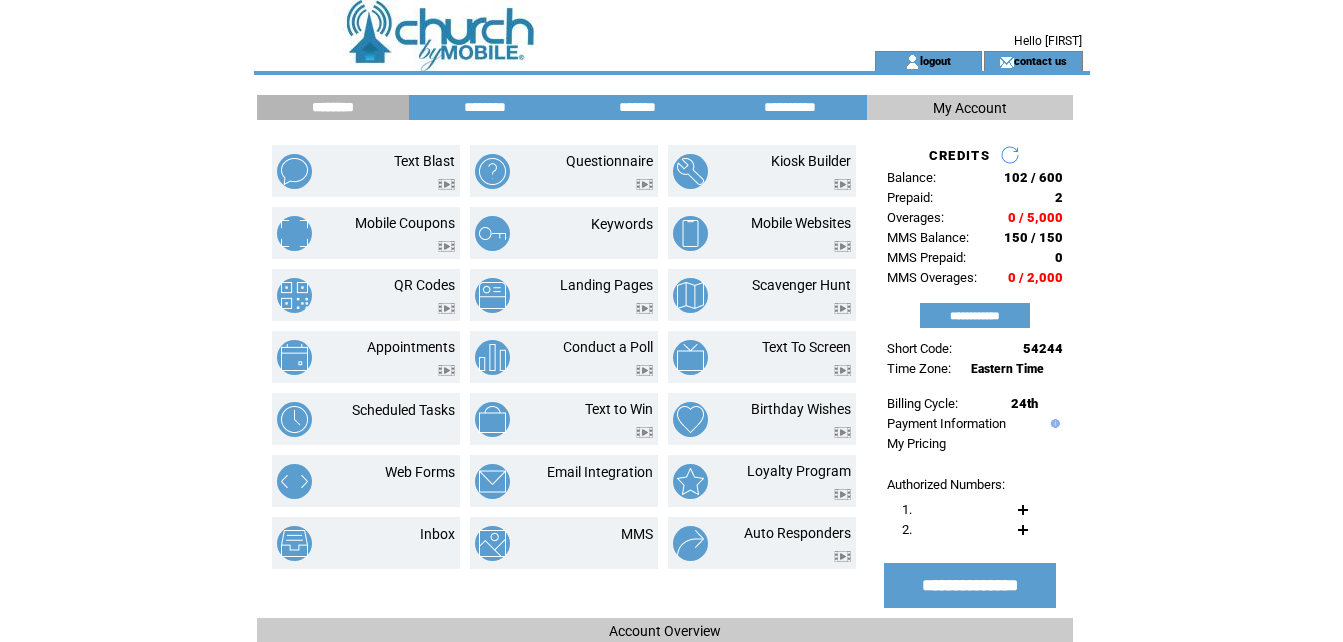 scroll, scrollTop: 0, scrollLeft: 0, axis: both 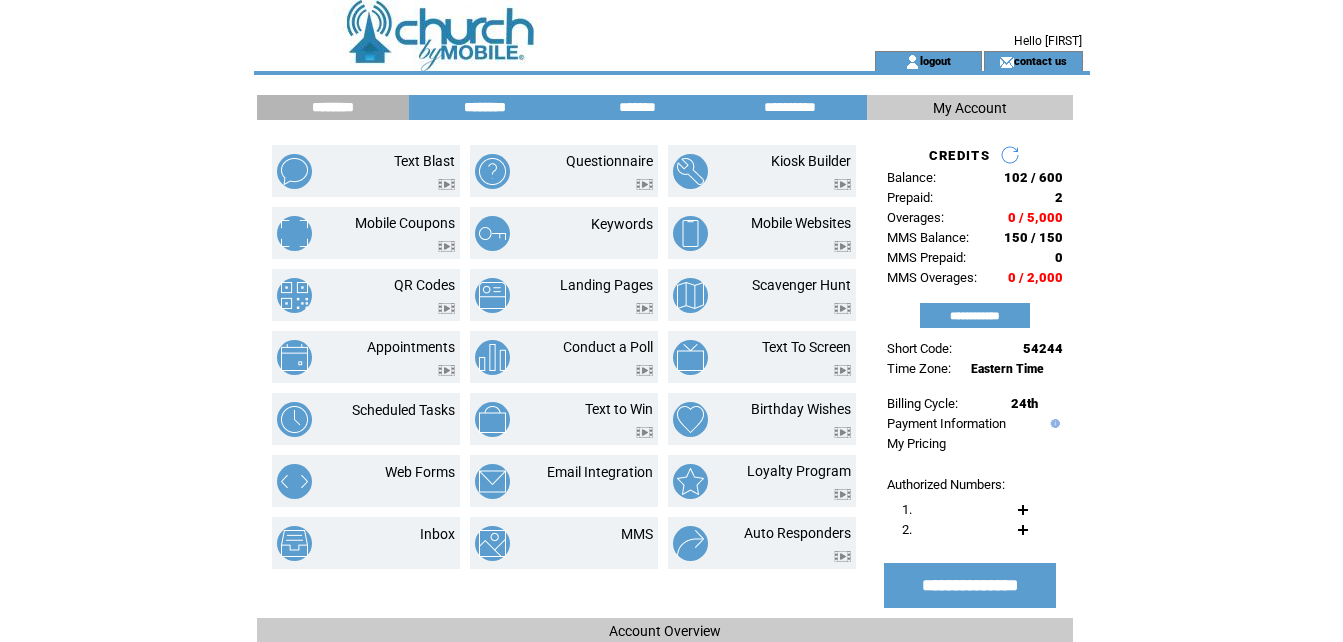 click on "********" at bounding box center (485, 107) 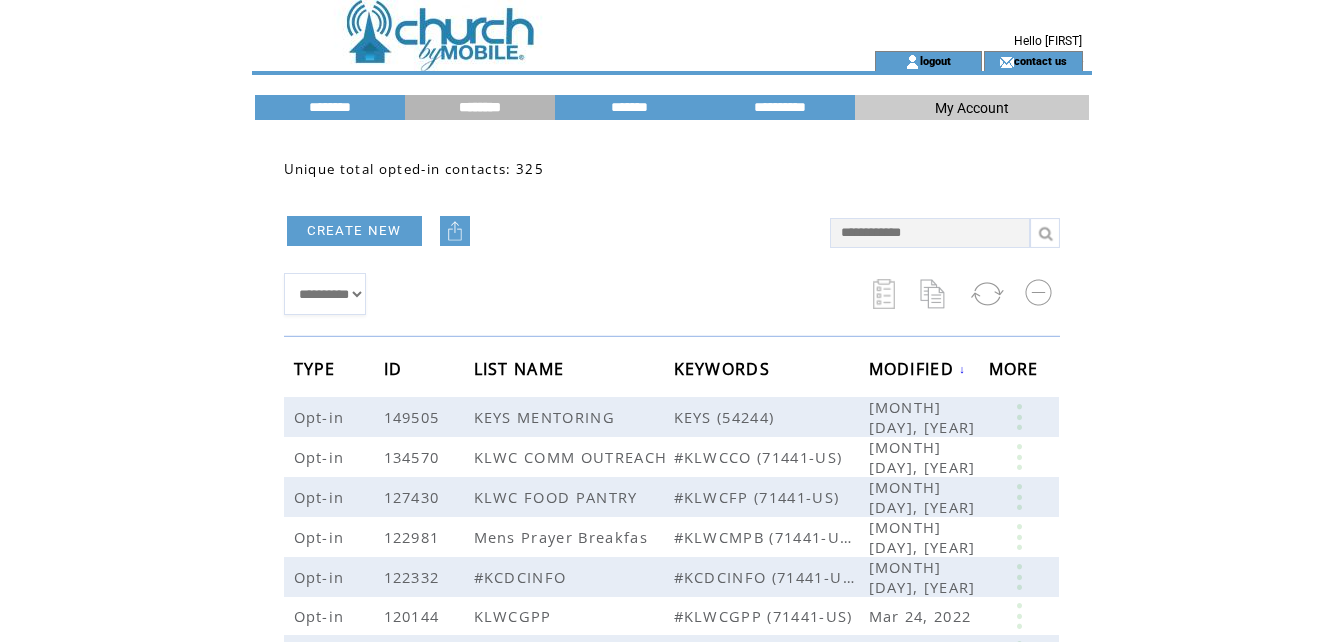 click at bounding box center (455, 231) 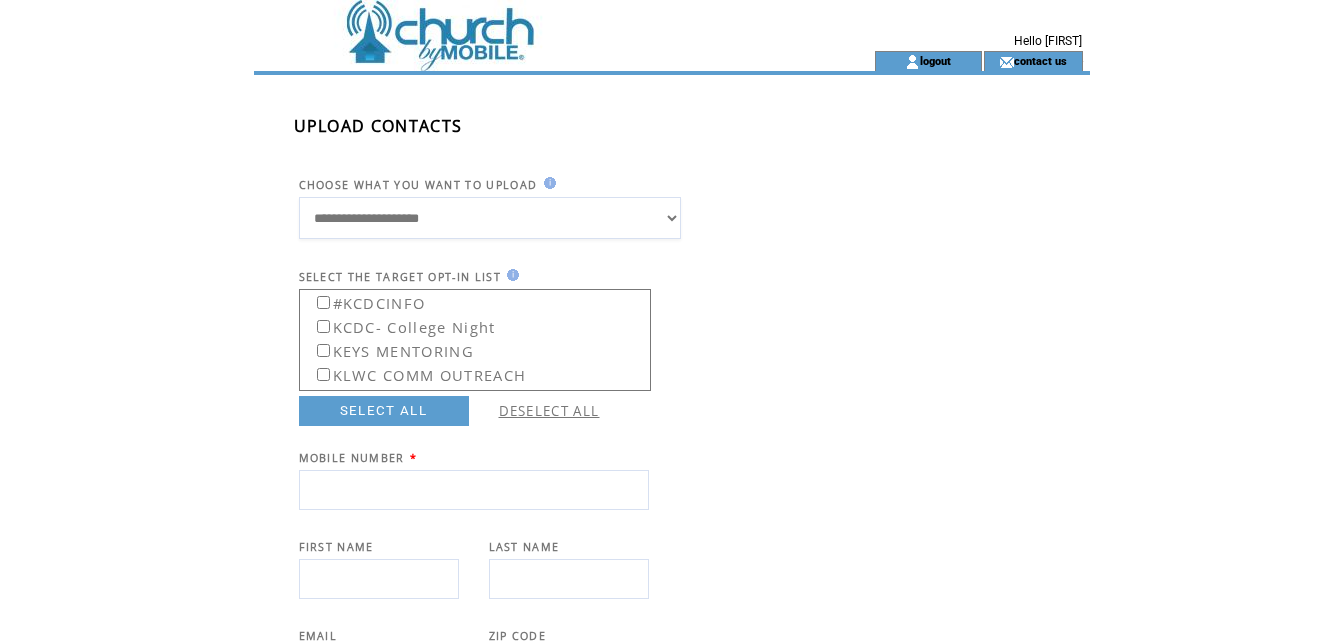 scroll, scrollTop: 0, scrollLeft: 0, axis: both 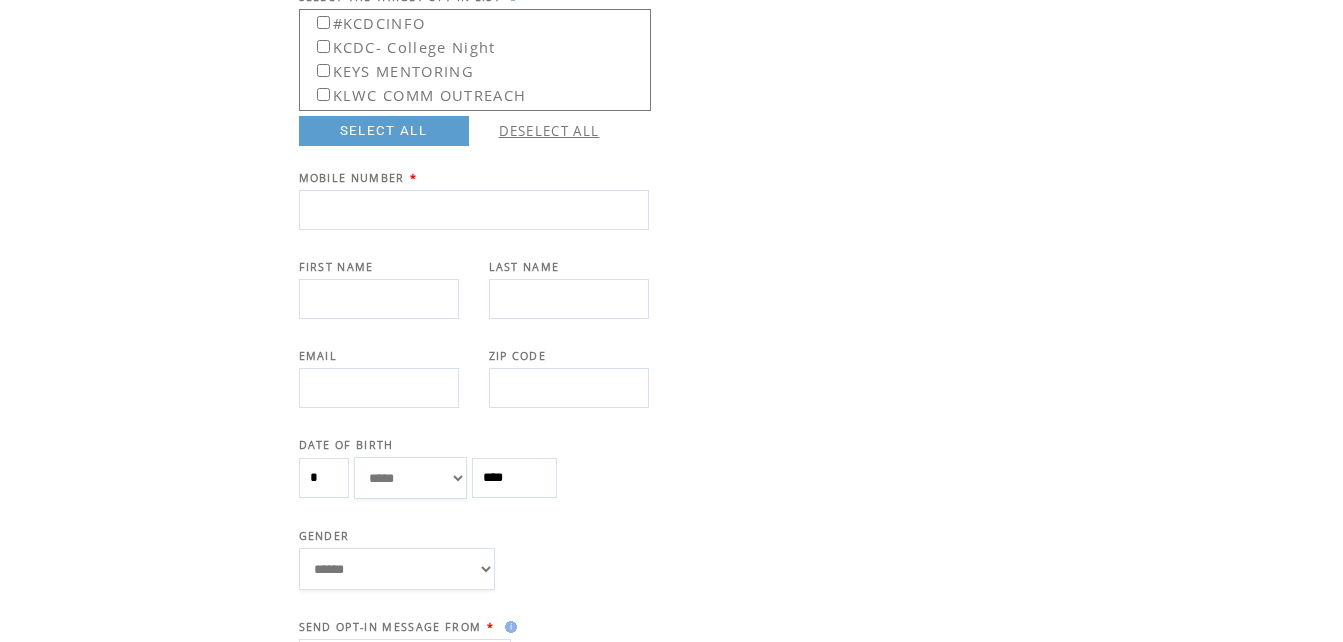 click at bounding box center (474, 210) 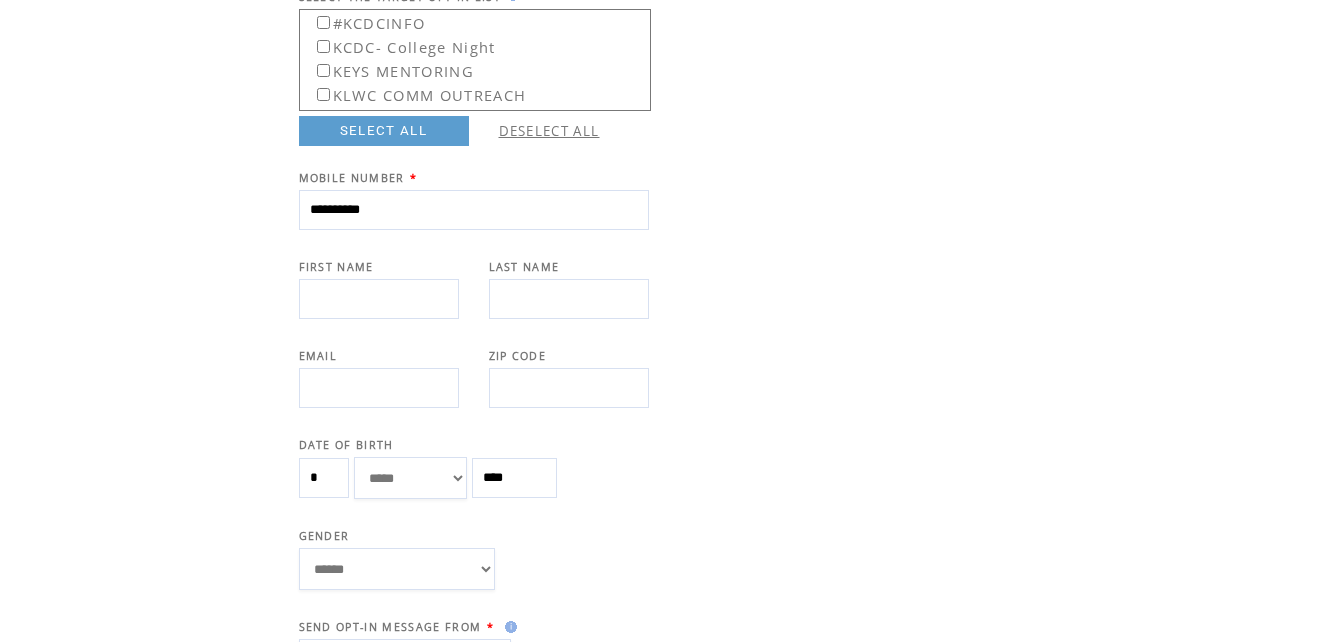 type on "**********" 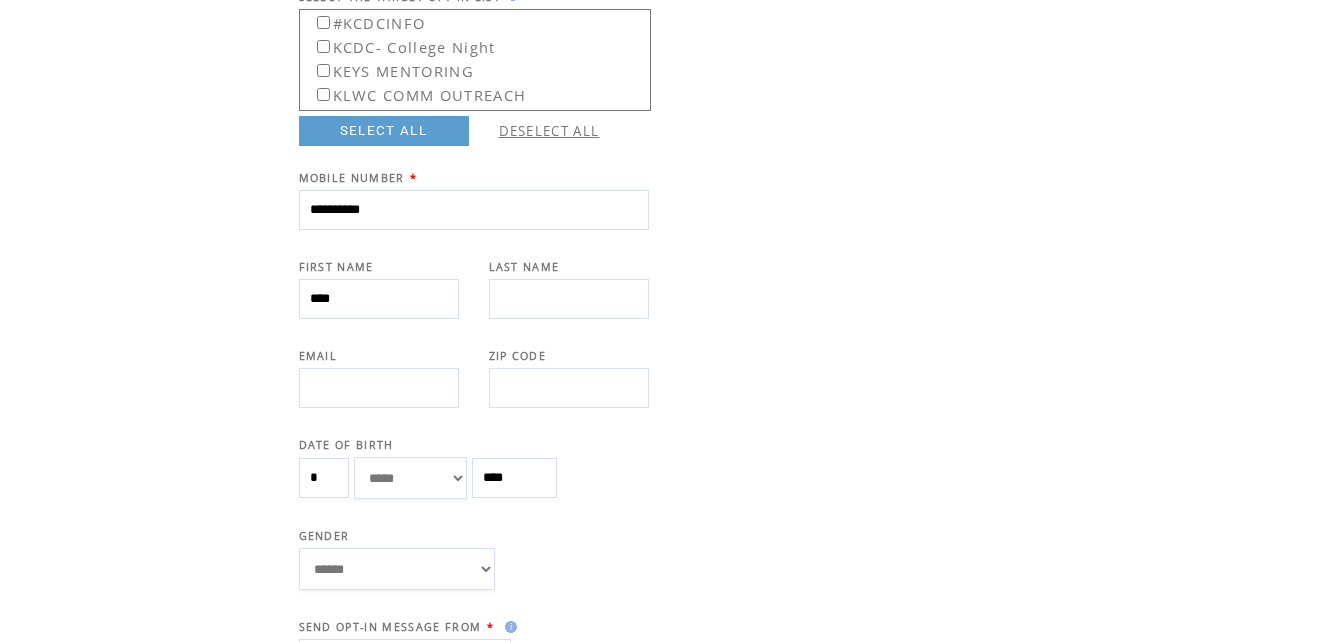 type on "****" 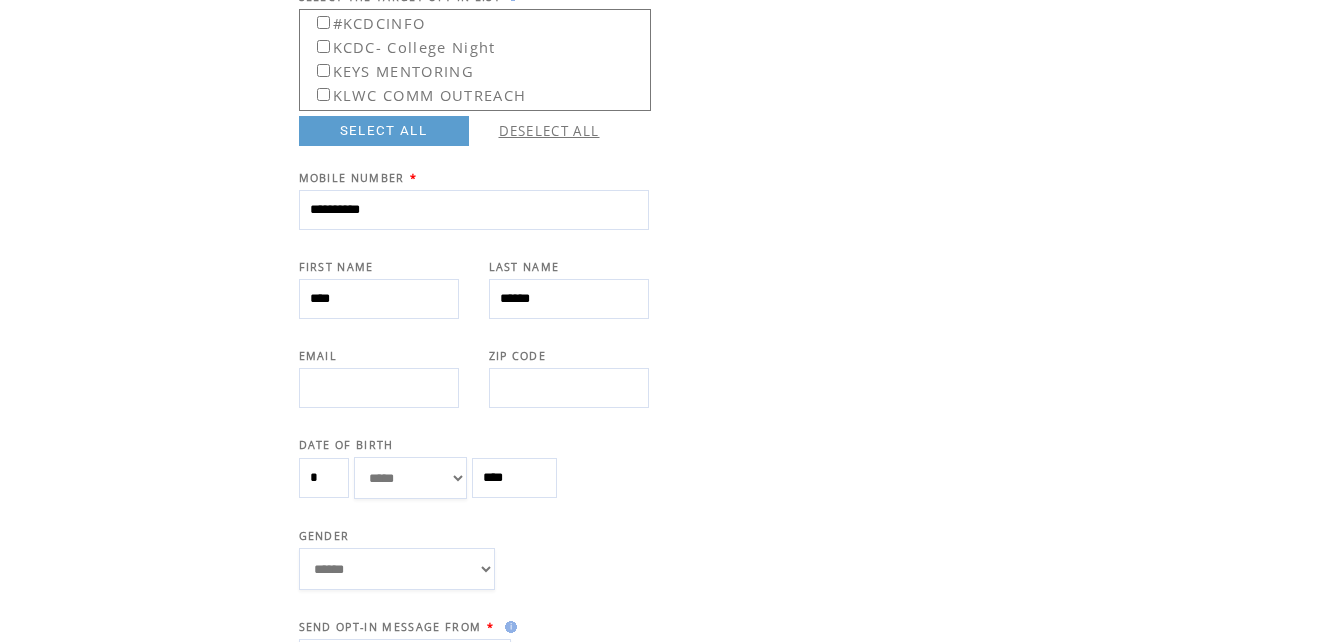 type on "******" 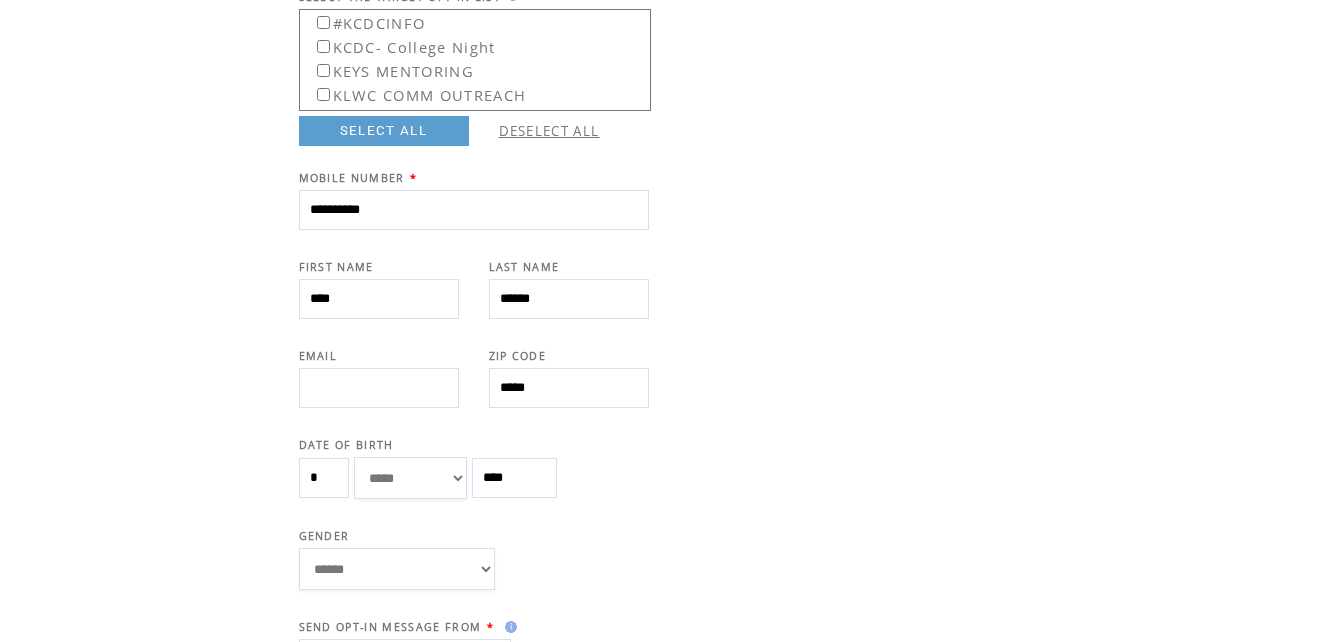 type on "*****" 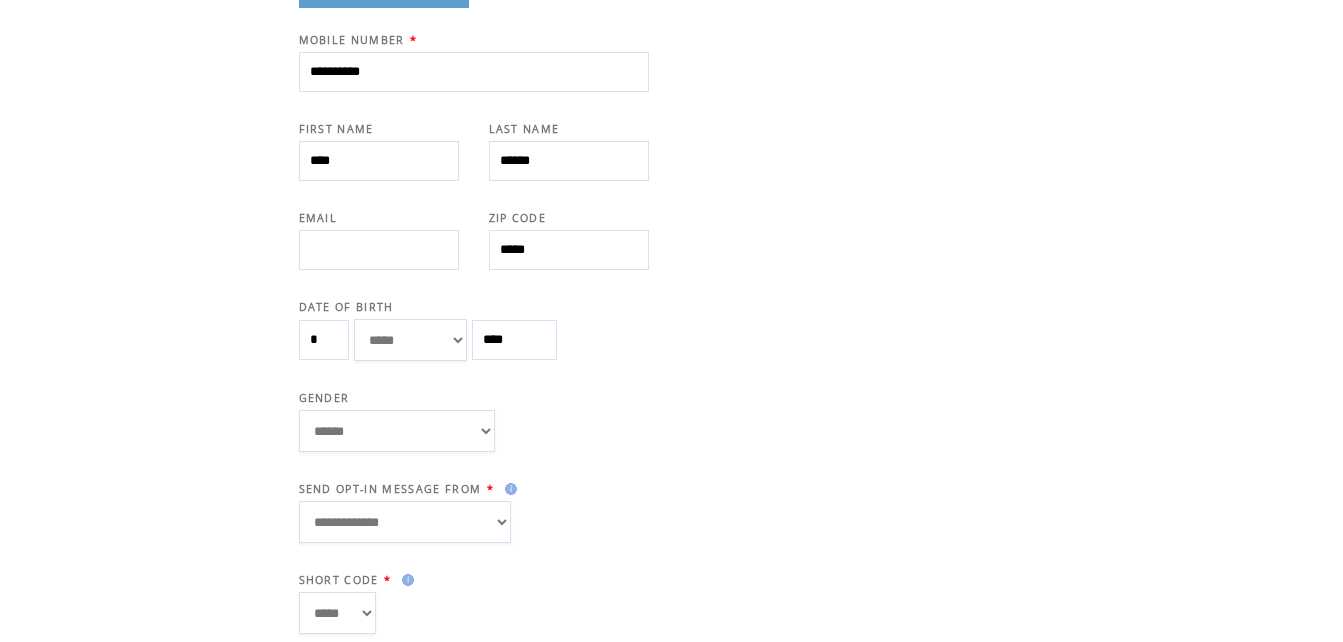 scroll, scrollTop: 480, scrollLeft: 0, axis: vertical 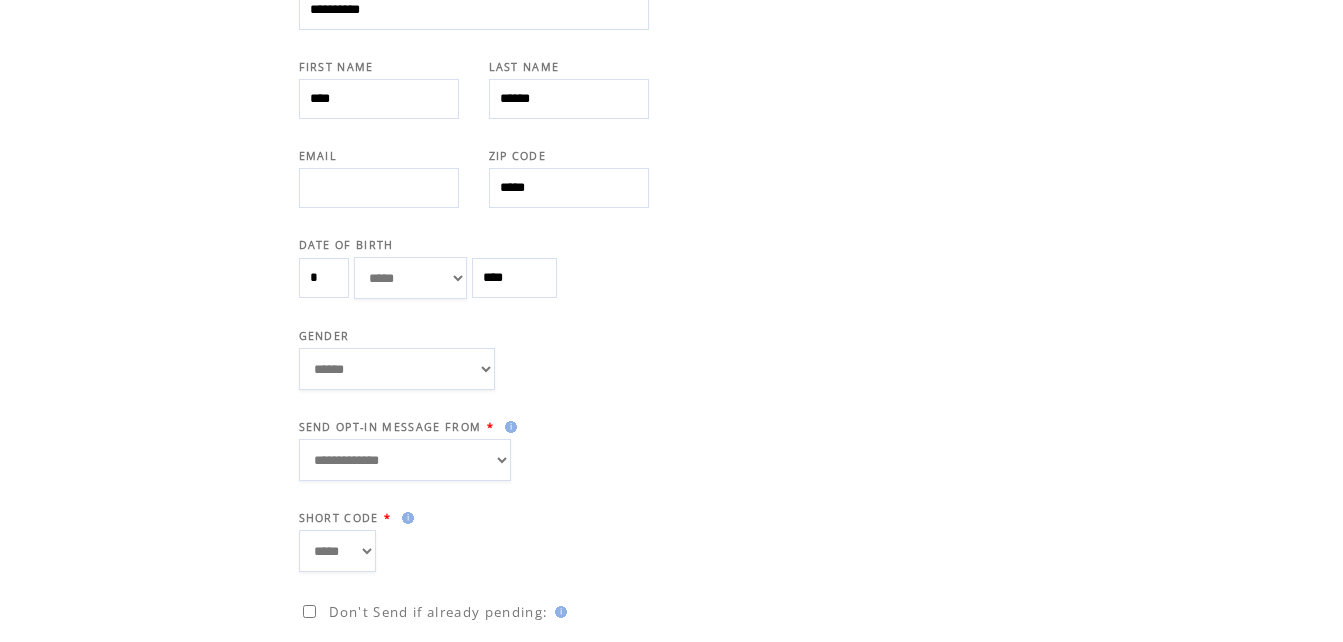 click on "****** 	 **** 	 ******" at bounding box center [397, 369] 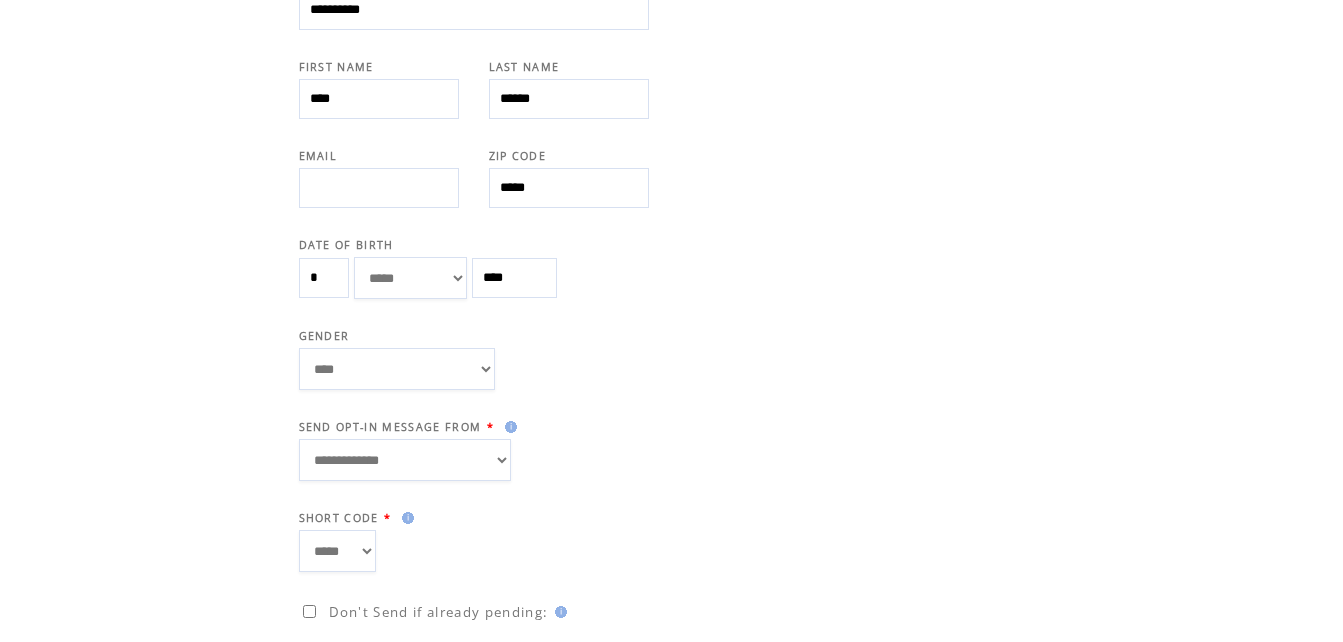 click on "****** 	 **** 	 ******" at bounding box center (397, 369) 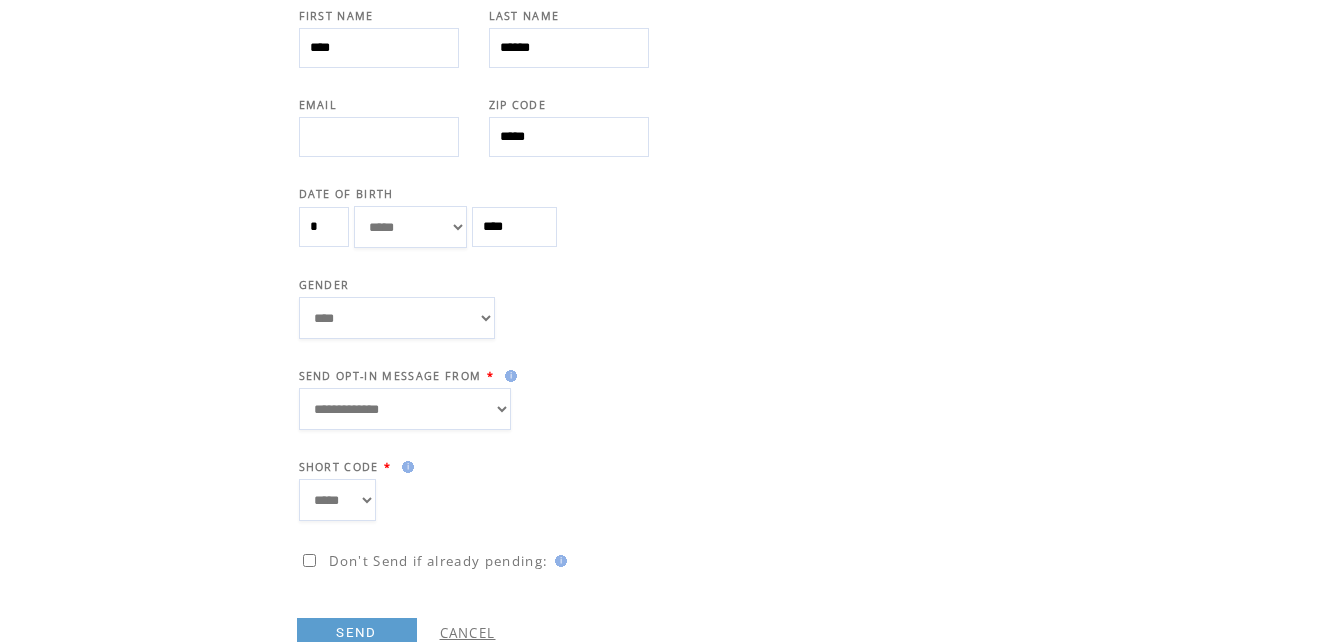 scroll, scrollTop: 580, scrollLeft: 0, axis: vertical 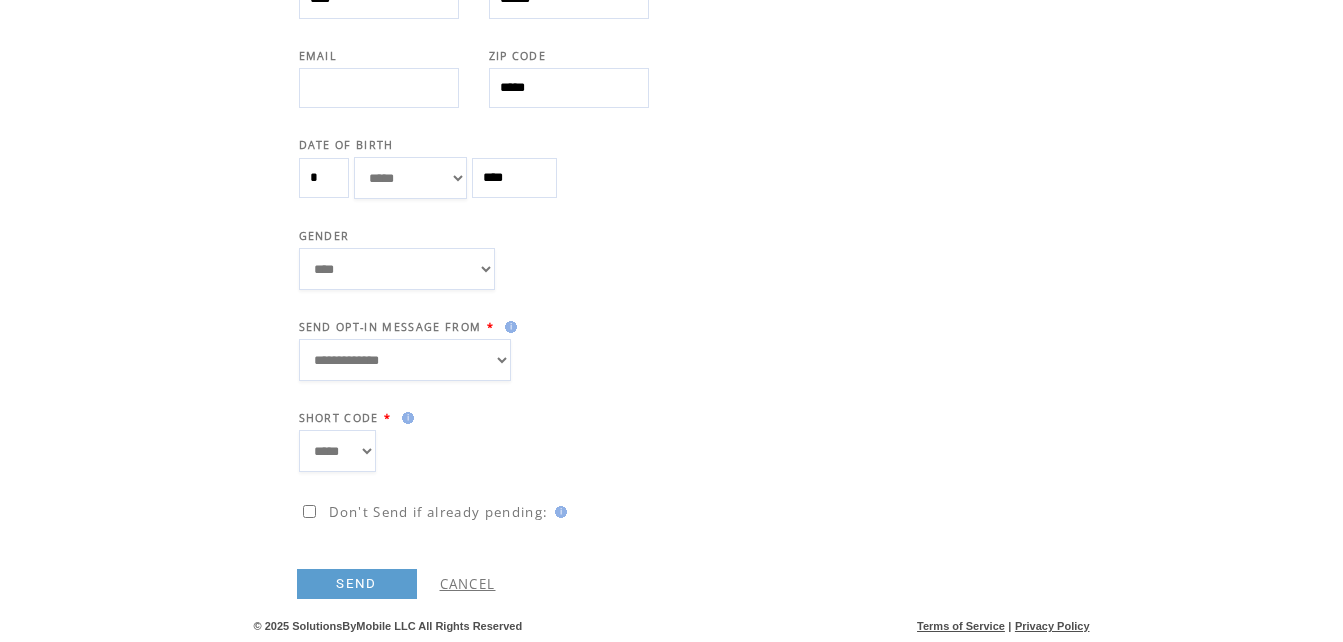 click on "**********" at bounding box center [405, 360] 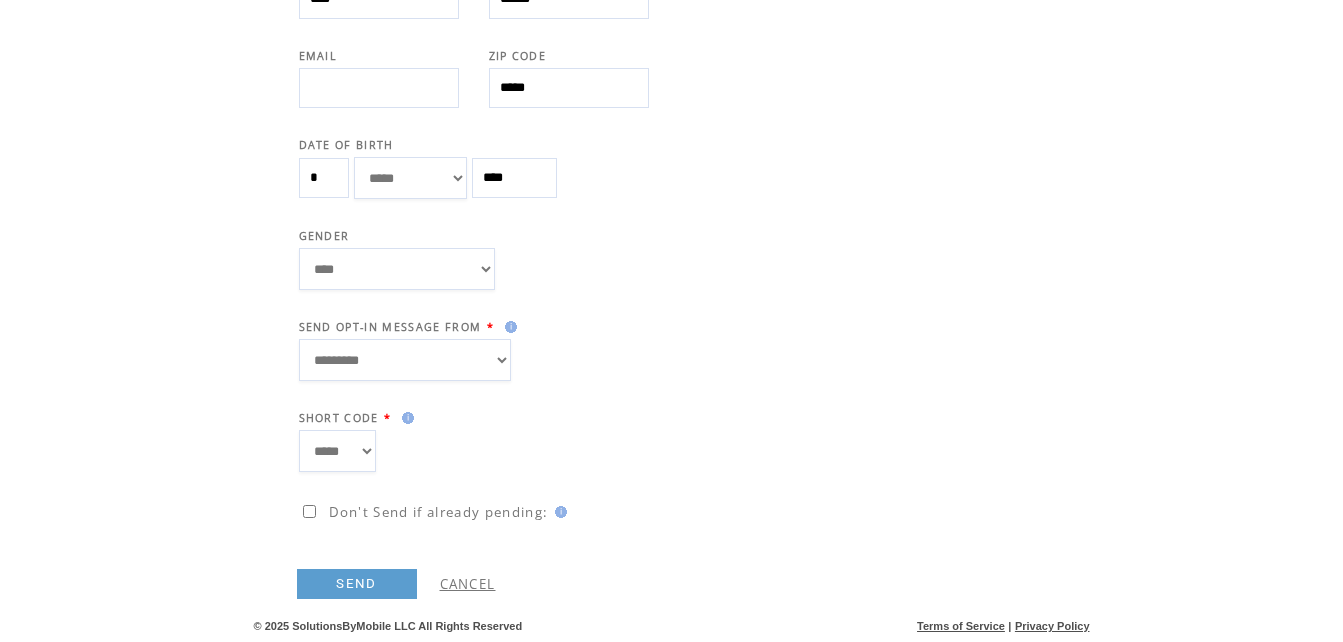 click on "**********" at bounding box center [692, 186] 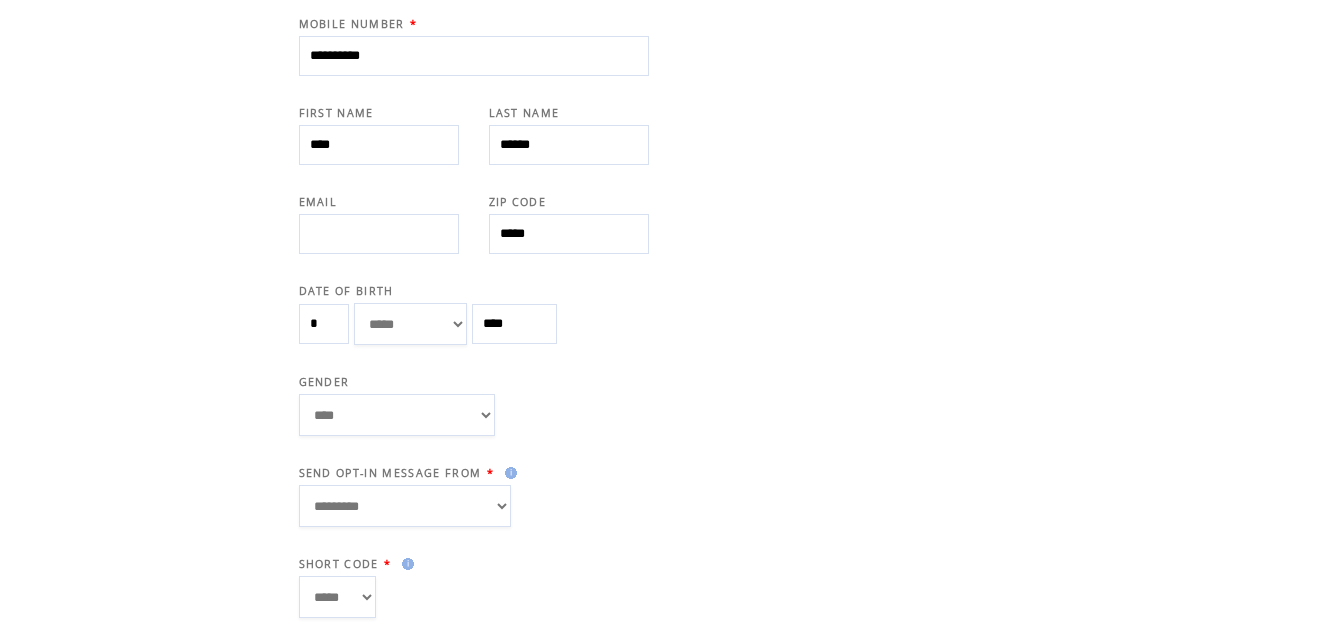 scroll, scrollTop: 580, scrollLeft: 0, axis: vertical 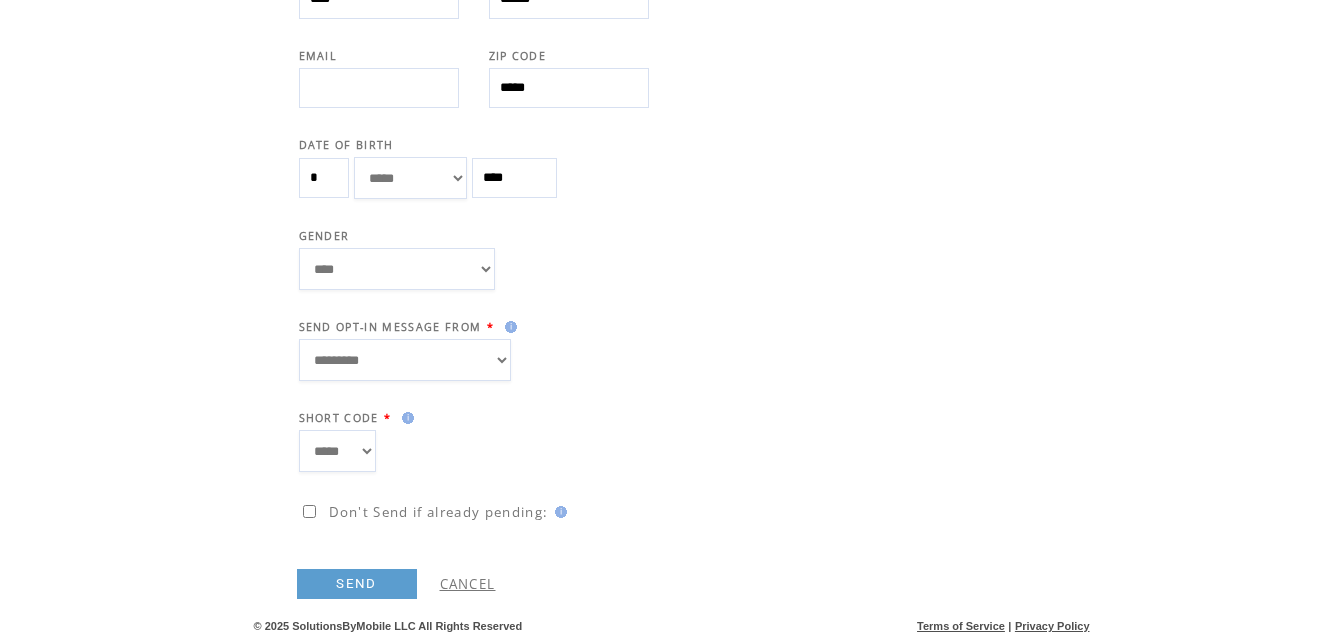 click on "SEND" at bounding box center [357, 584] 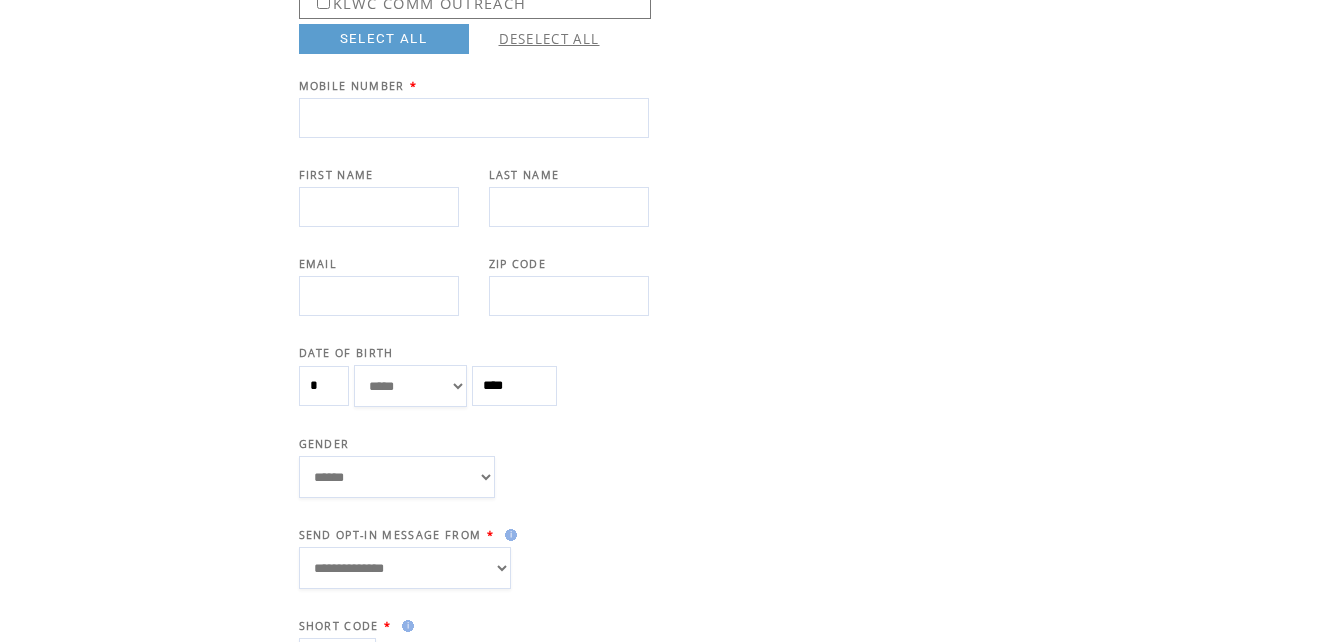 scroll, scrollTop: 400, scrollLeft: 0, axis: vertical 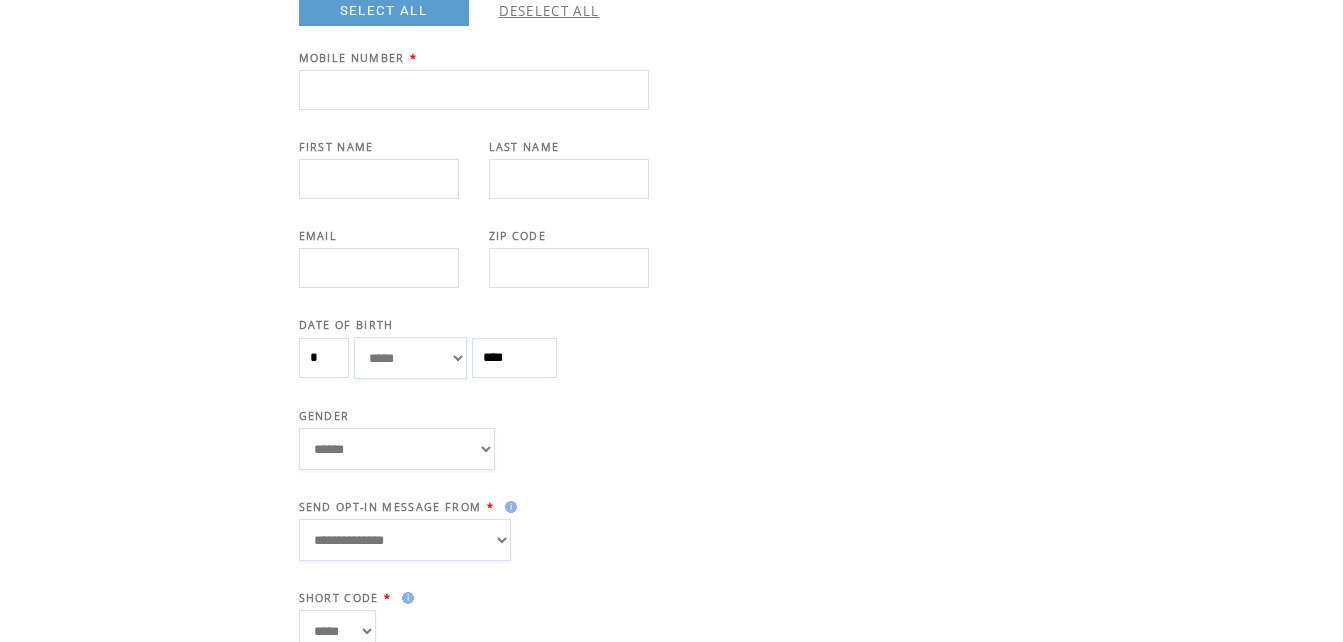 click at bounding box center [474, 90] 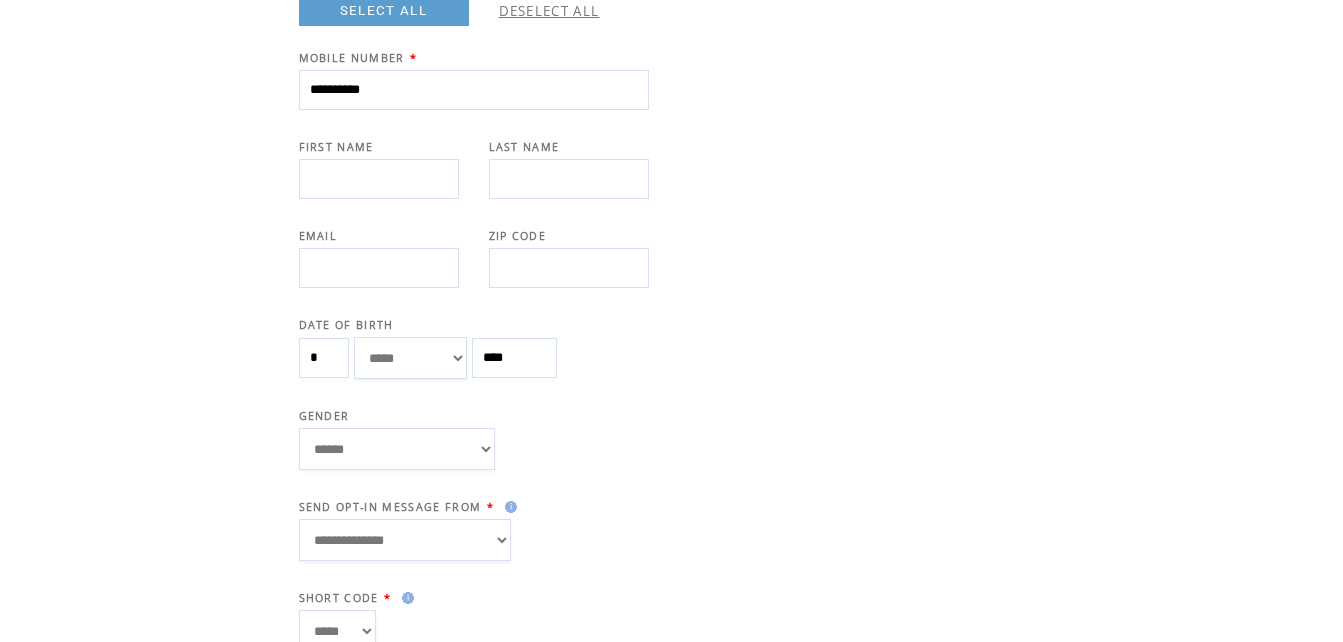 type on "**********" 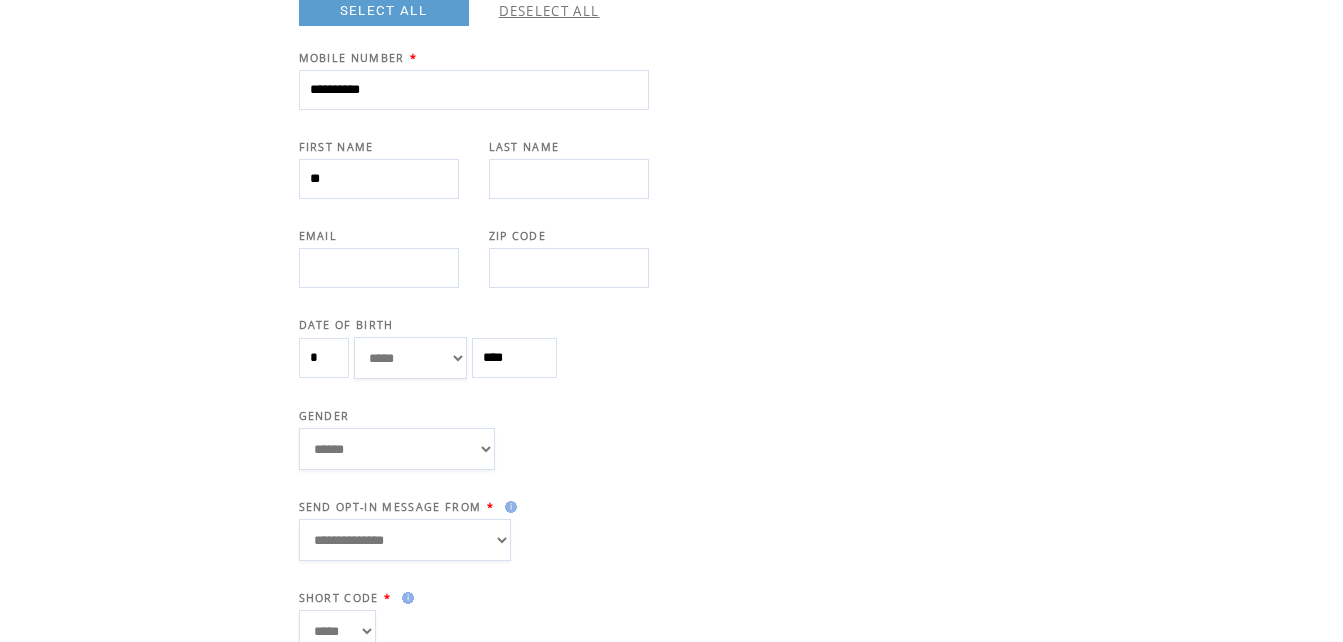 type on "**" 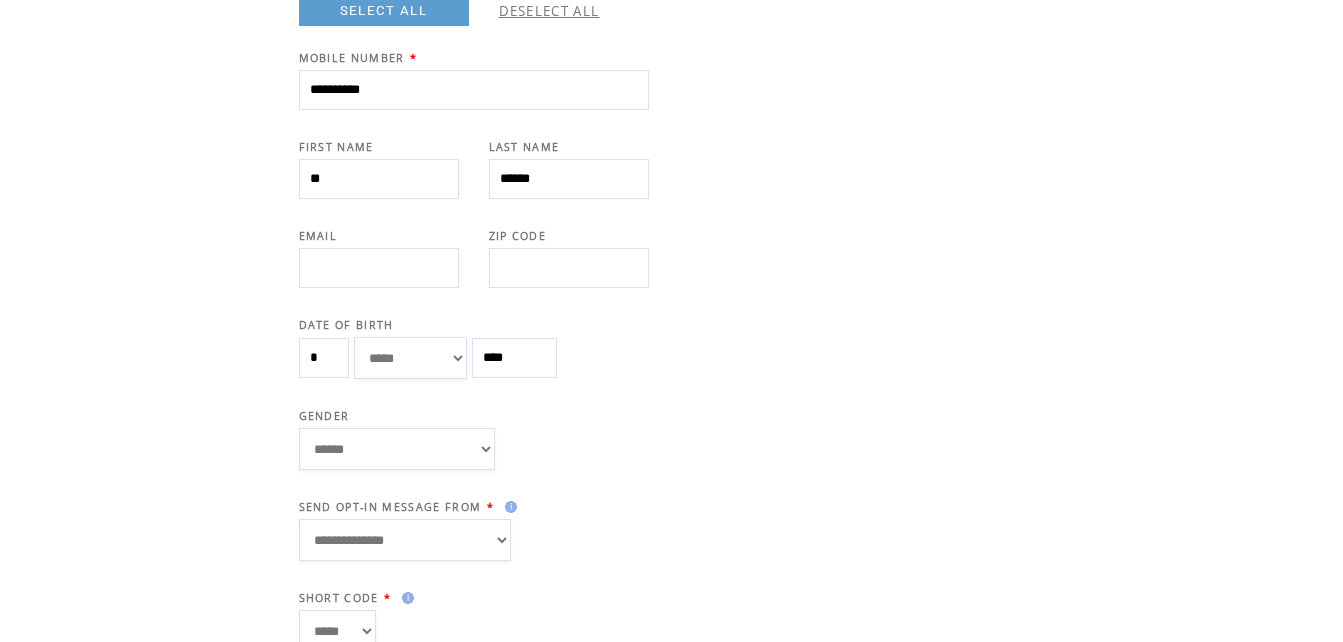 type on "******" 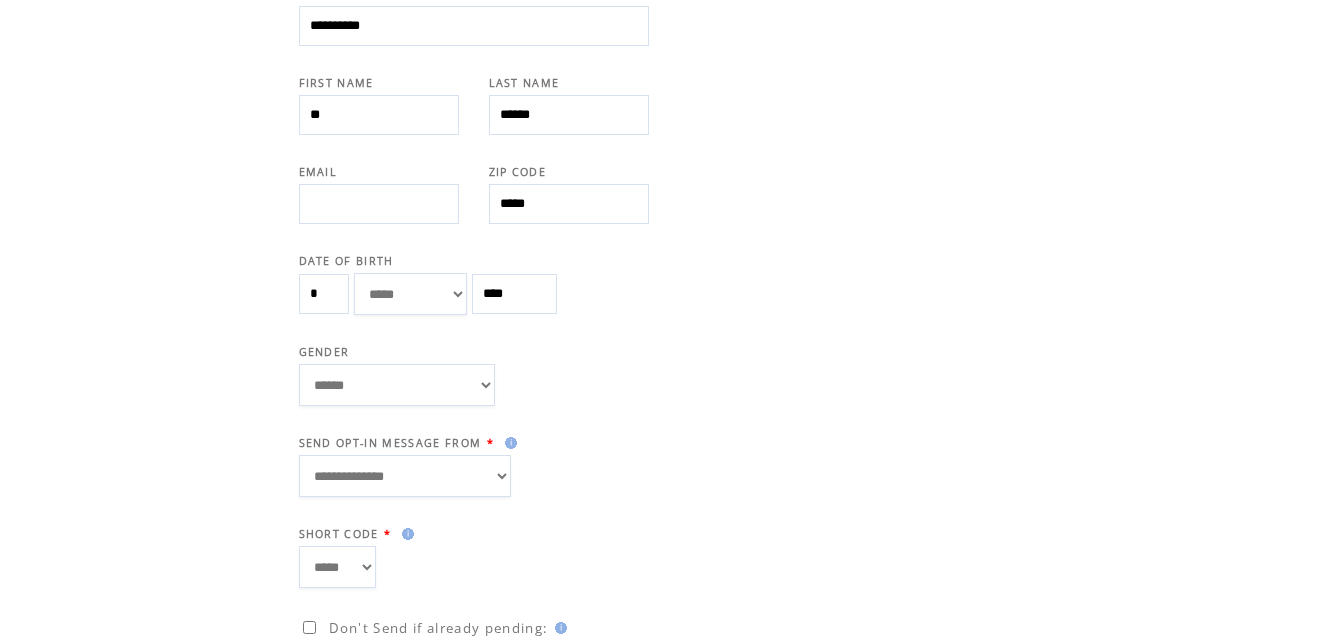 scroll, scrollTop: 500, scrollLeft: 0, axis: vertical 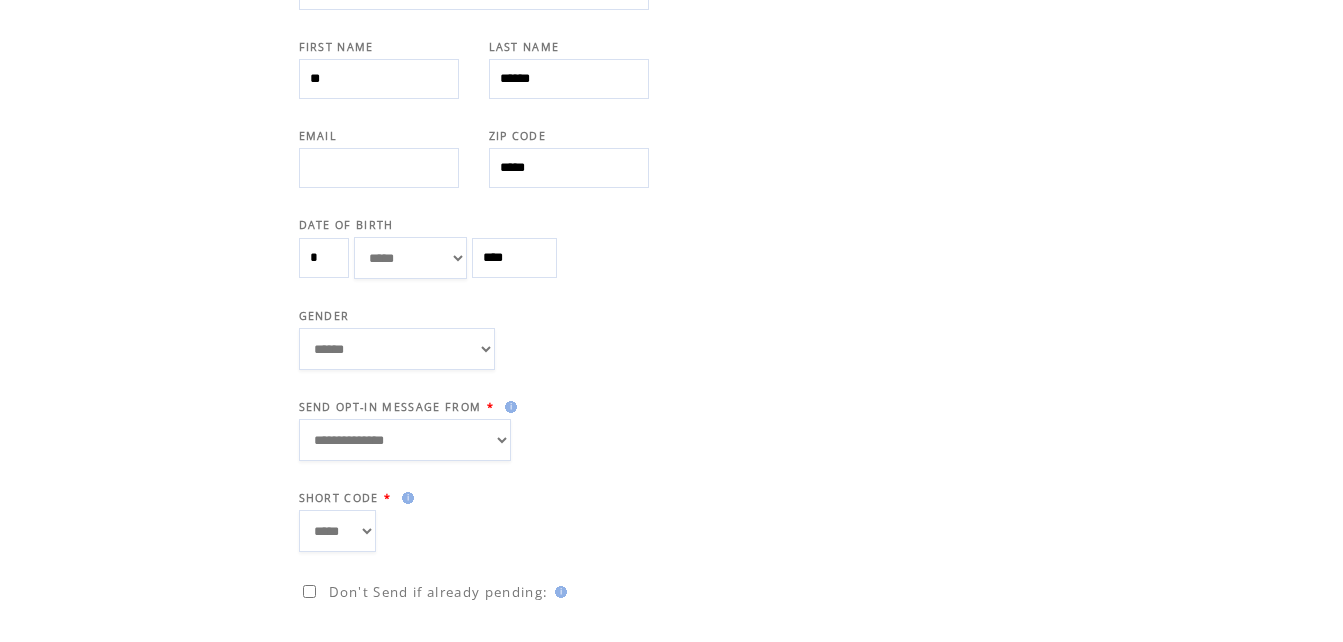 type on "*****" 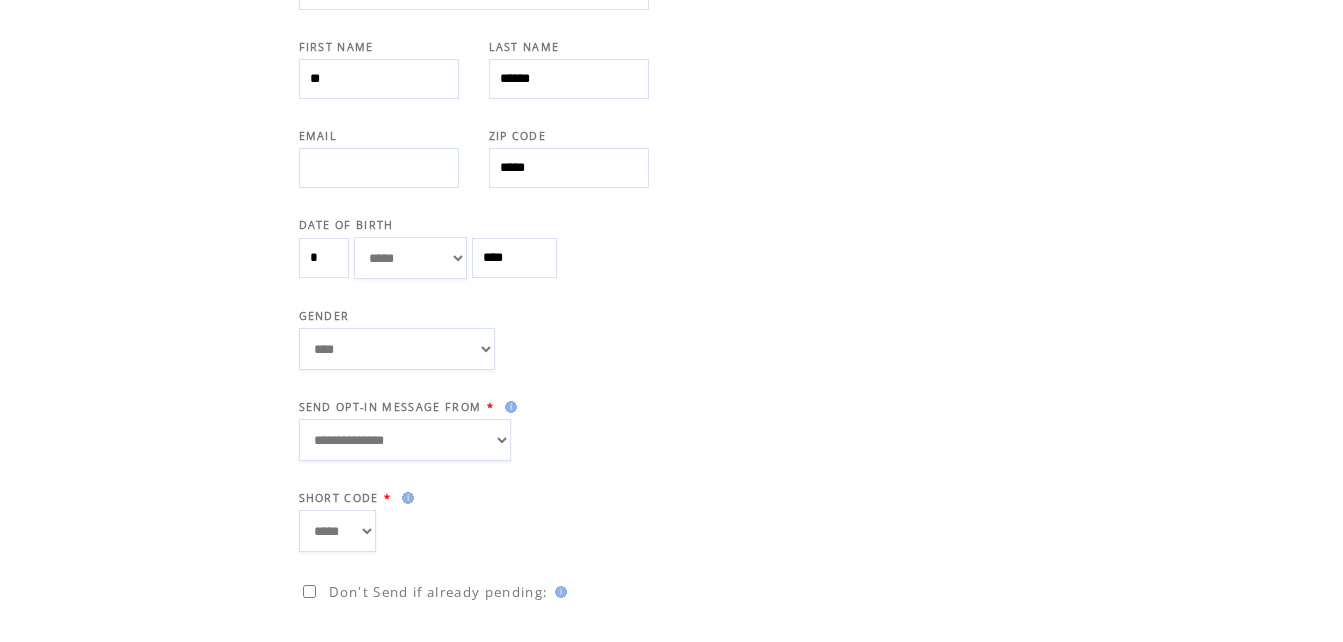 click on "****** 	 **** 	 ******" at bounding box center [397, 349] 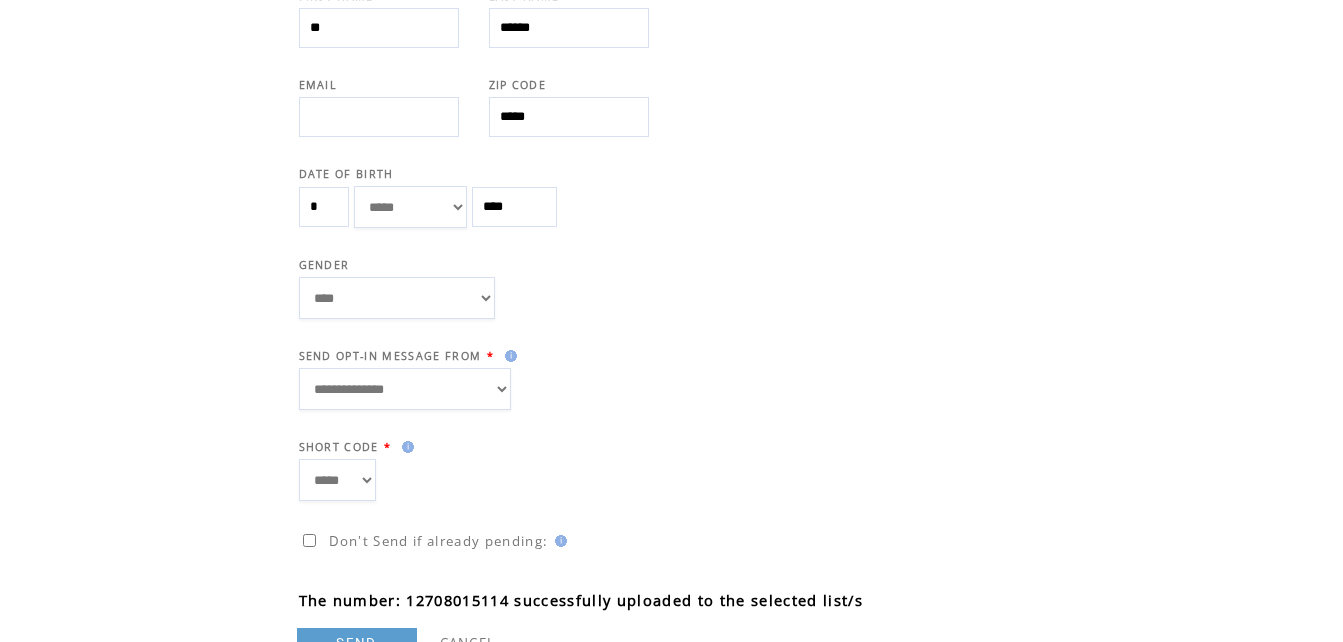 scroll, scrollTop: 610, scrollLeft: 0, axis: vertical 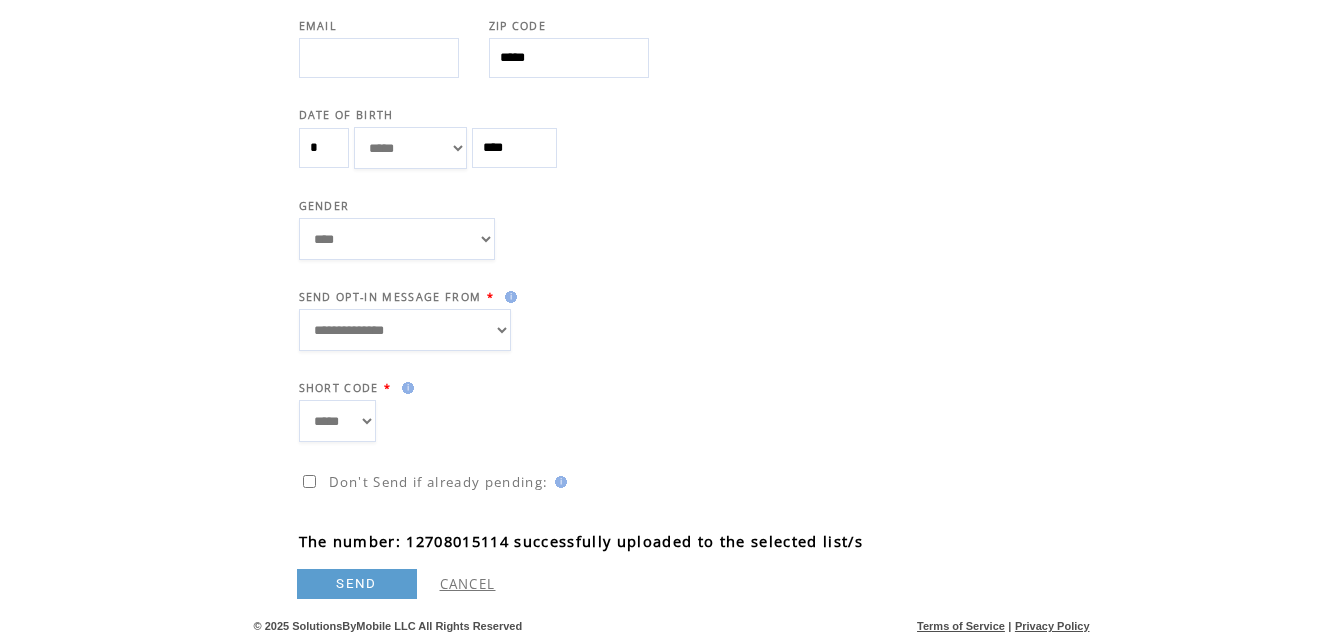 click on "SEND" at bounding box center [357, 584] 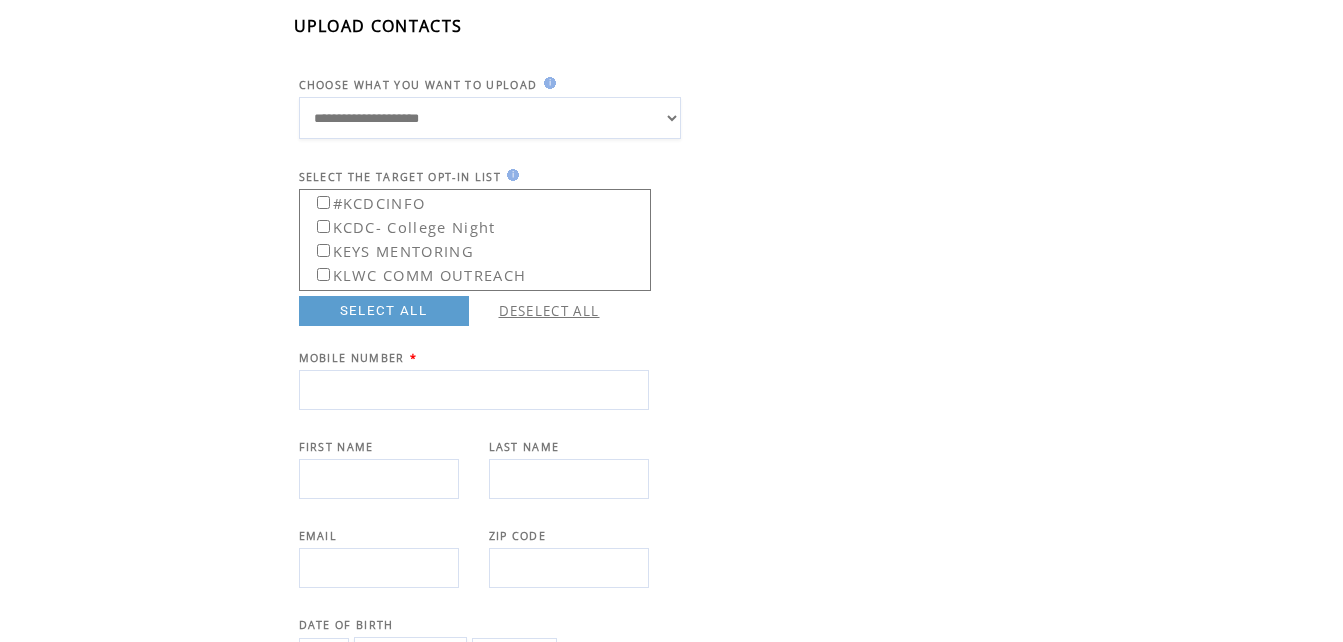 scroll, scrollTop: 200, scrollLeft: 0, axis: vertical 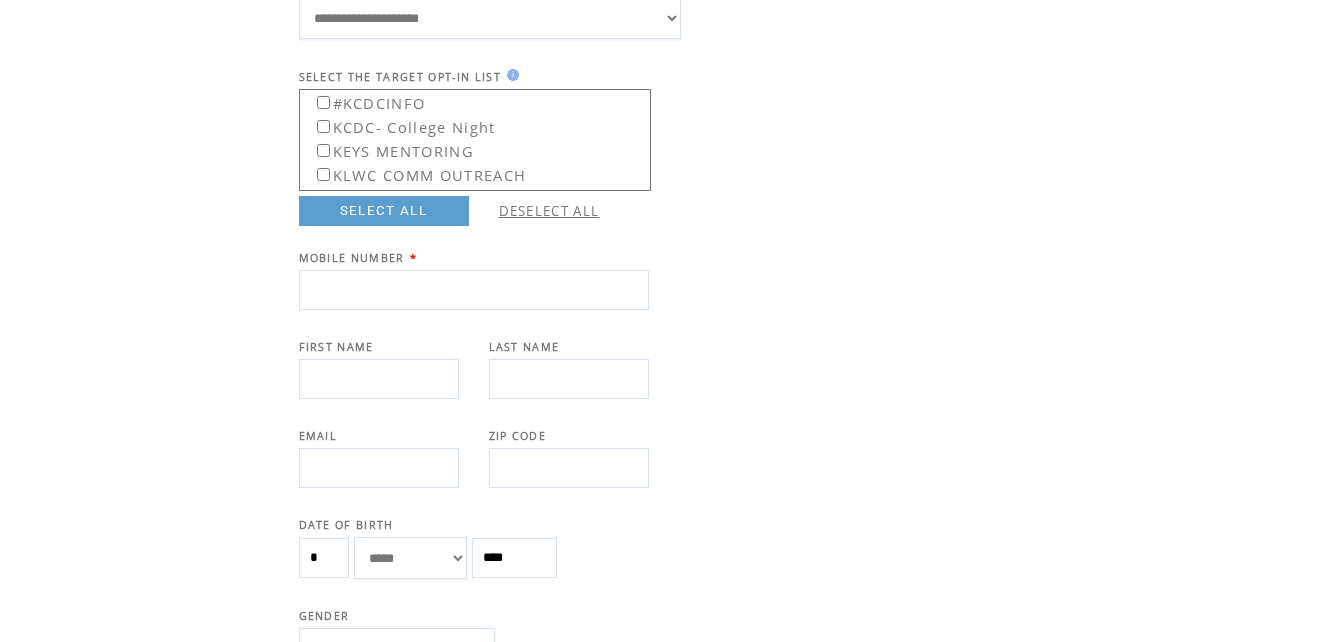 click at bounding box center (474, 290) 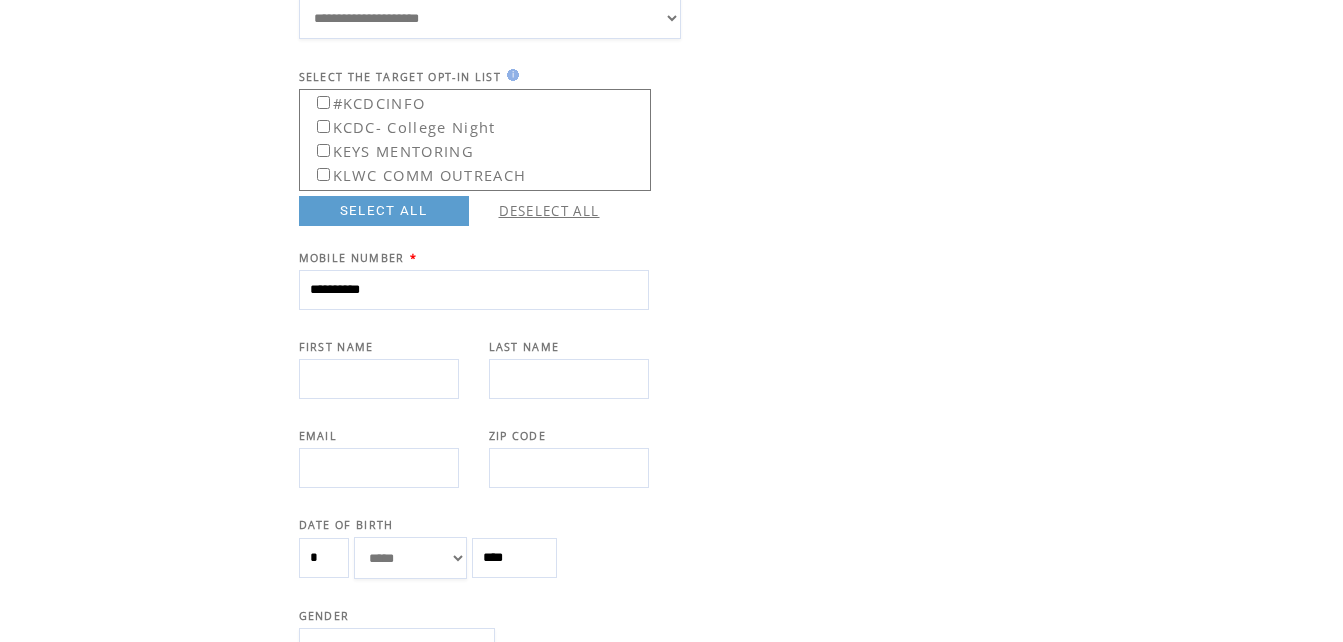 type on "**********" 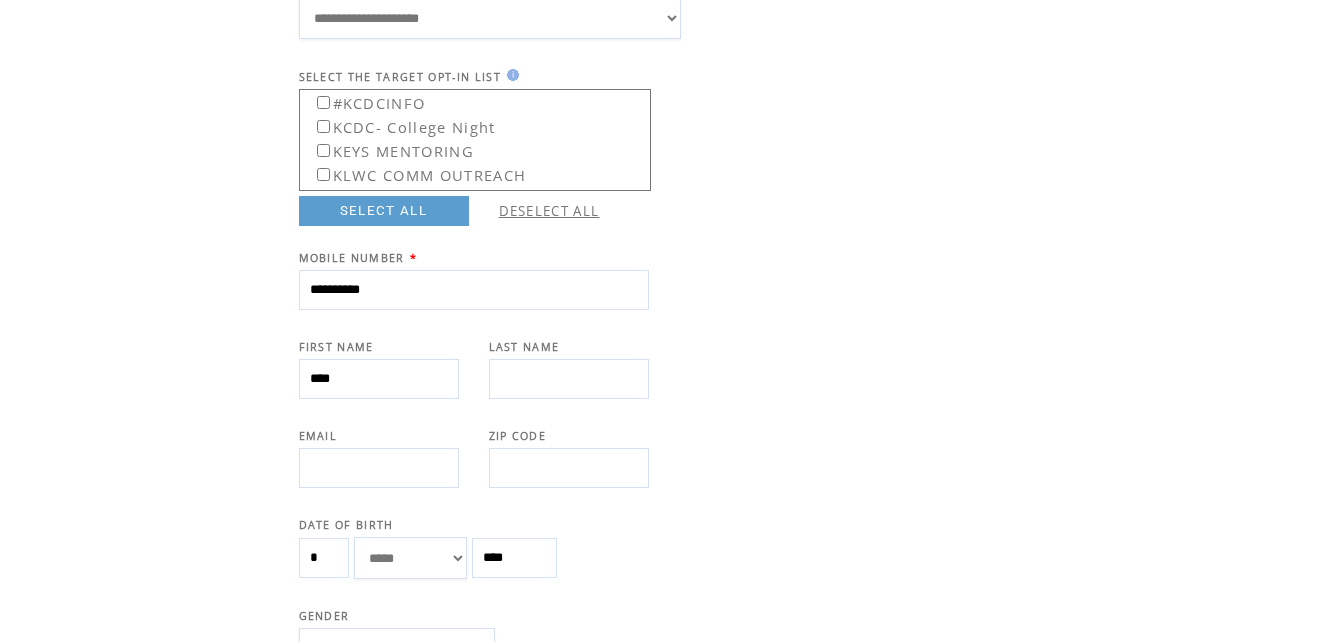 type on "****" 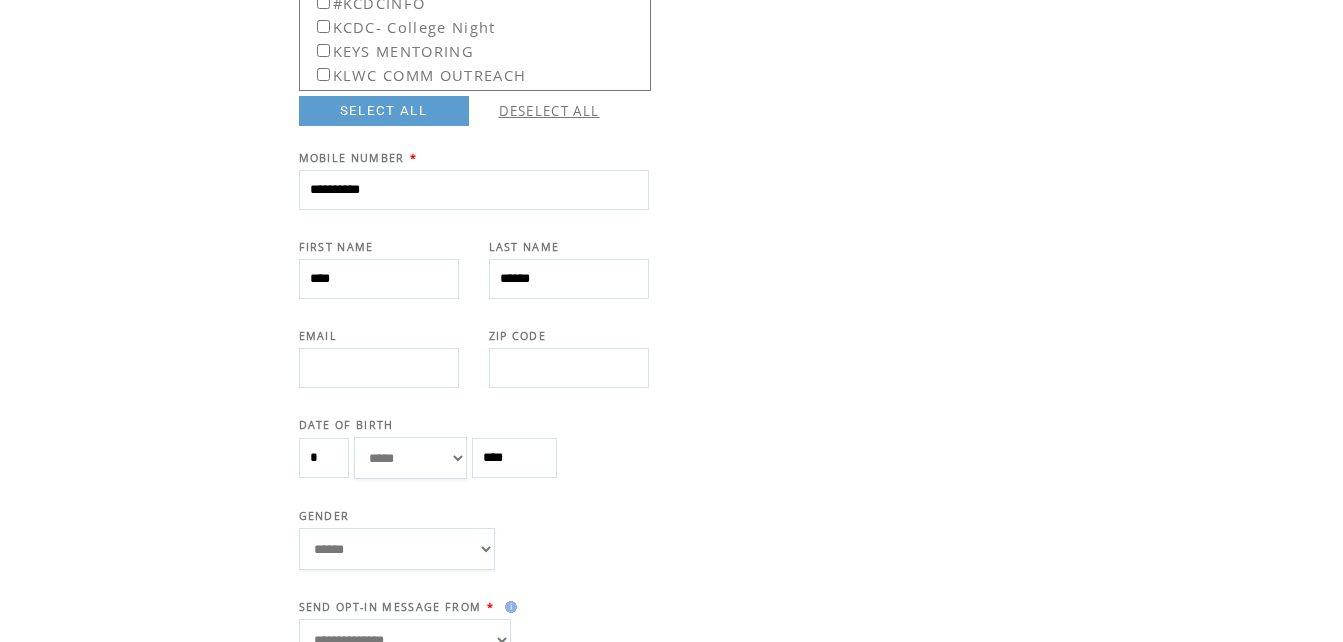 scroll, scrollTop: 400, scrollLeft: 0, axis: vertical 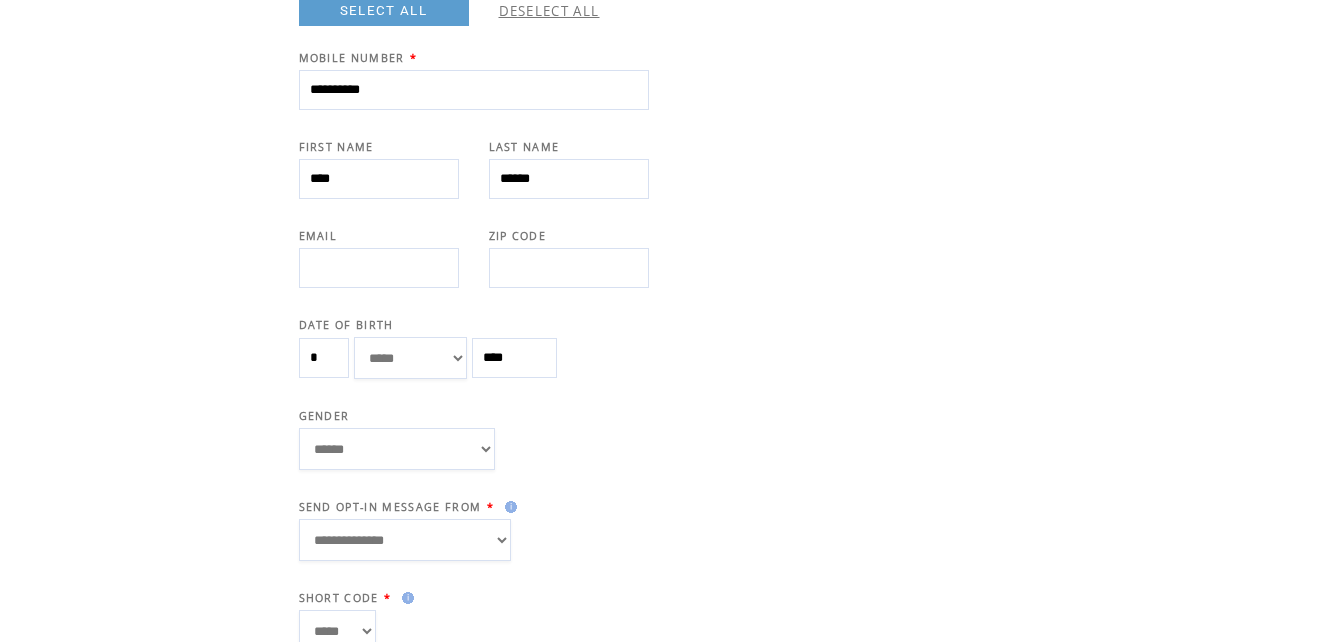type on "******" 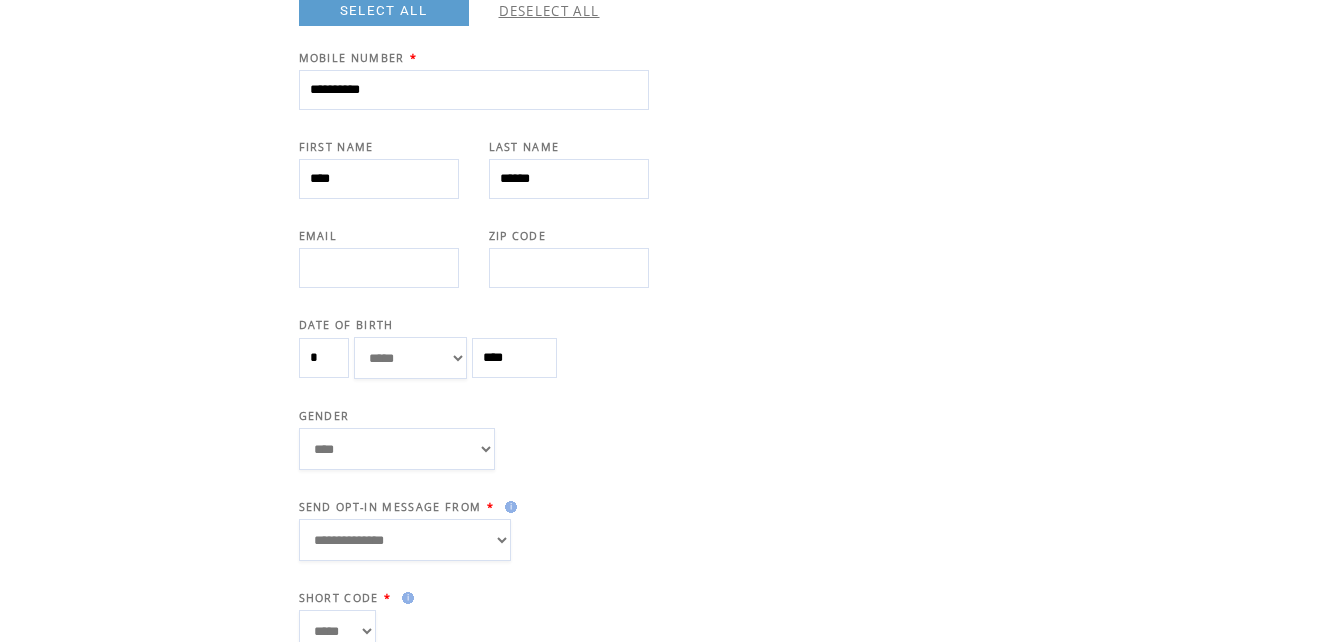 click on "****** 	 **** 	 ******" at bounding box center [397, 449] 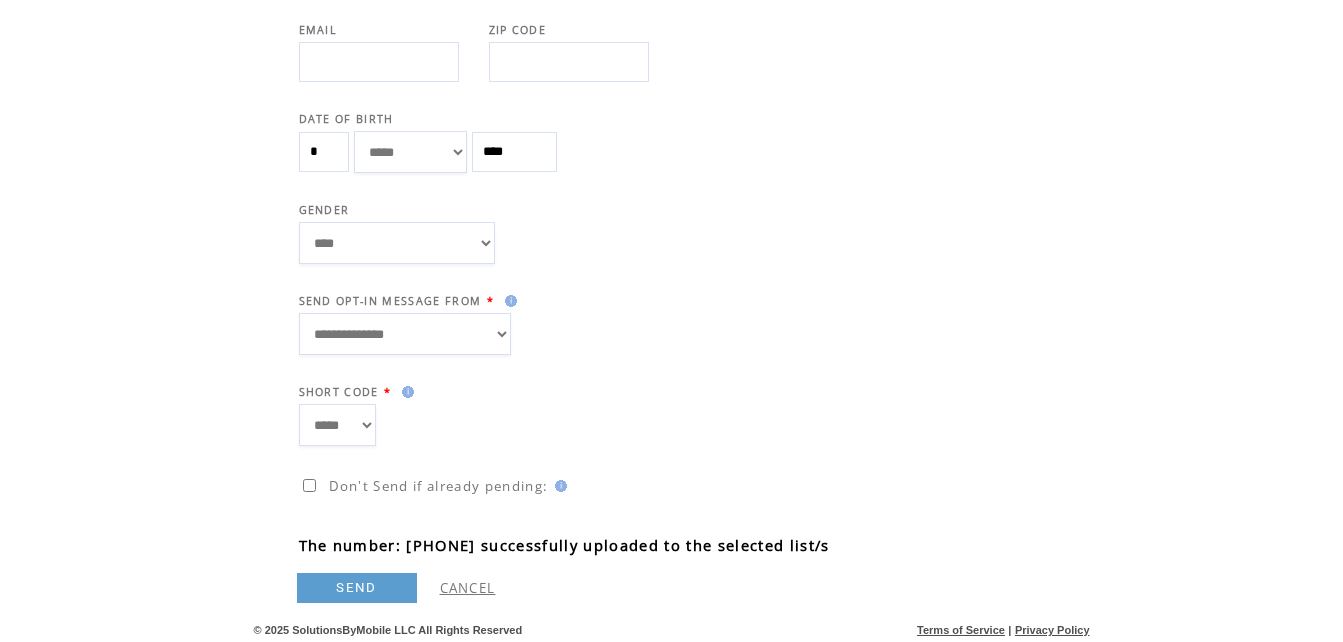 scroll, scrollTop: 610, scrollLeft: 0, axis: vertical 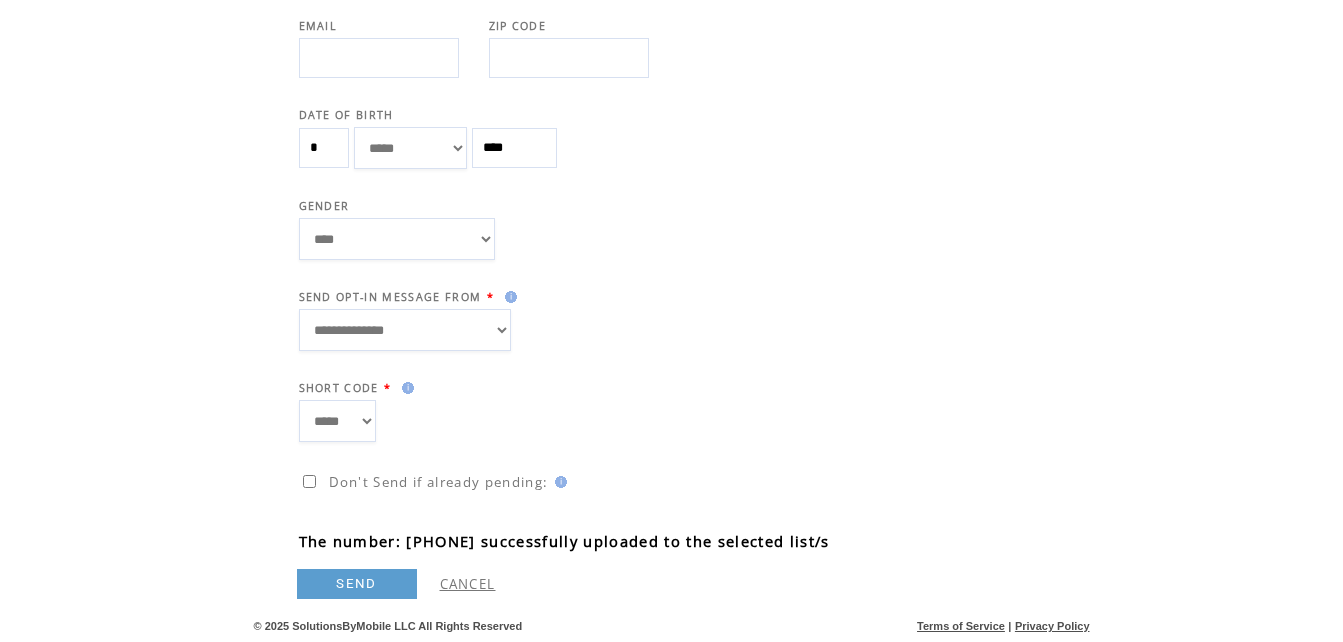 click on "SEND" at bounding box center (357, 584) 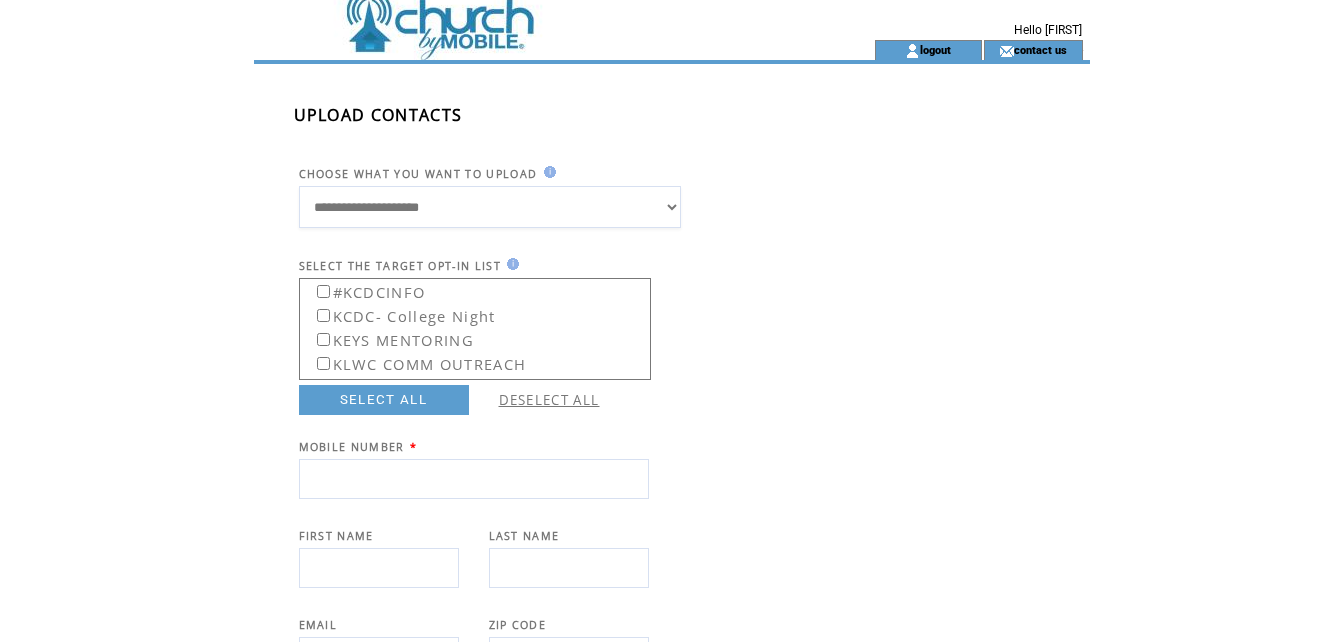scroll, scrollTop: 0, scrollLeft: 0, axis: both 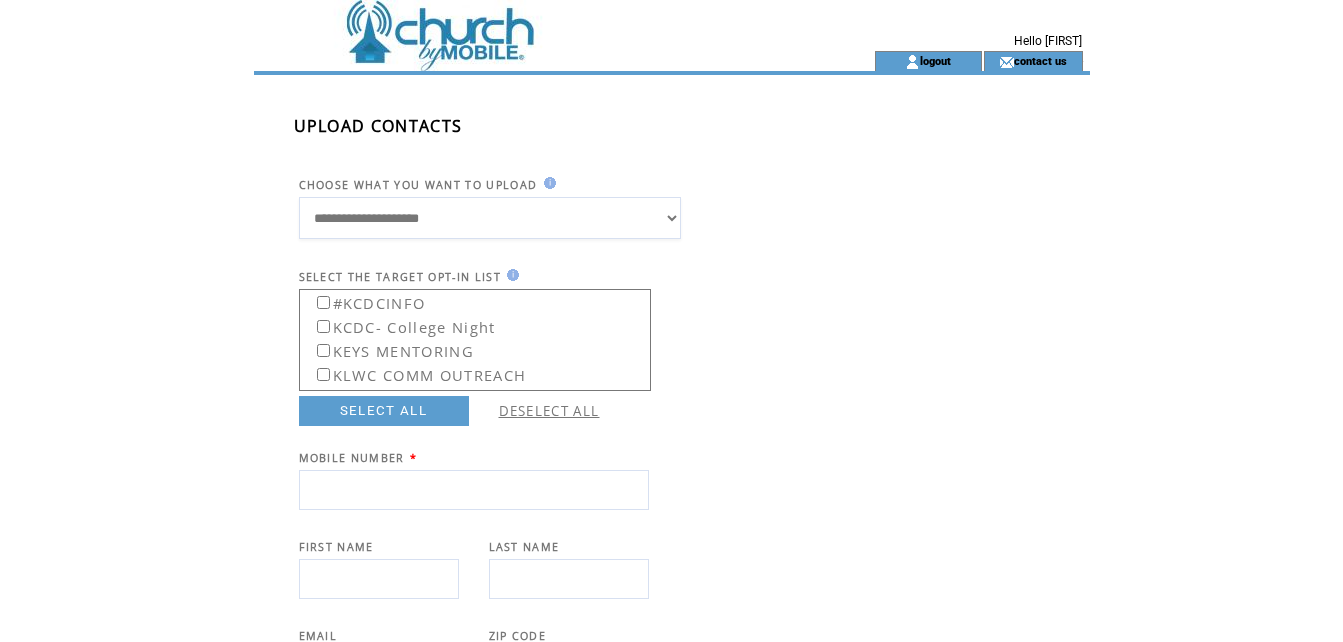 drag, startPoint x: 486, startPoint y: 14, endPoint x: 988, endPoint y: 340, distance: 598.56494 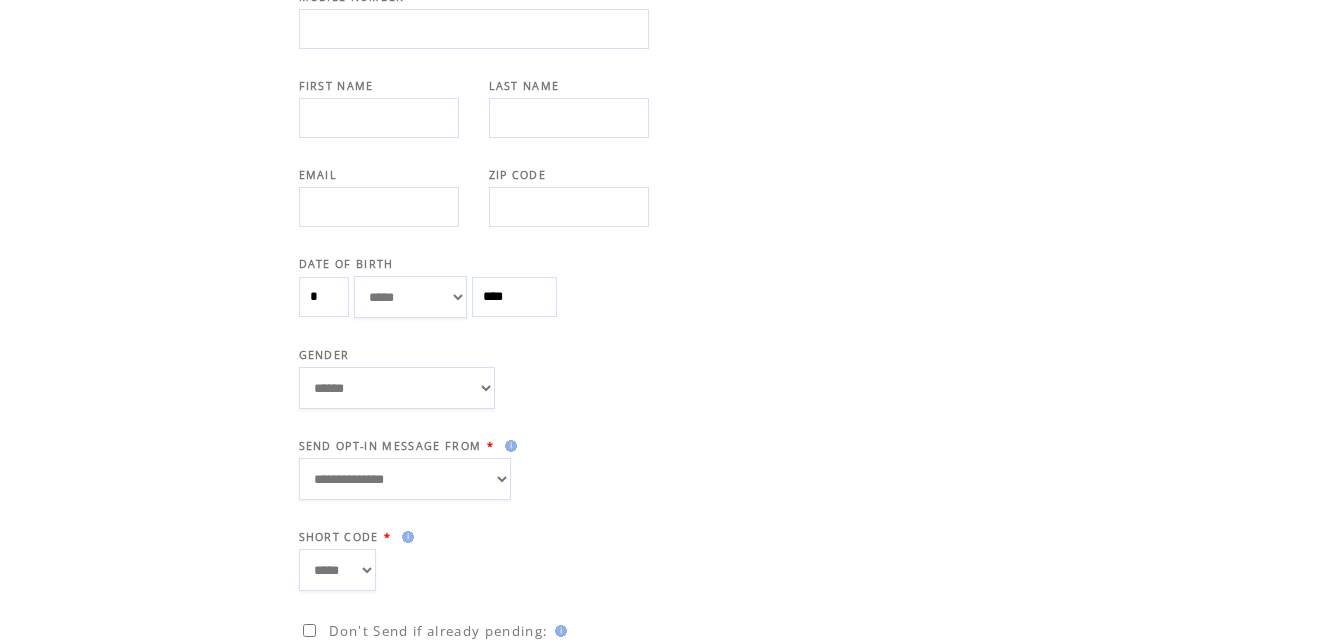 scroll, scrollTop: 500, scrollLeft: 0, axis: vertical 